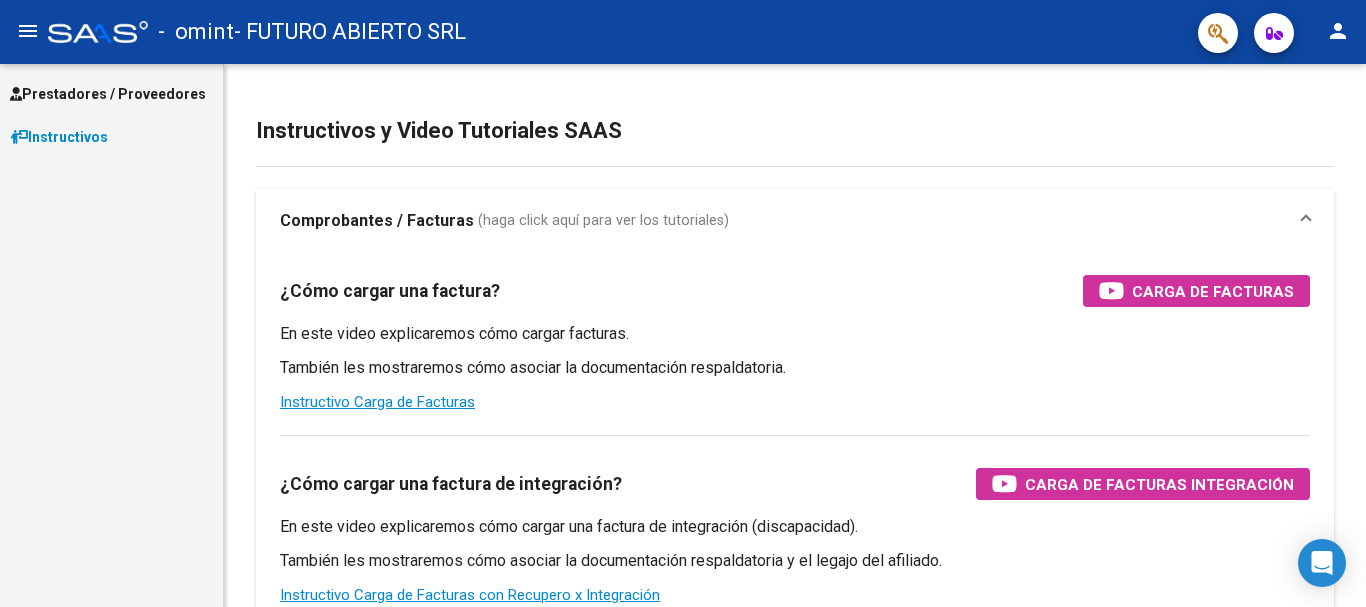 scroll, scrollTop: 0, scrollLeft: 0, axis: both 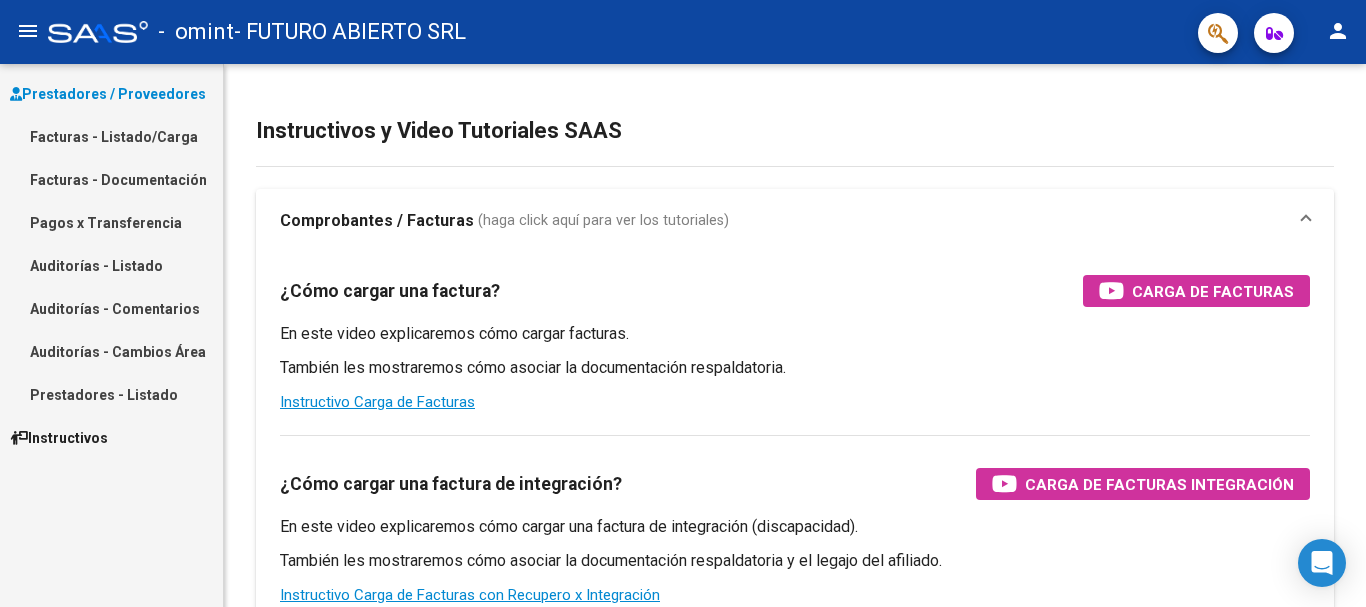 click on "Facturas - Listado/Carga" at bounding box center [111, 136] 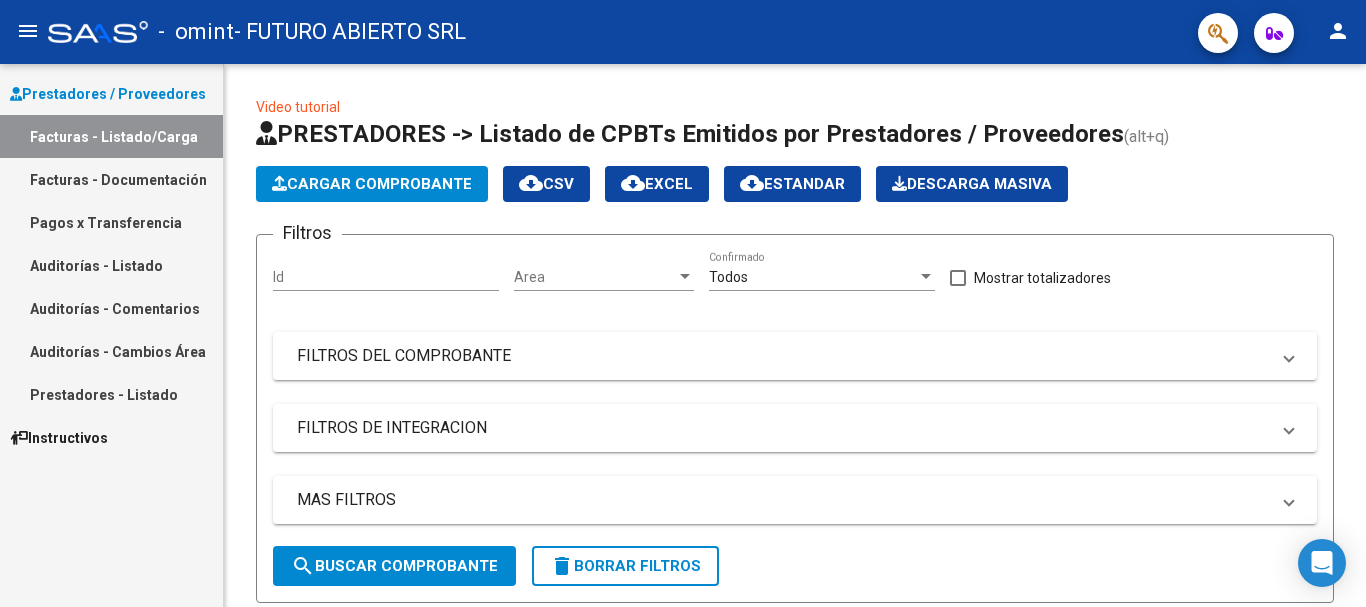 click on "Pagos x Transferencia" at bounding box center (111, 222) 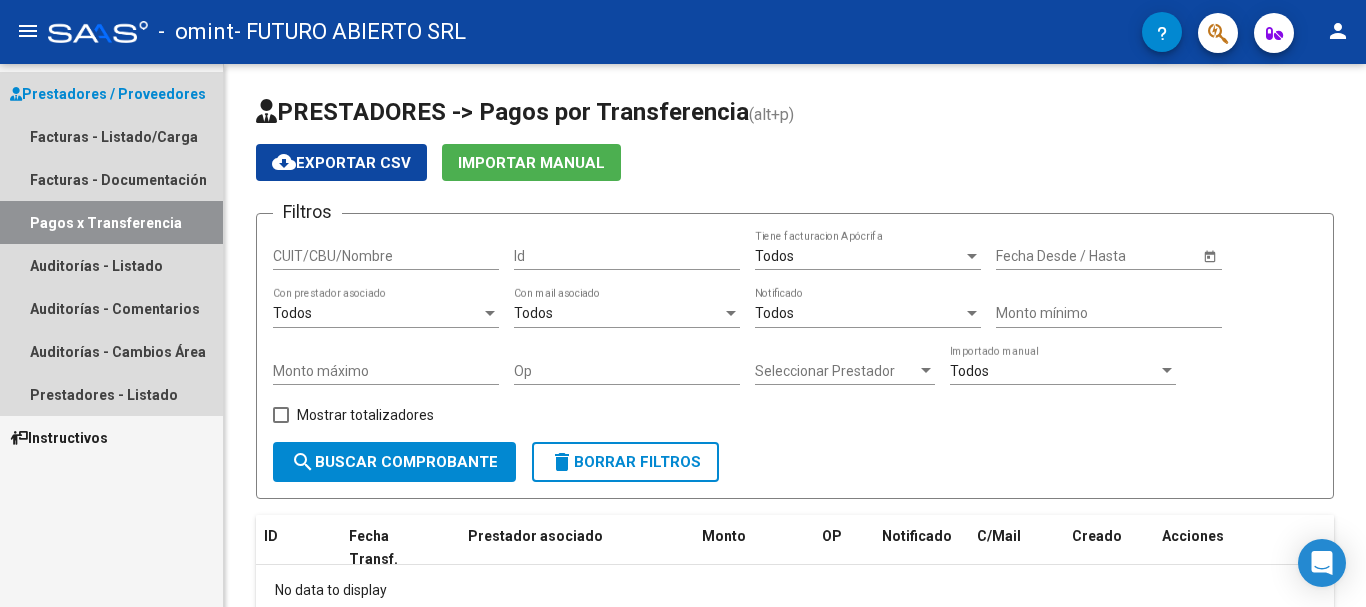 click on "Pagos x Transferencia" at bounding box center (111, 222) 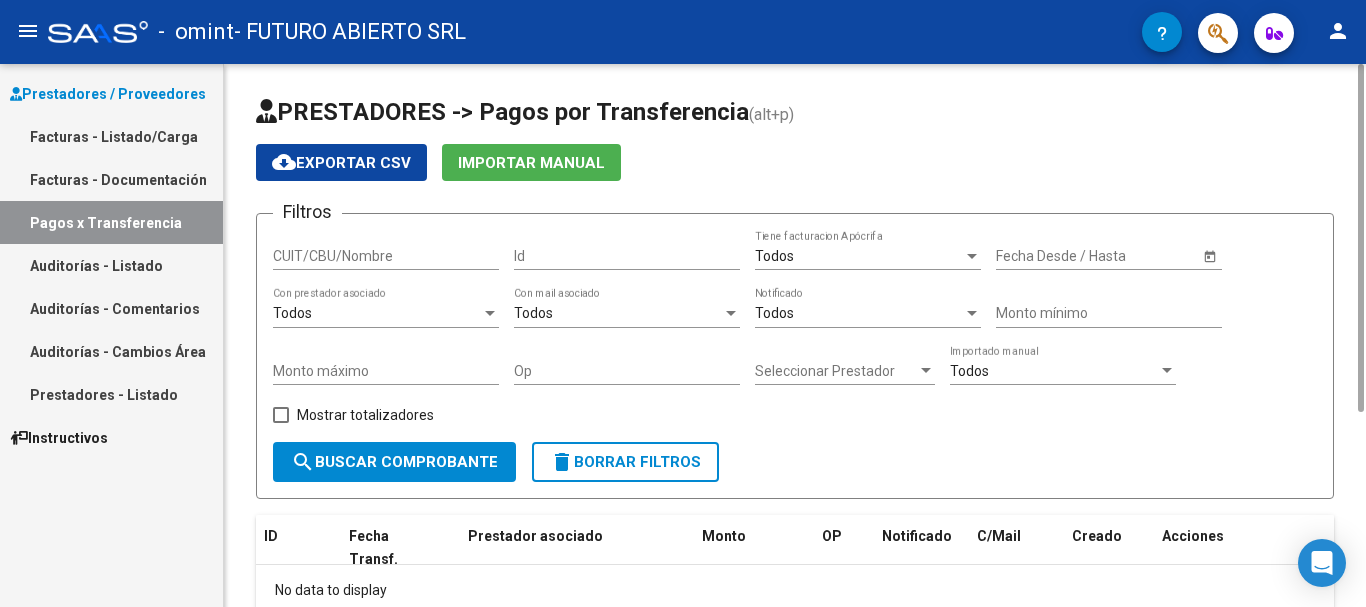 scroll, scrollTop: 123, scrollLeft: 0, axis: vertical 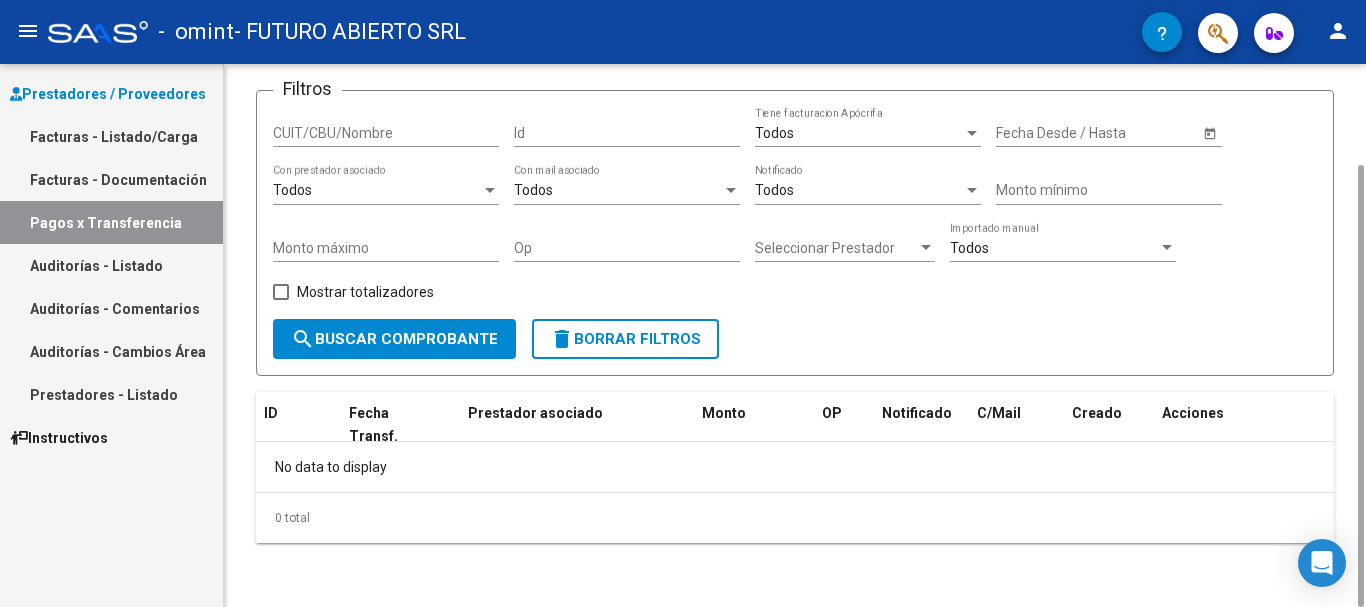 click on "search  Buscar Comprobante" 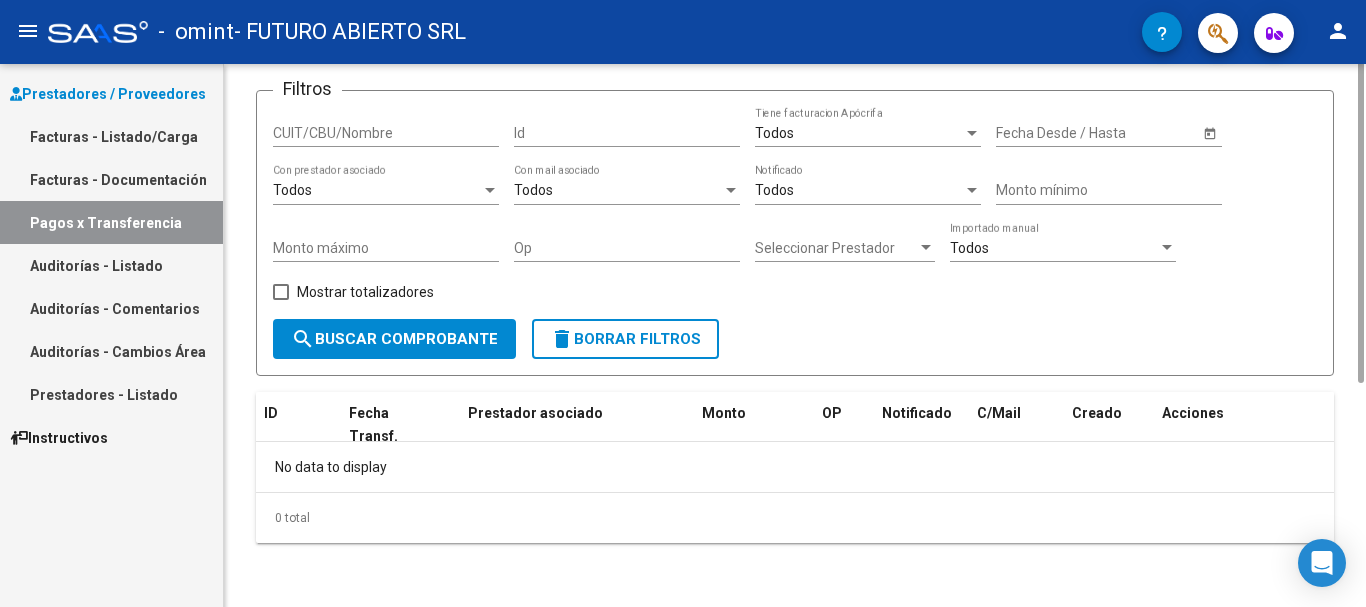 scroll, scrollTop: 0, scrollLeft: 0, axis: both 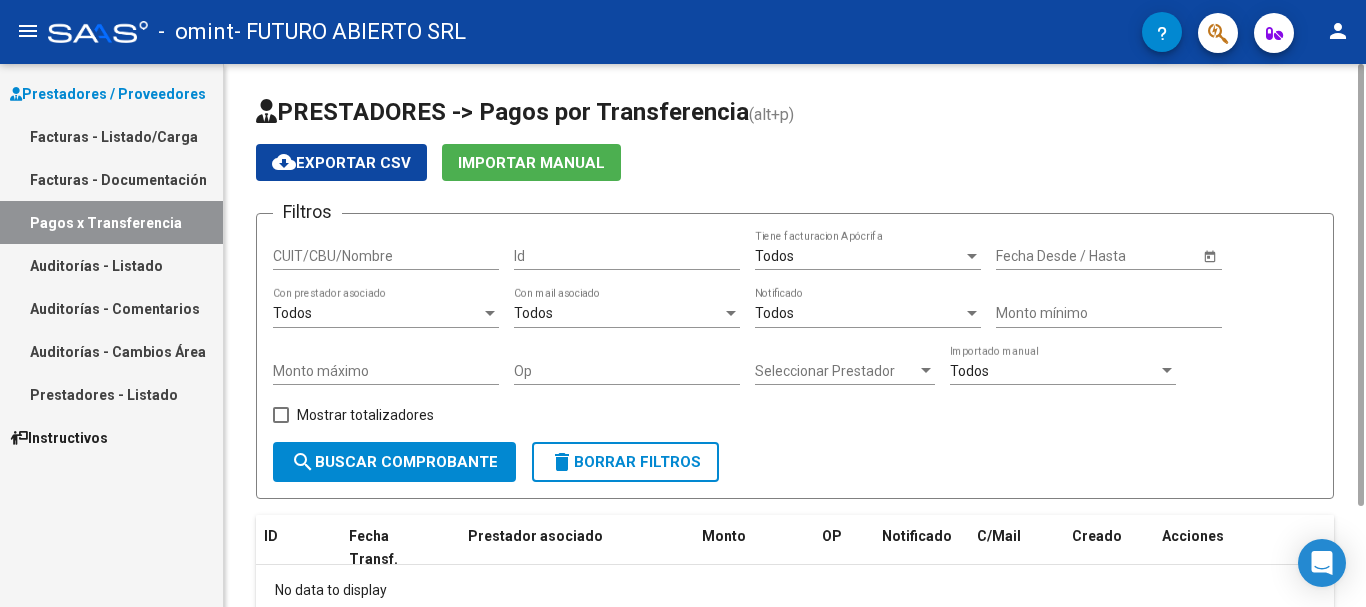 click on "CUIT/CBU/Nombre" at bounding box center [386, 256] 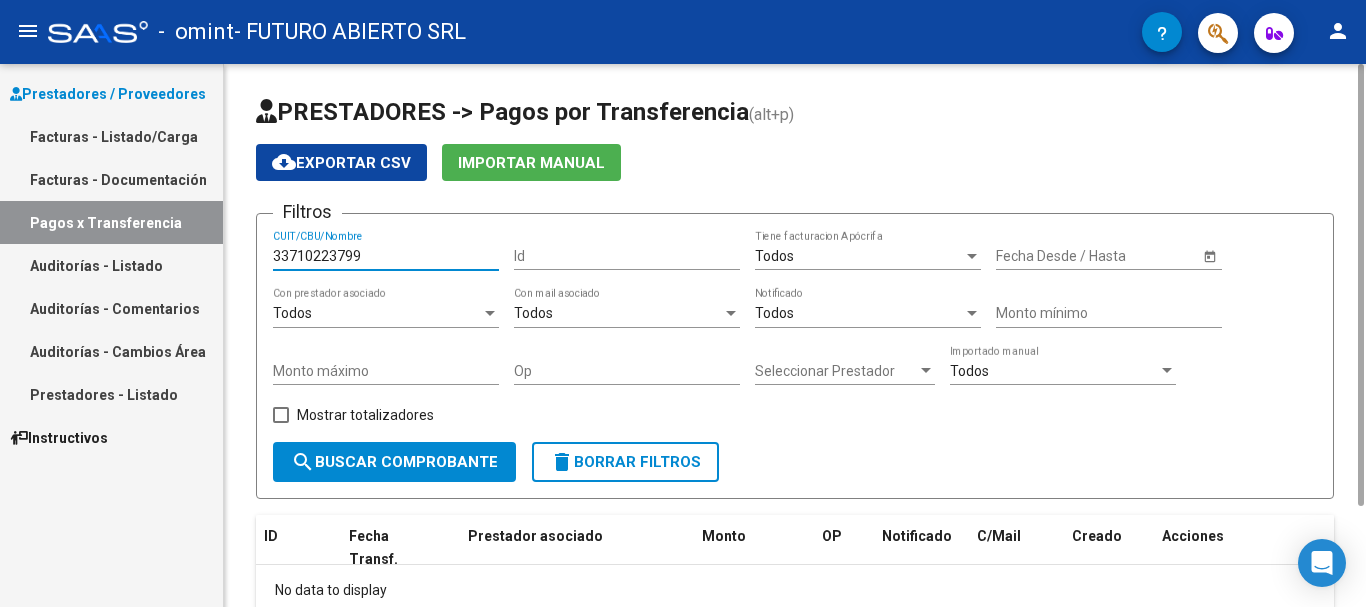 type on "33710223799" 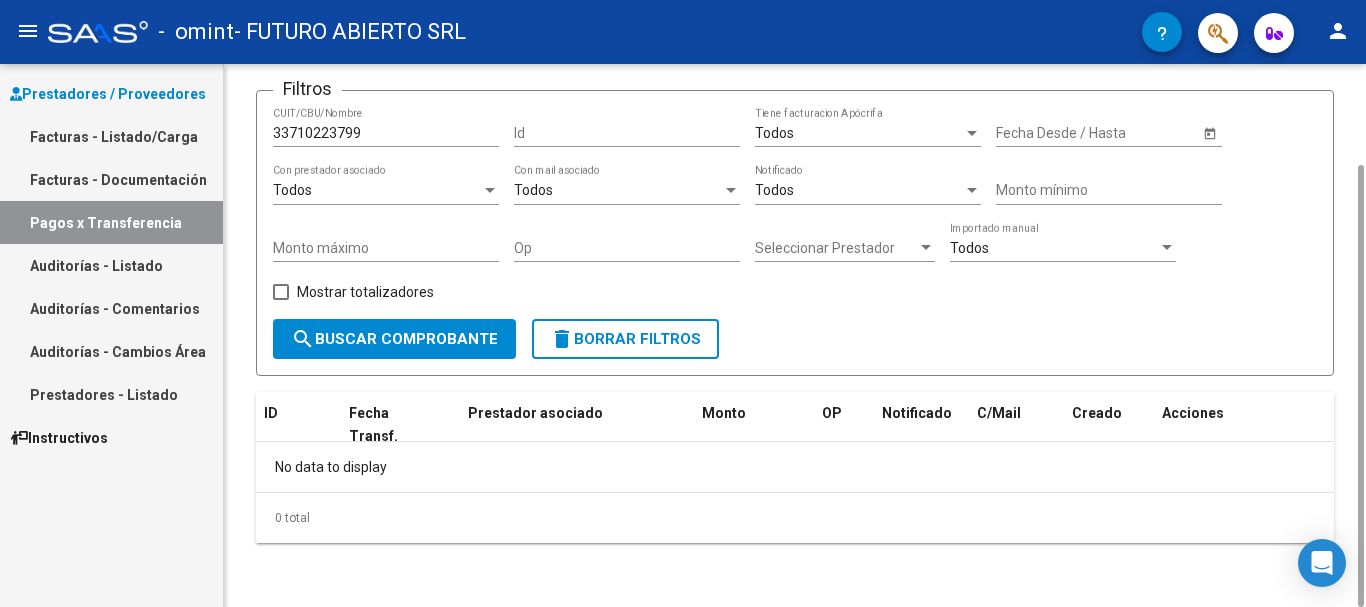 scroll, scrollTop: 0, scrollLeft: 0, axis: both 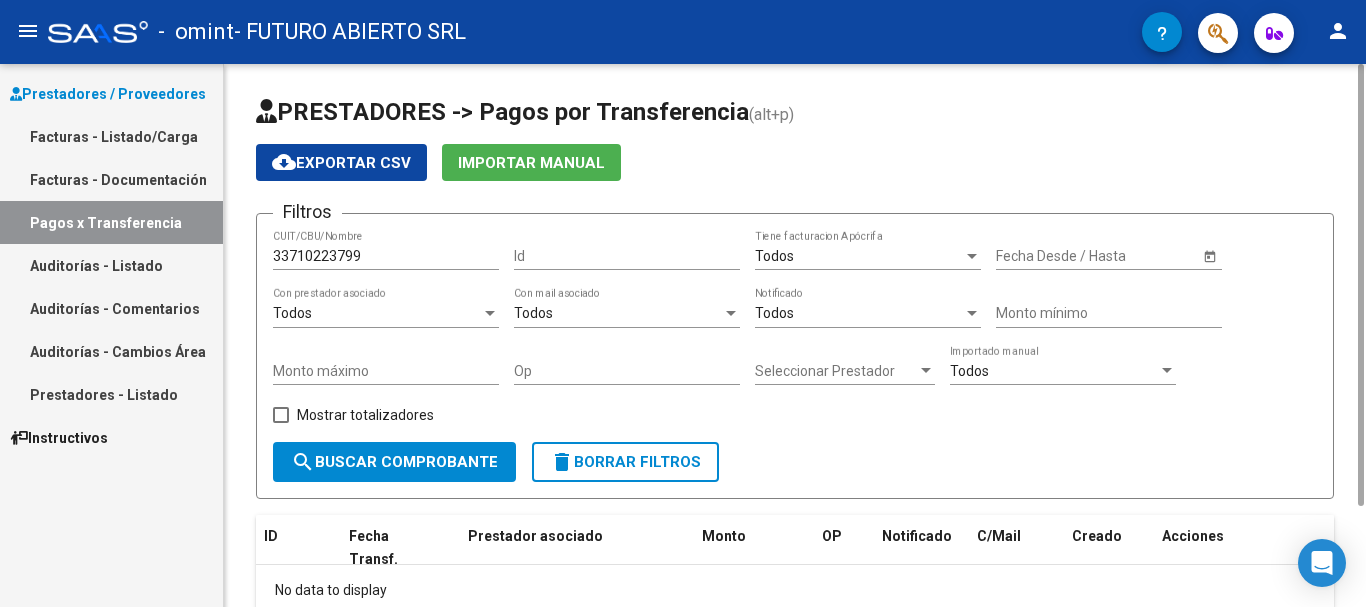 click on "33710223799 CUIT/CBU/Nombre" 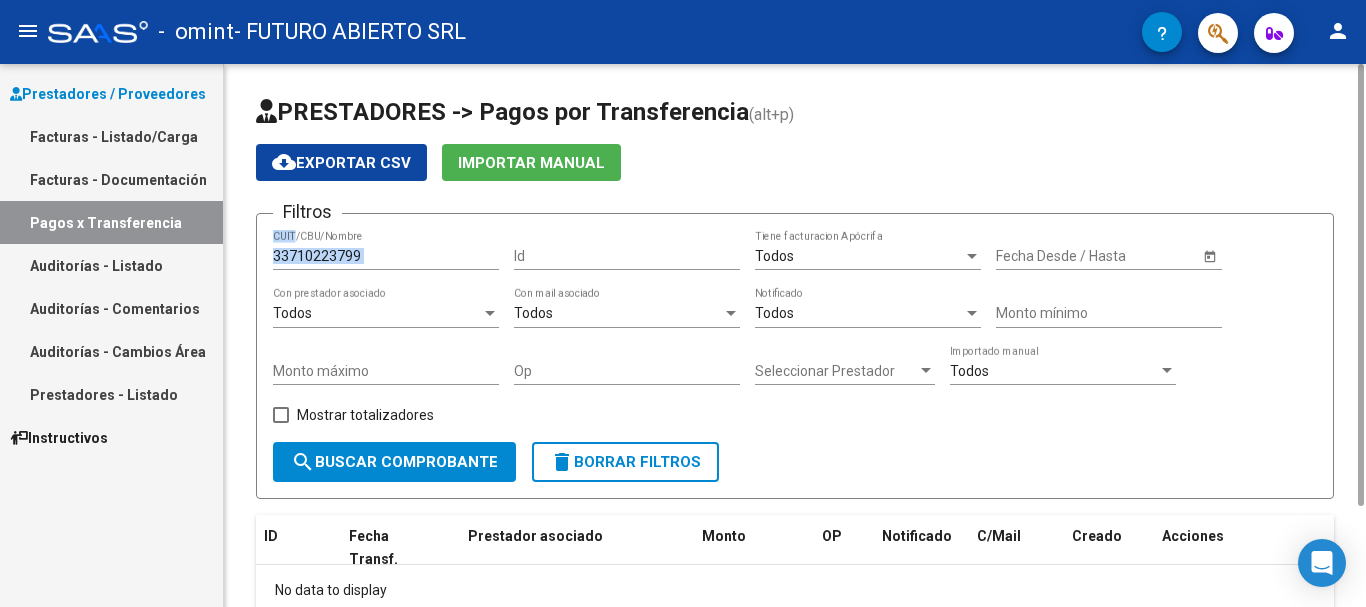 click on "33710223799 CUIT/CBU/Nombre" 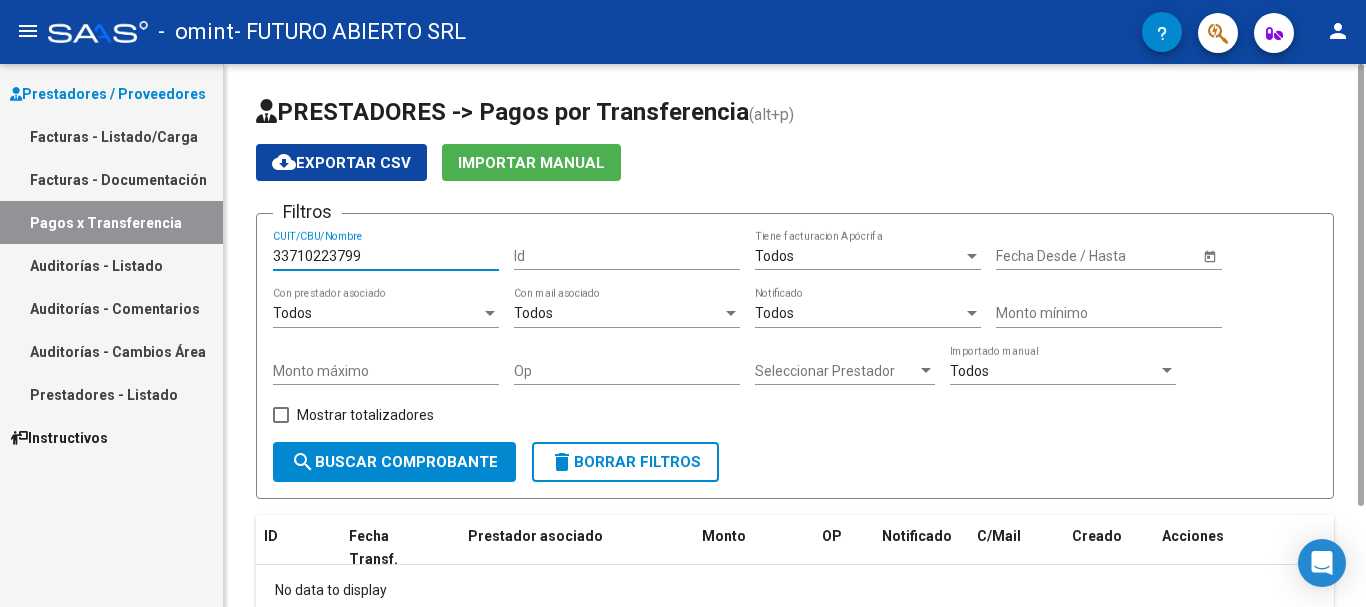 drag, startPoint x: 392, startPoint y: 257, endPoint x: 269, endPoint y: 263, distance: 123.146255 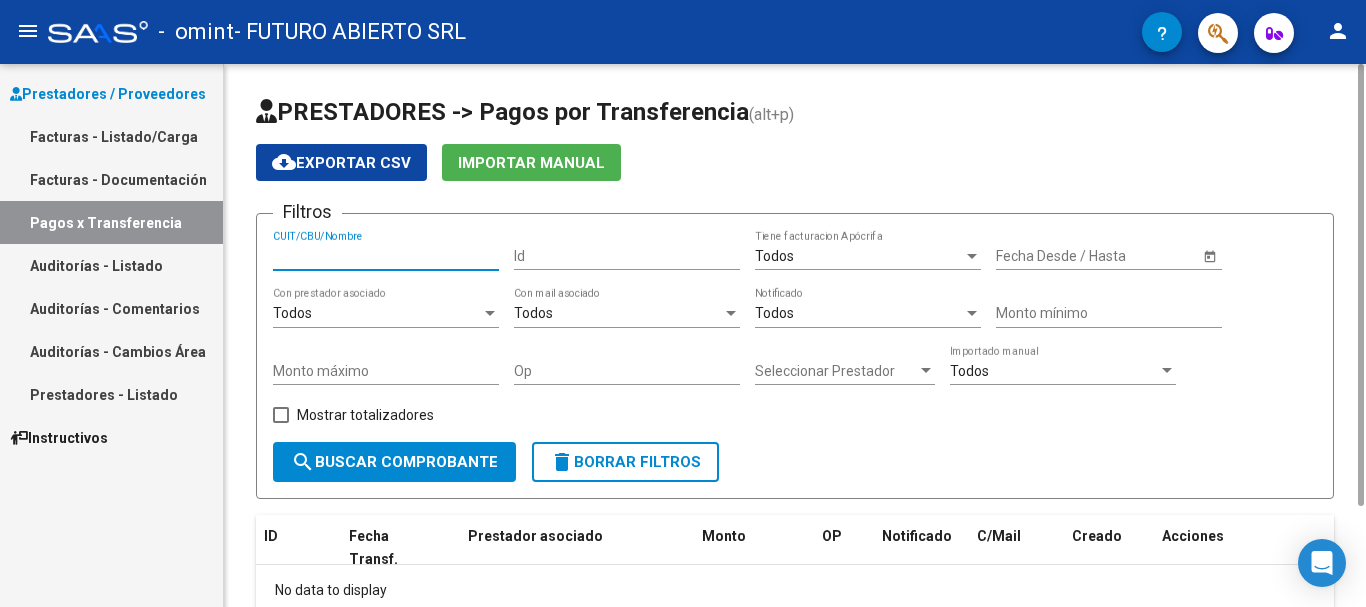 type 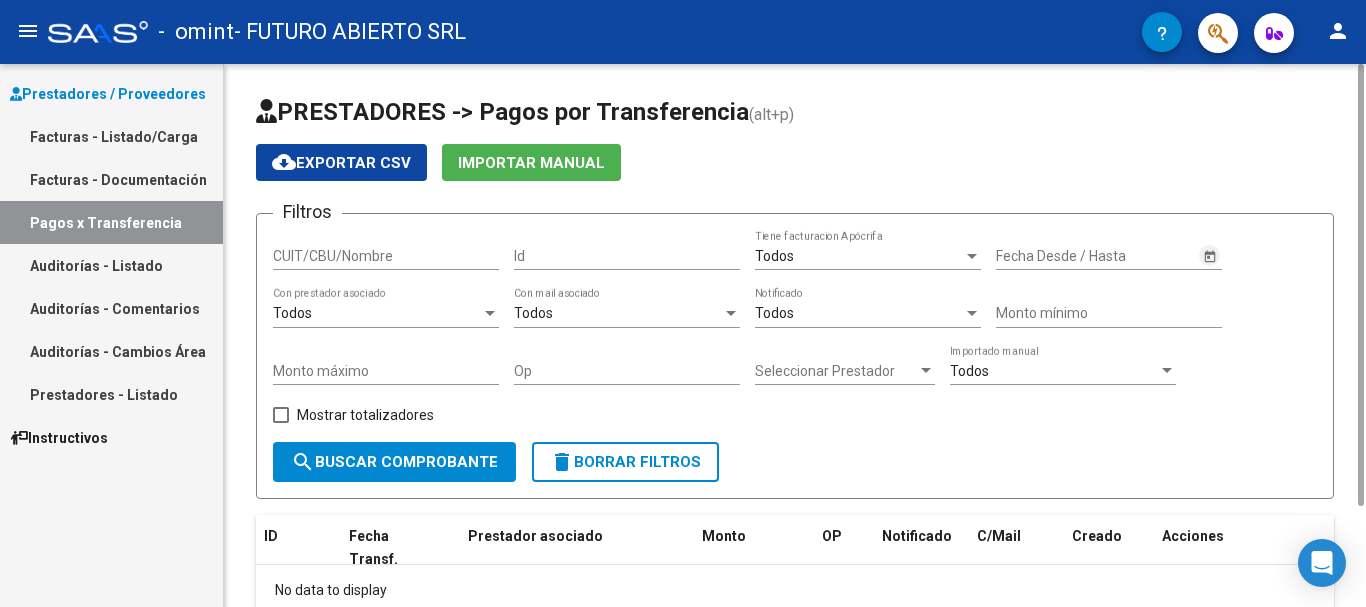 click 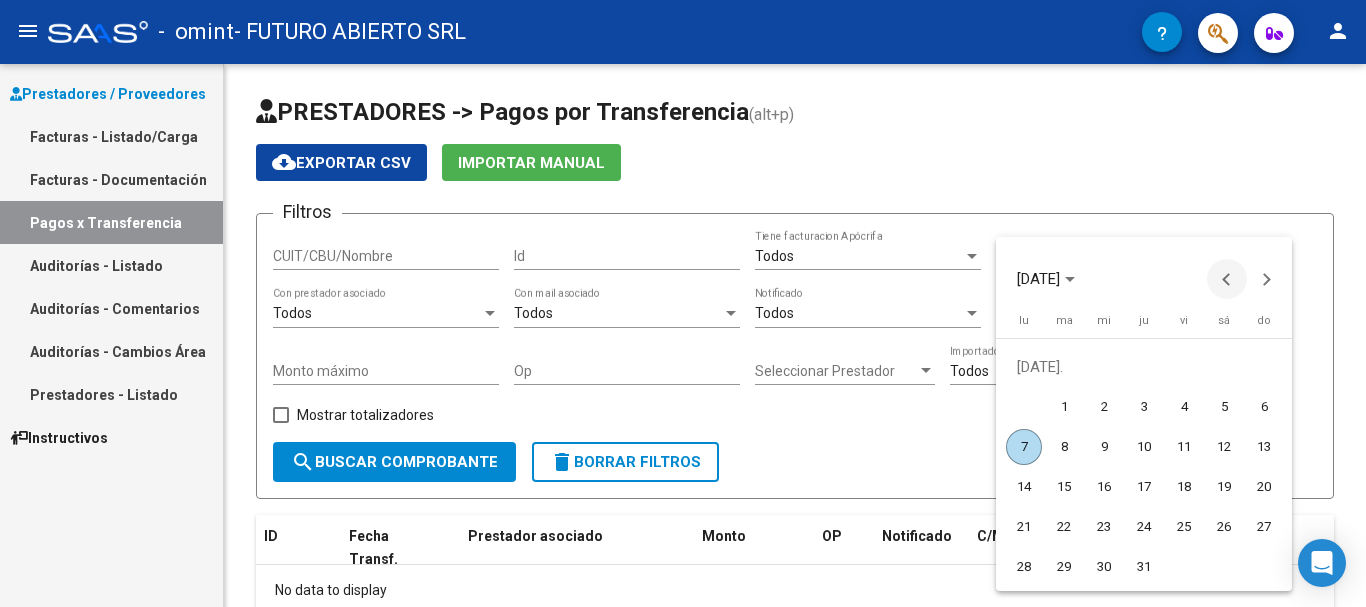 click at bounding box center [1227, 279] 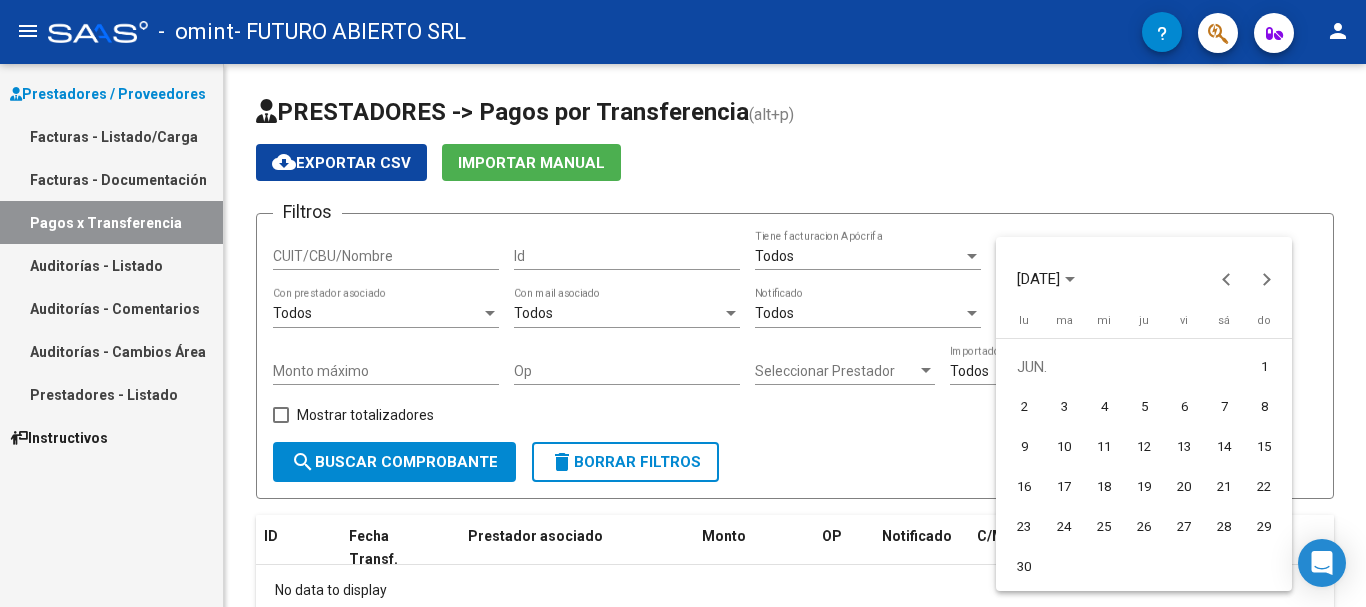 click on "1" at bounding box center [1264, 367] 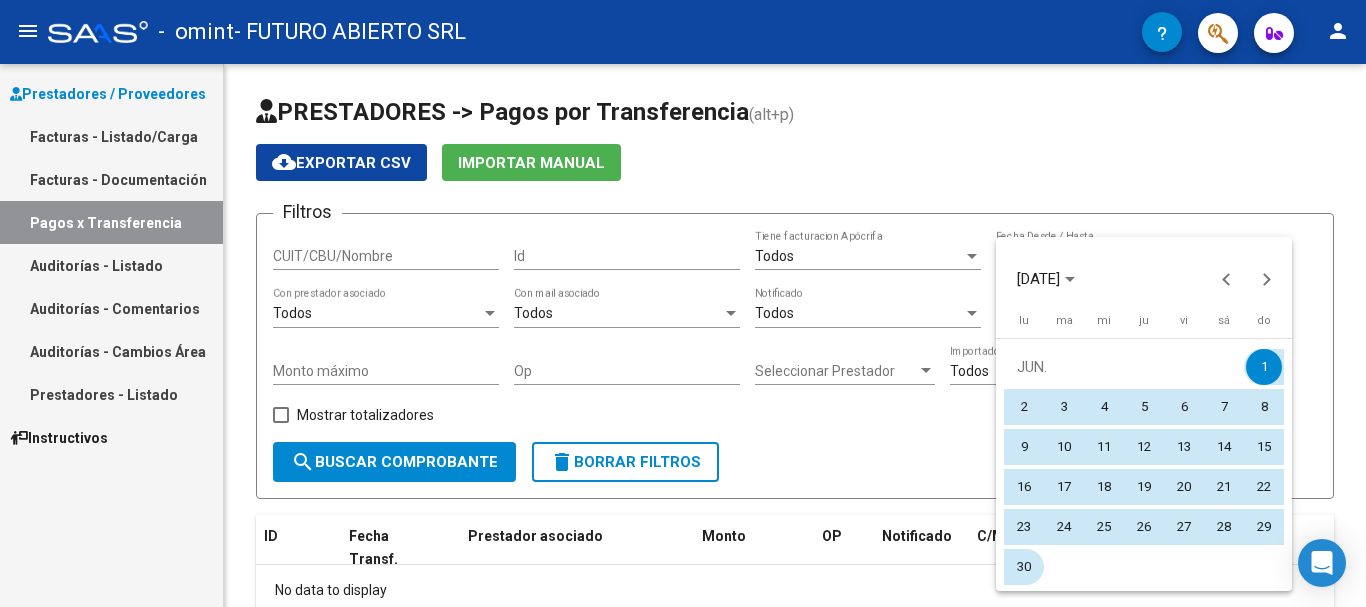 click on "30" at bounding box center (1024, 567) 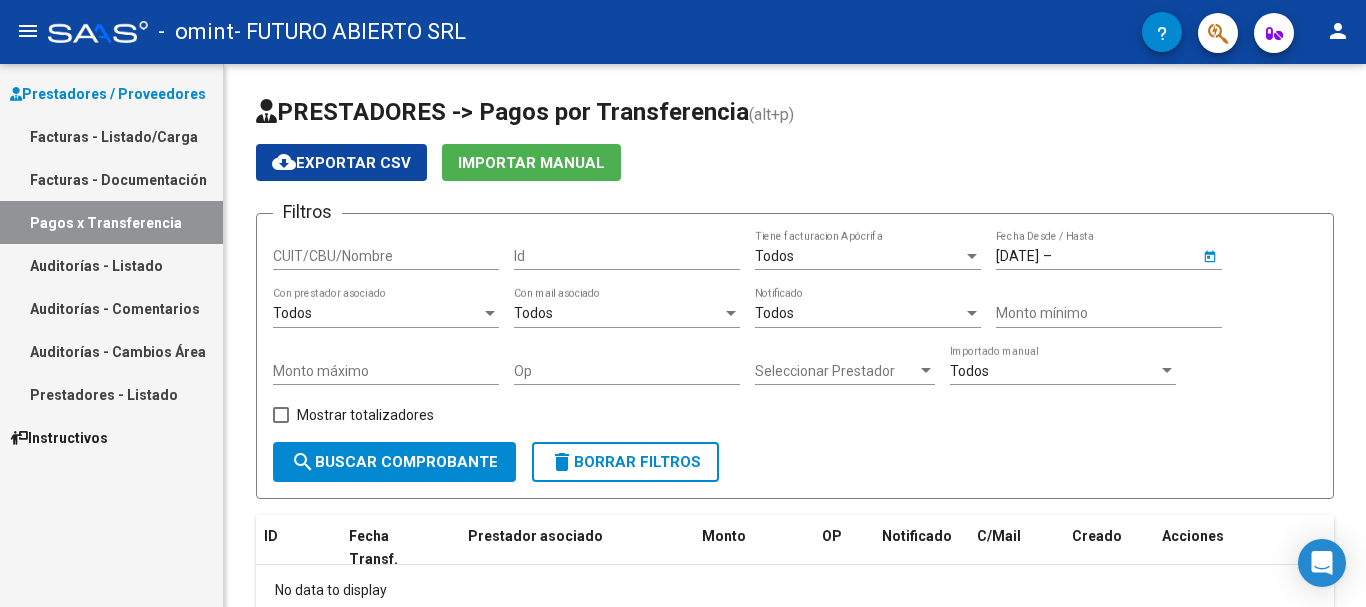 type on "[DATE]" 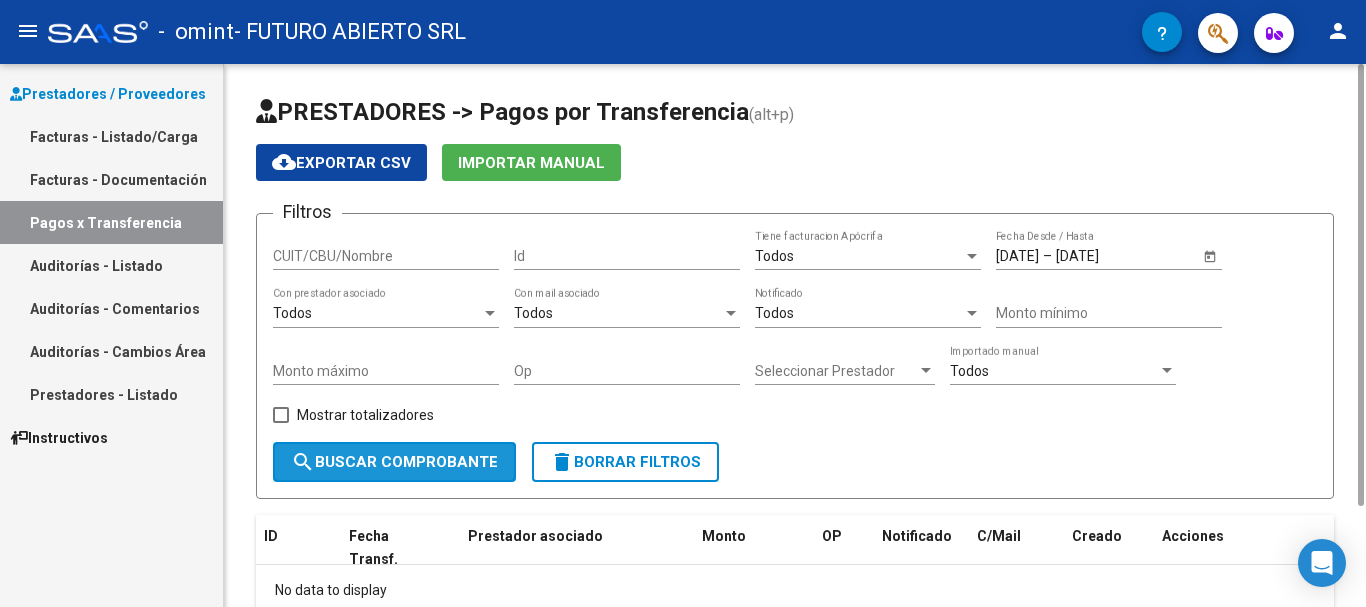 click on "search  Buscar Comprobante" 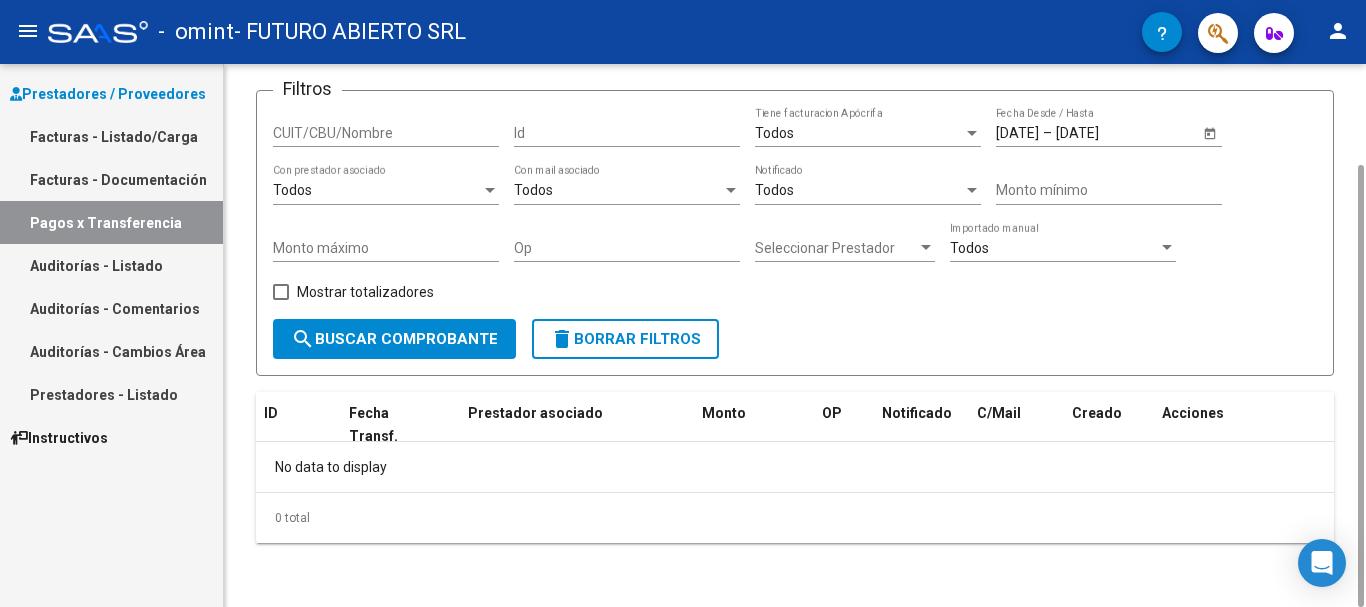 scroll, scrollTop: 0, scrollLeft: 0, axis: both 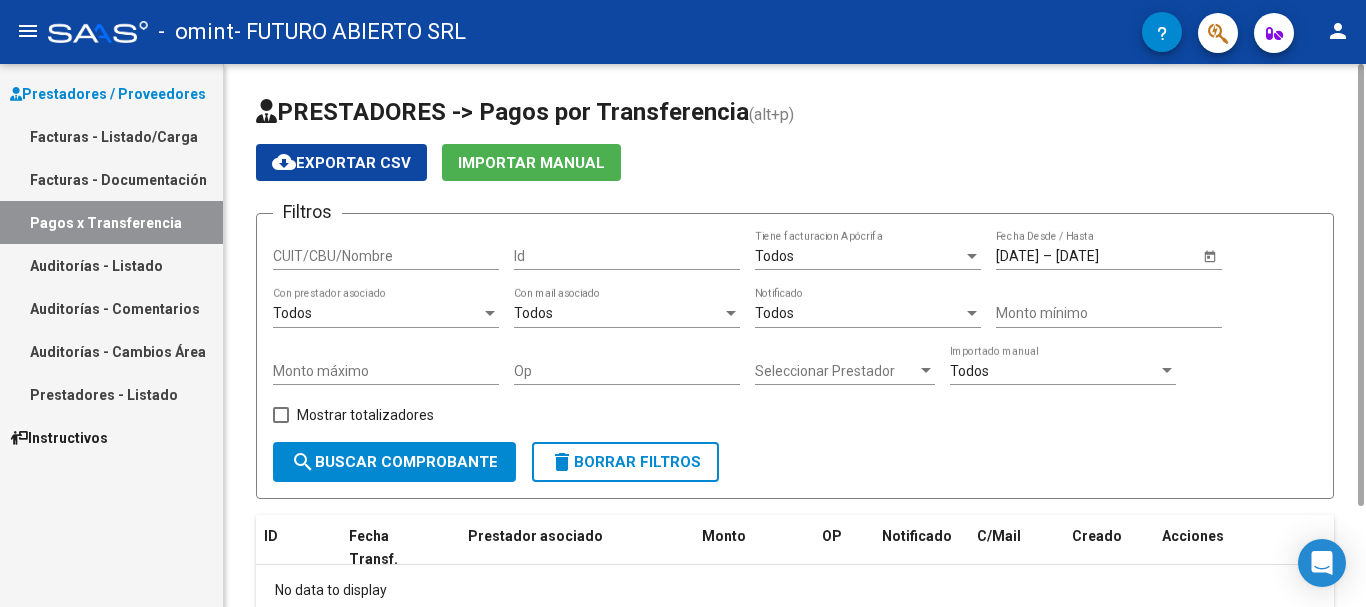 click on "Todos  Con prestador asociado" 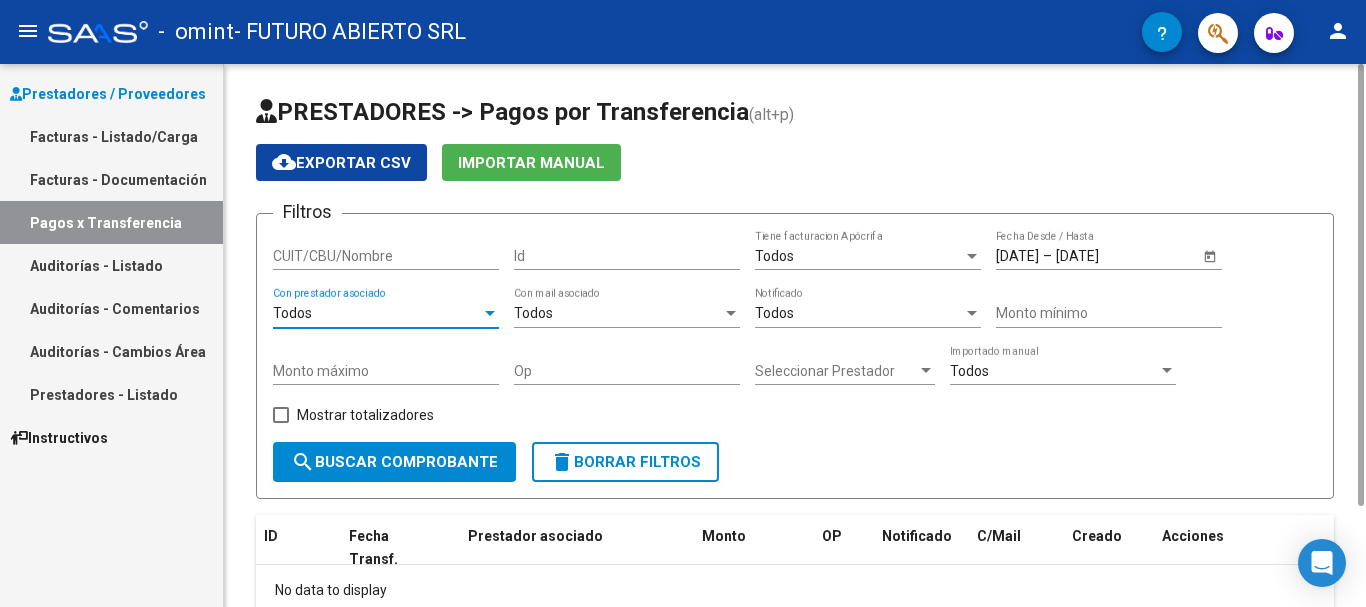 click on "Todos" at bounding box center [377, 313] 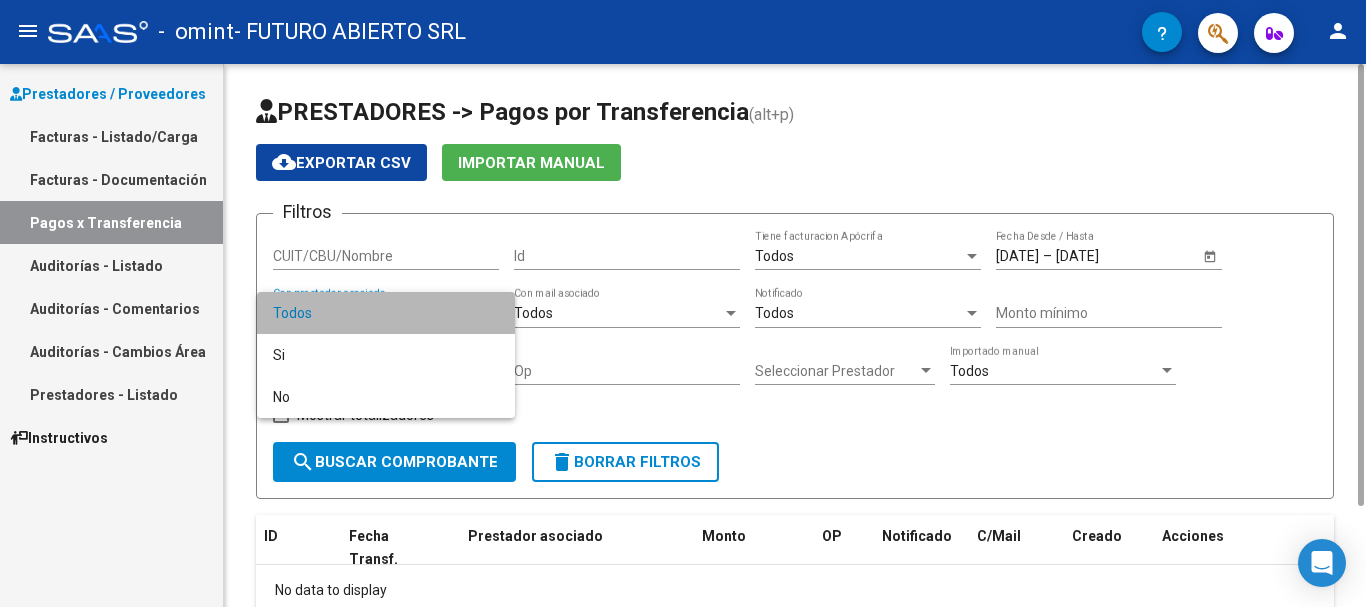 click on "Todos" at bounding box center [386, 313] 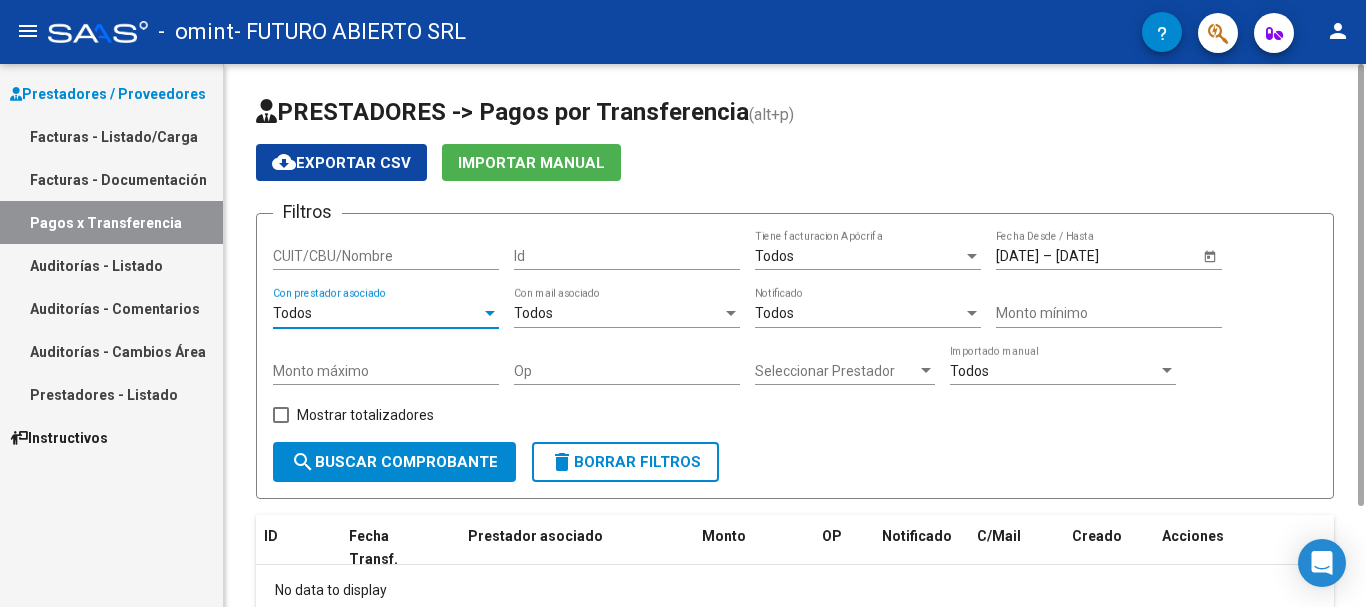 click on "Todos" at bounding box center (618, 313) 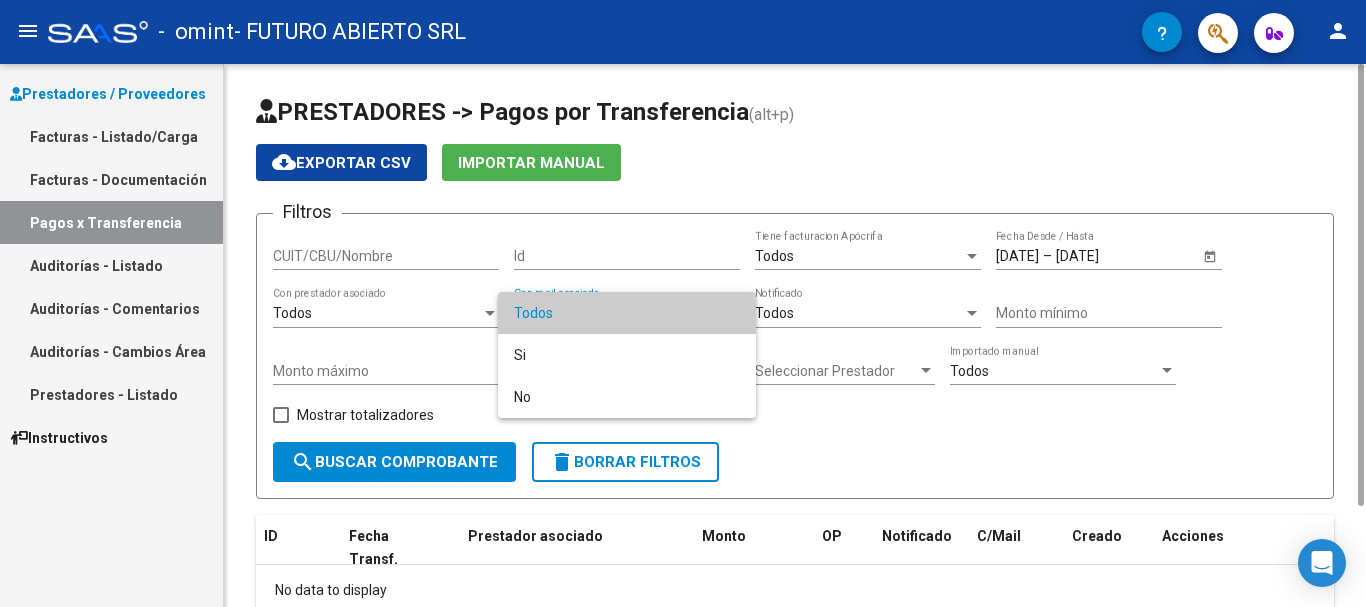 click on "Todos" at bounding box center [627, 313] 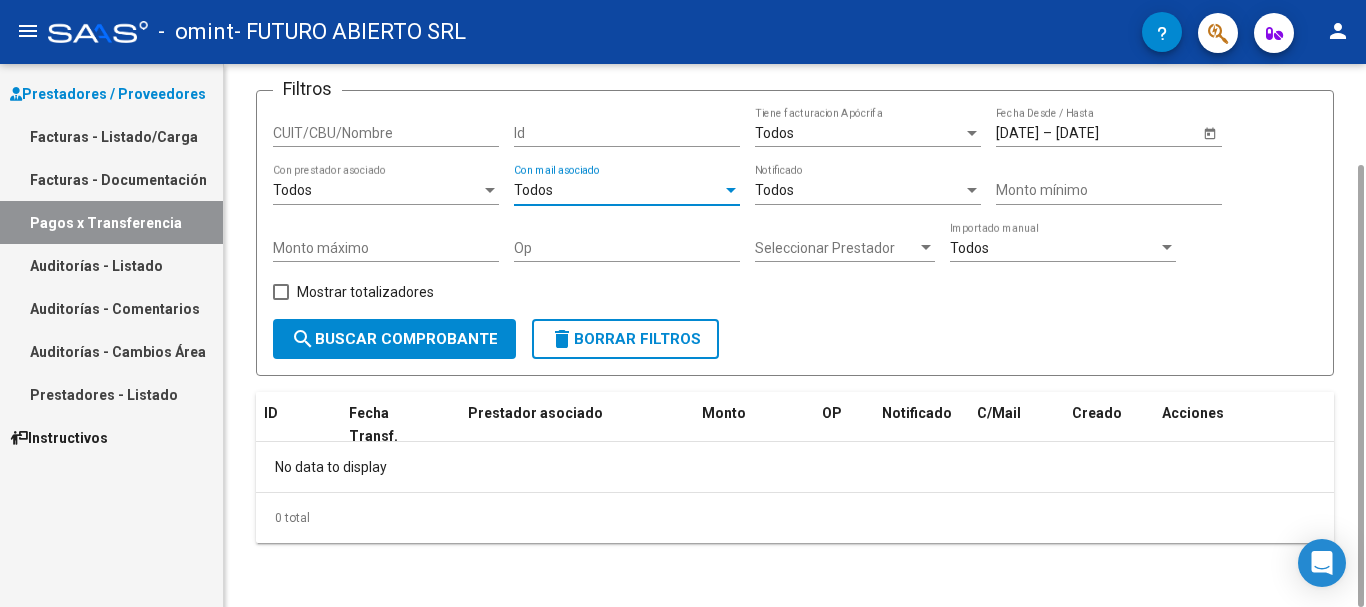 scroll, scrollTop: 0, scrollLeft: 0, axis: both 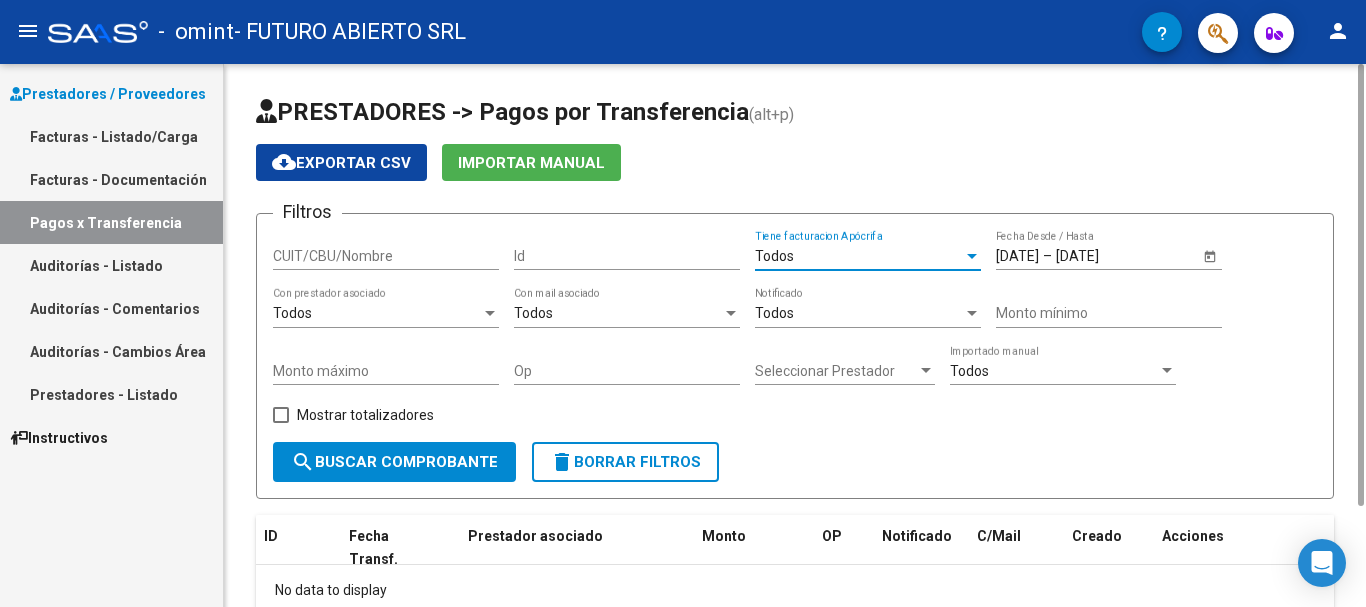 click on "Todos" at bounding box center [859, 256] 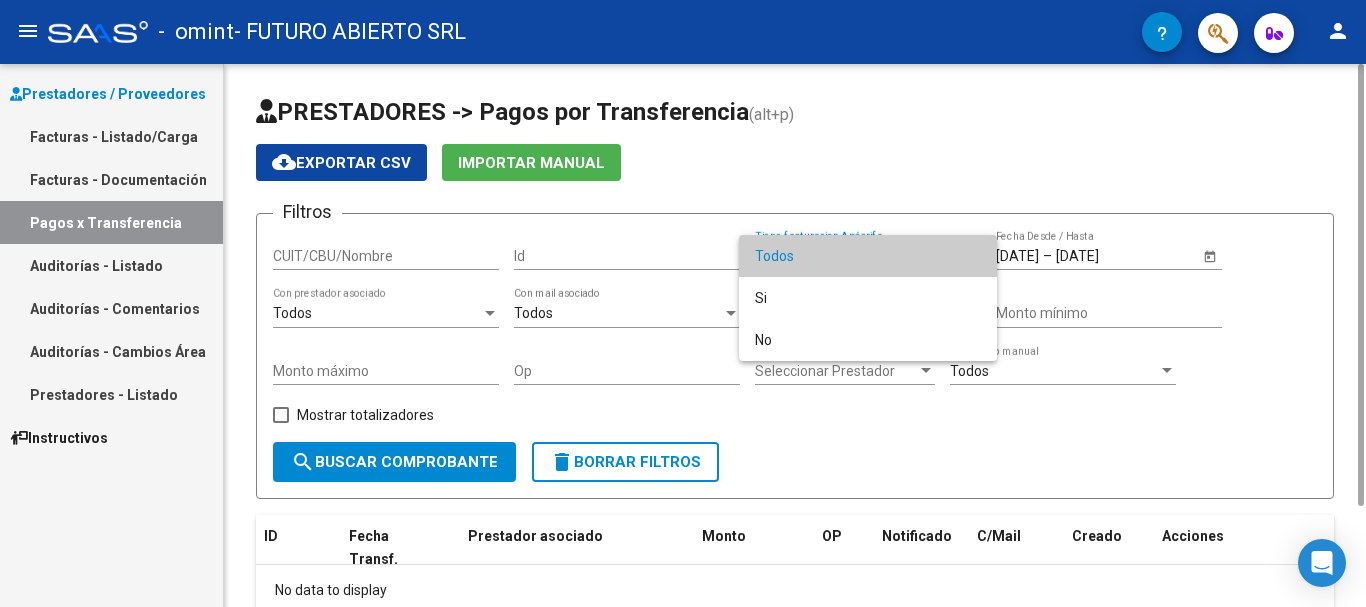 click on "Todos" at bounding box center [868, 256] 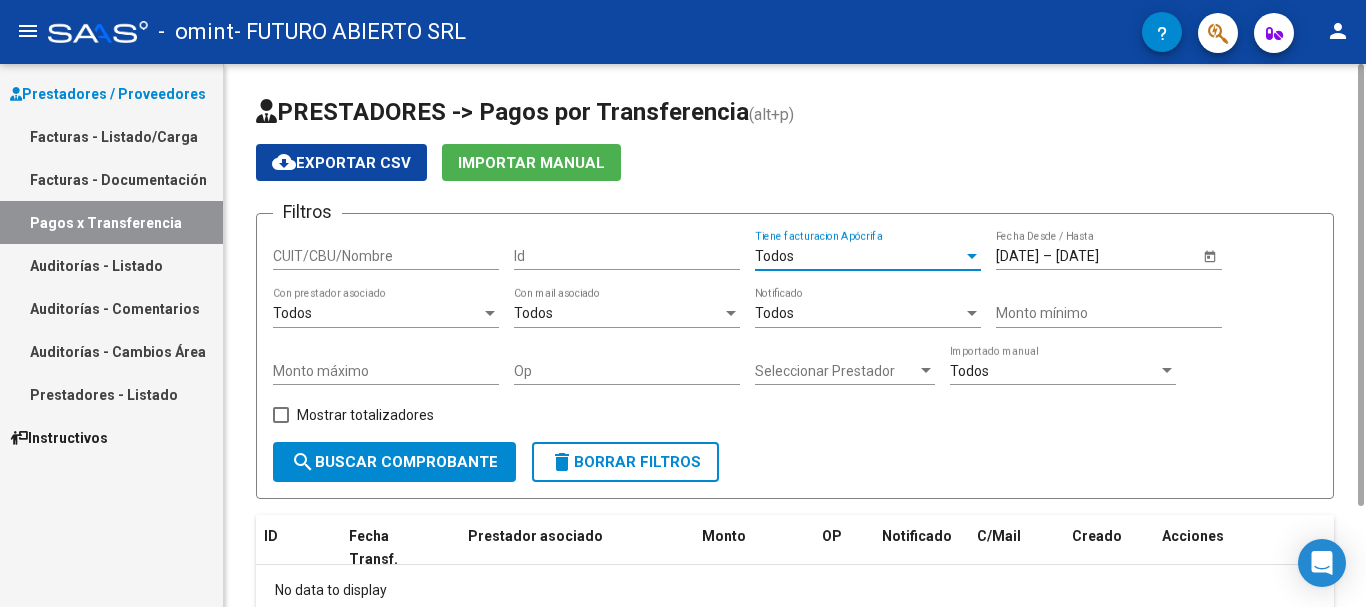 click on "Todos" at bounding box center (969, 371) 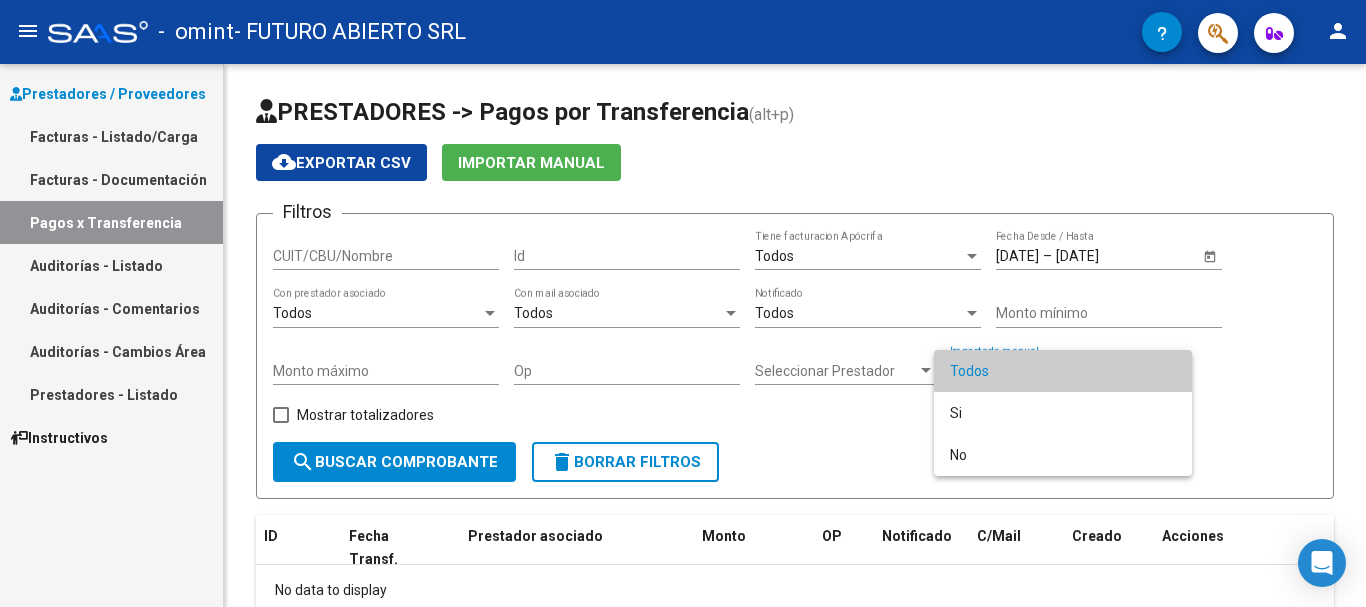 click on "Todos" at bounding box center (1063, 371) 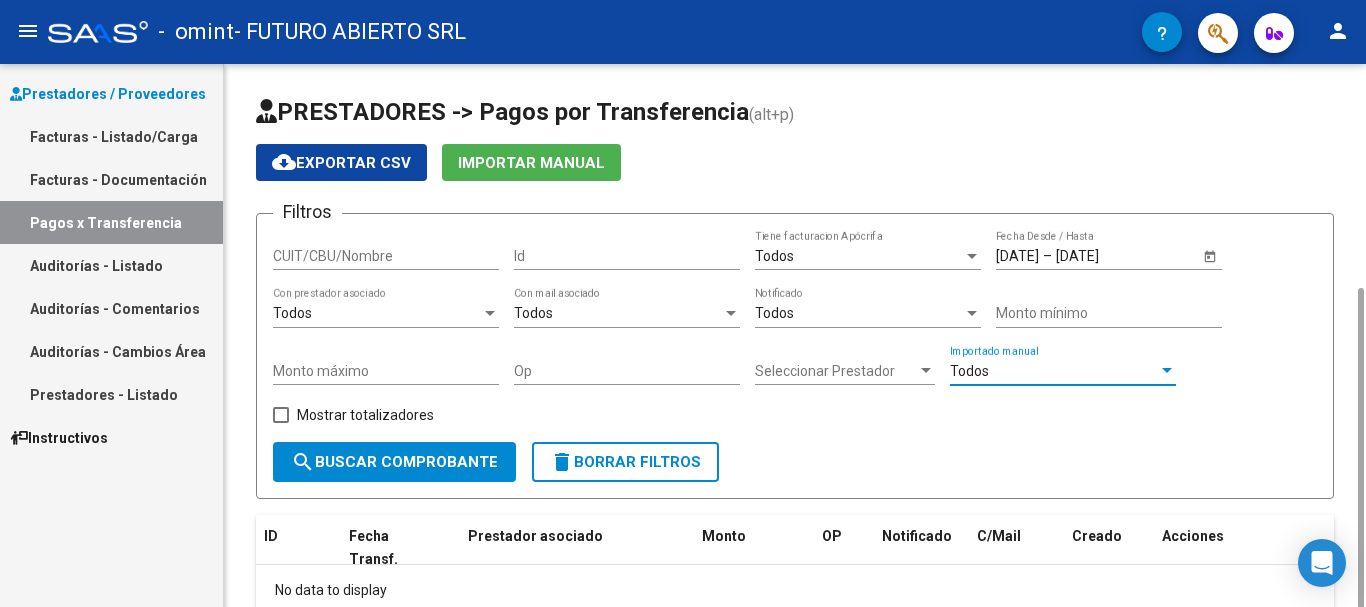 scroll, scrollTop: 123, scrollLeft: 0, axis: vertical 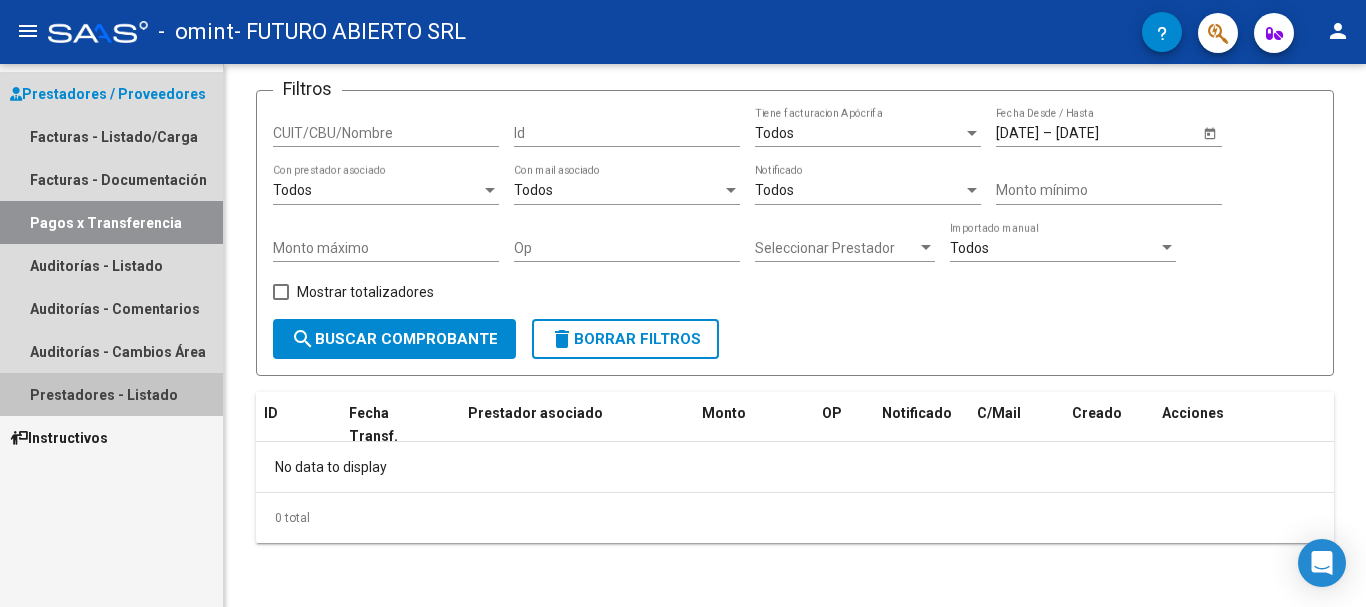click on "Prestadores - Listado" at bounding box center (111, 394) 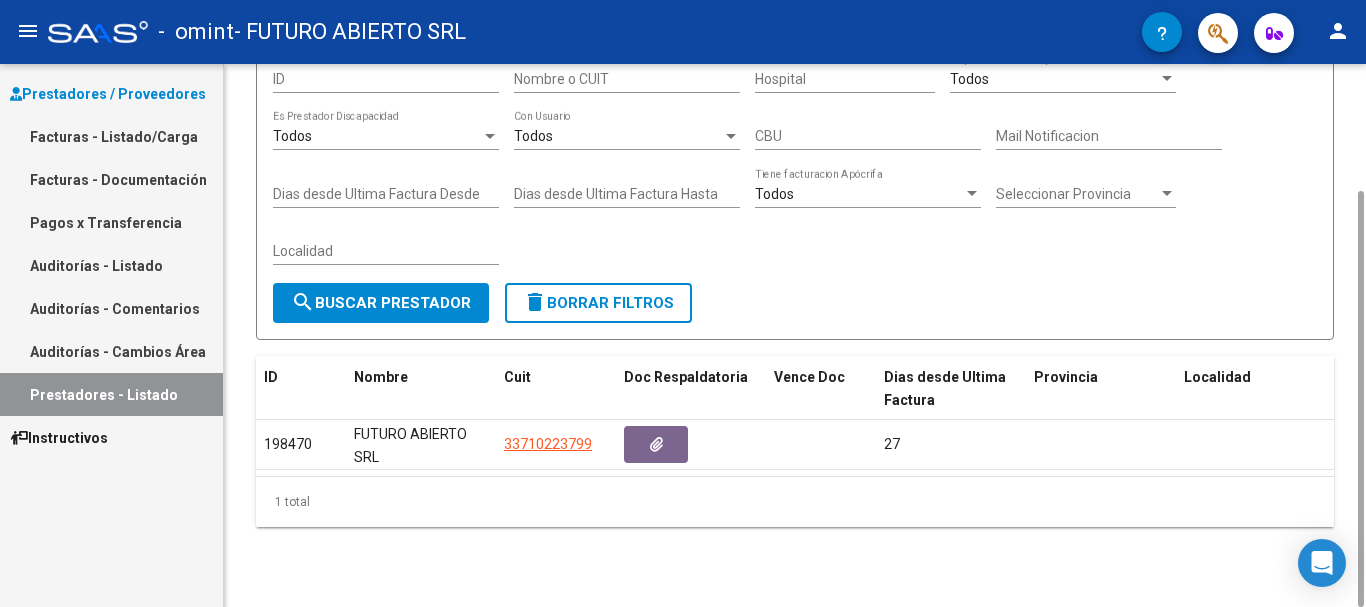 scroll, scrollTop: 0, scrollLeft: 0, axis: both 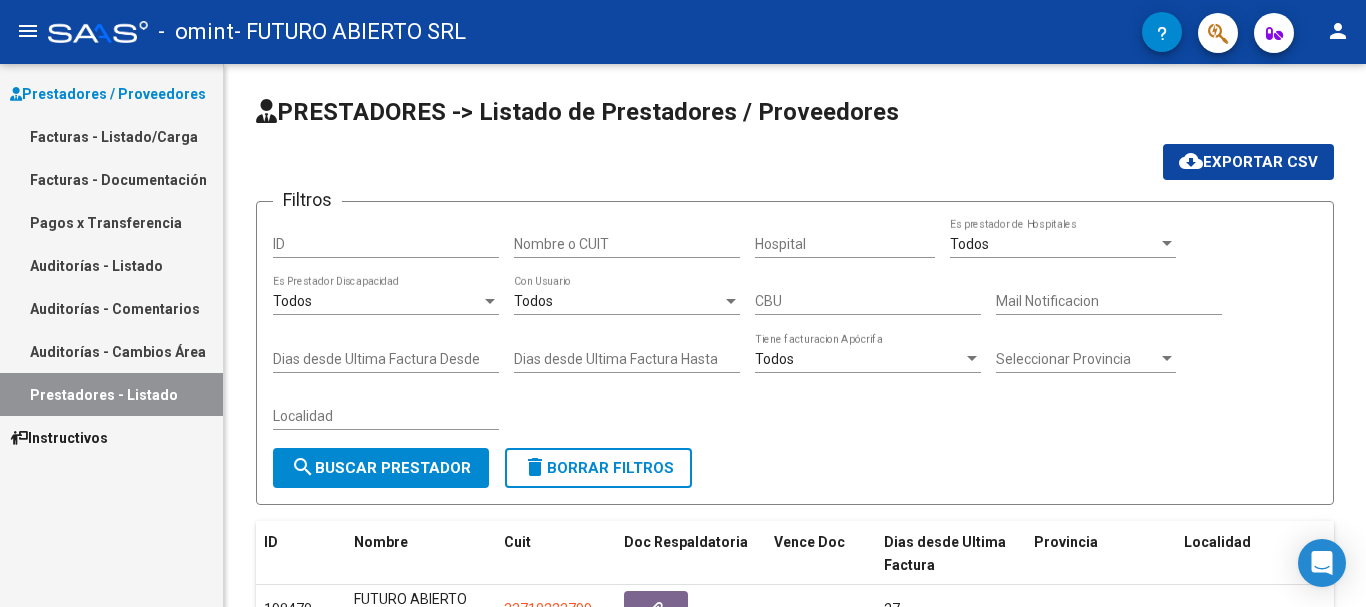 click on "Auditorías - Cambios Área" at bounding box center [111, 351] 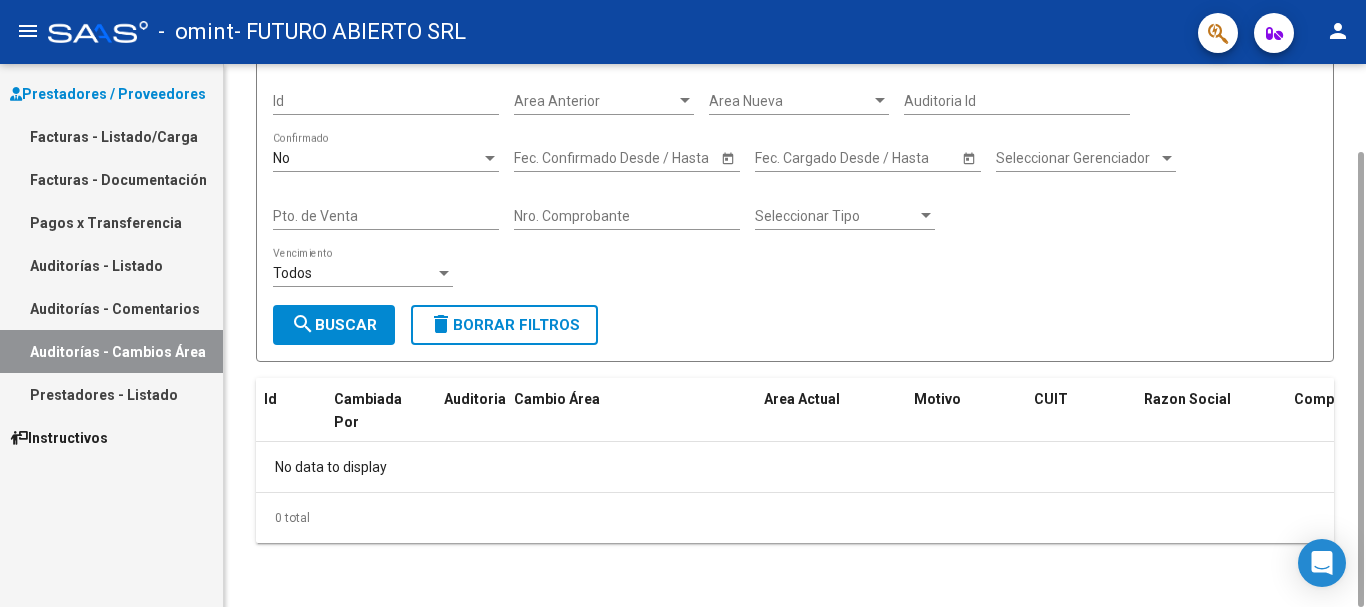 scroll, scrollTop: 0, scrollLeft: 0, axis: both 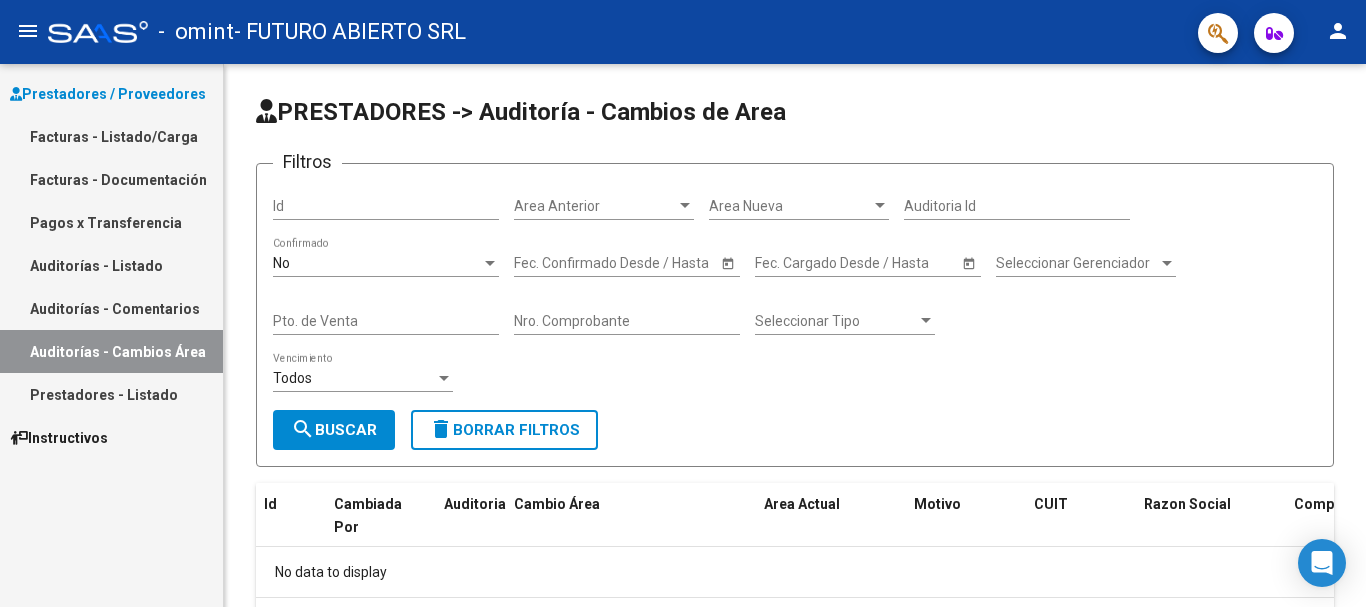 click on "Auditorías - Comentarios" at bounding box center (111, 308) 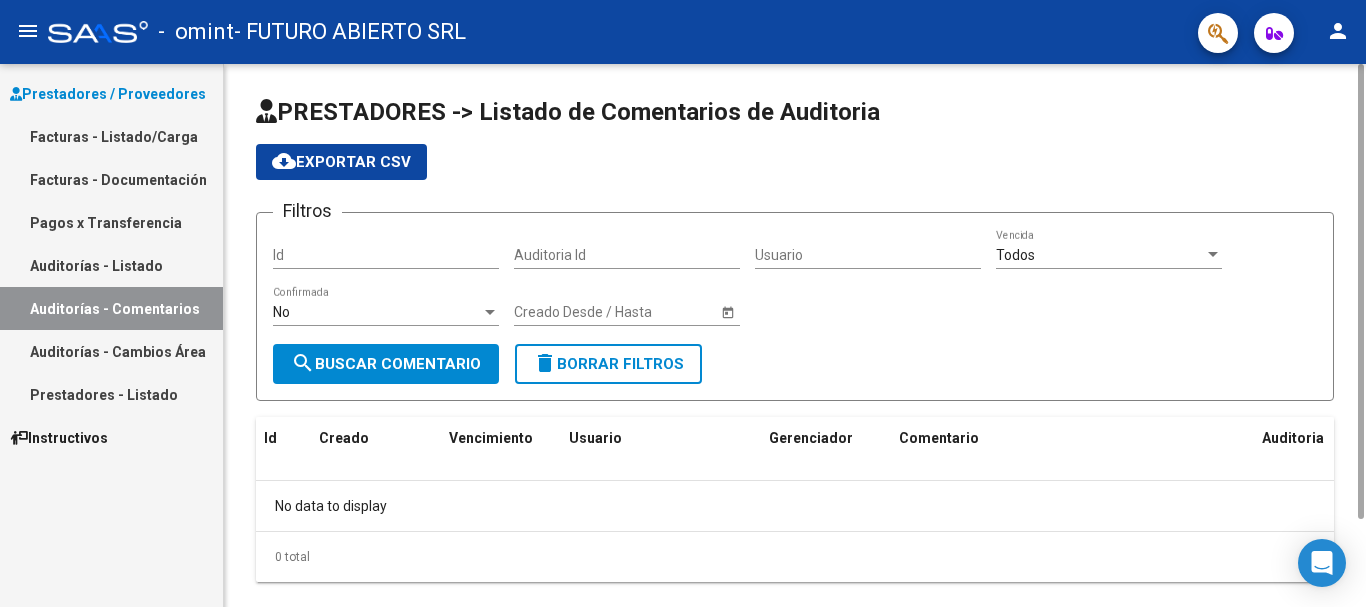 scroll, scrollTop: 39, scrollLeft: 0, axis: vertical 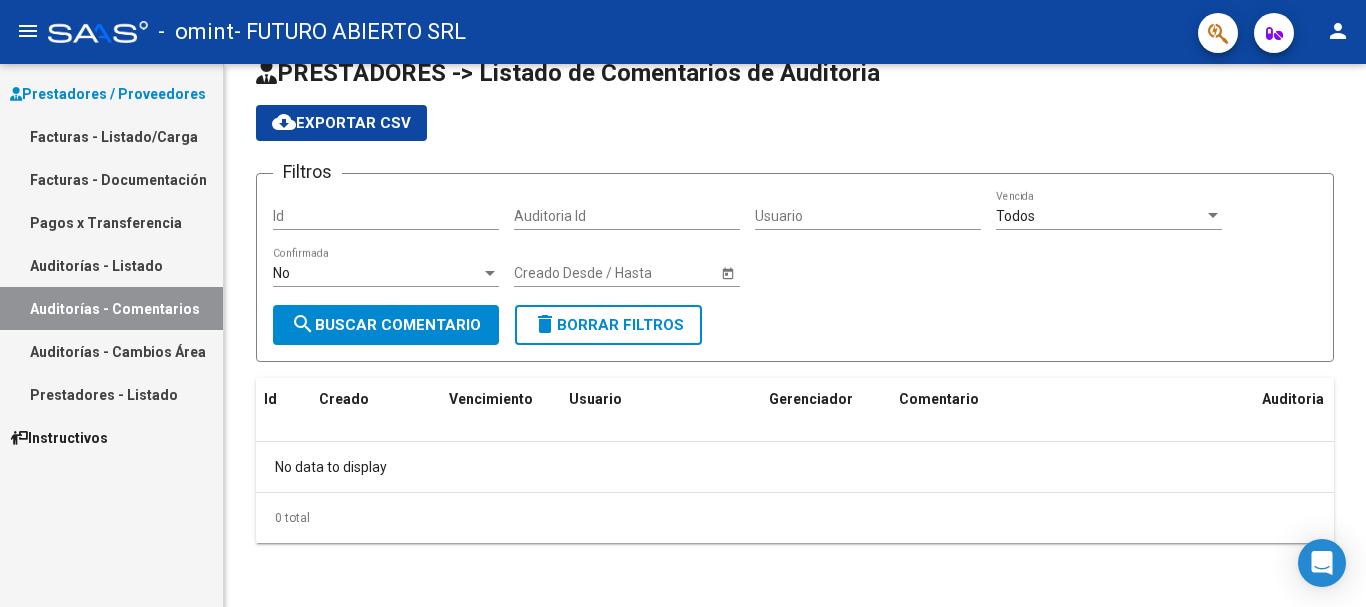 click on "Auditorías - Listado" at bounding box center [111, 265] 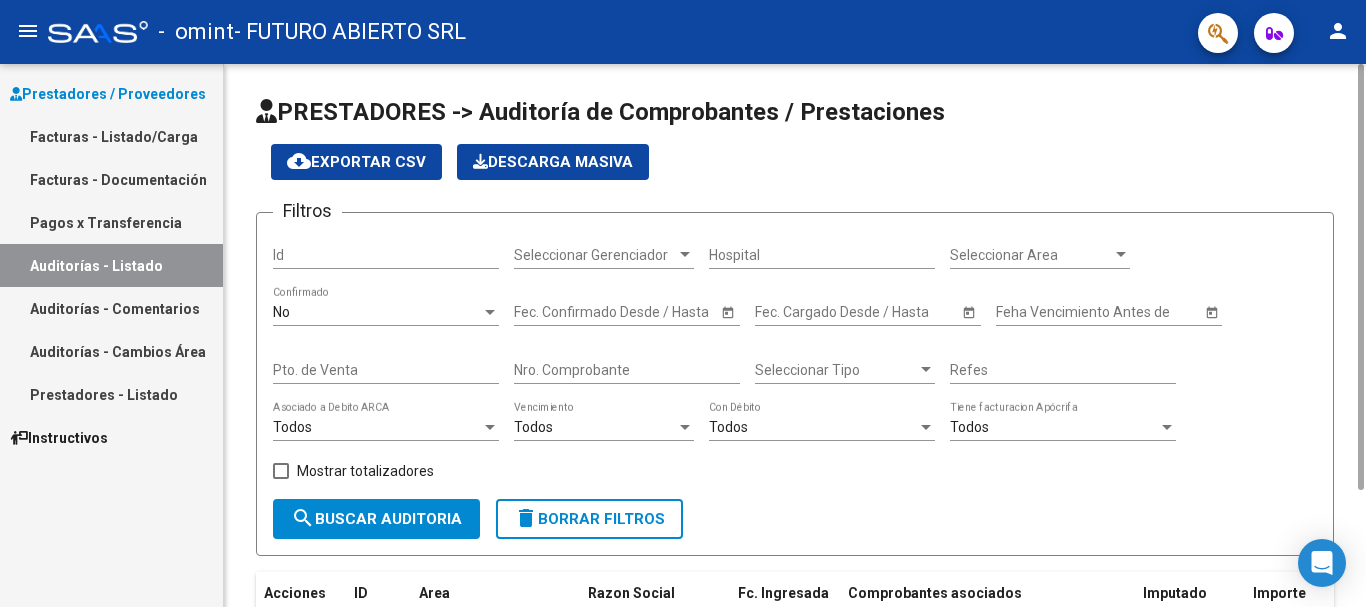 scroll, scrollTop: 194, scrollLeft: 0, axis: vertical 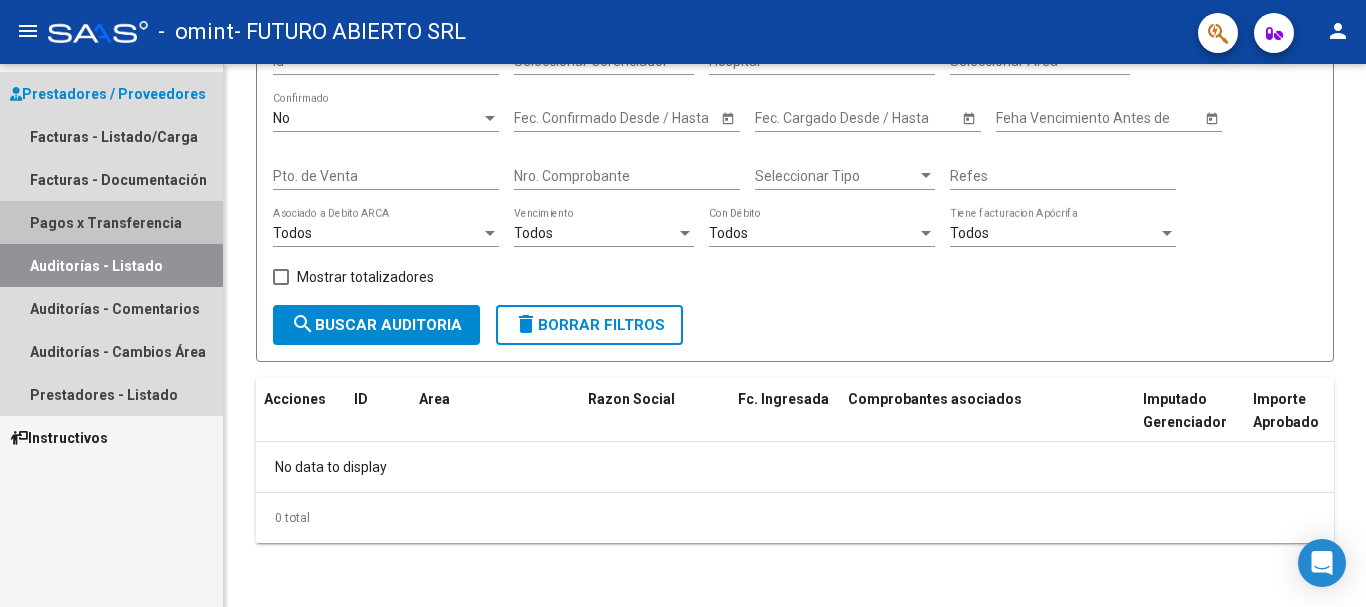 click on "Pagos x Transferencia" at bounding box center [111, 222] 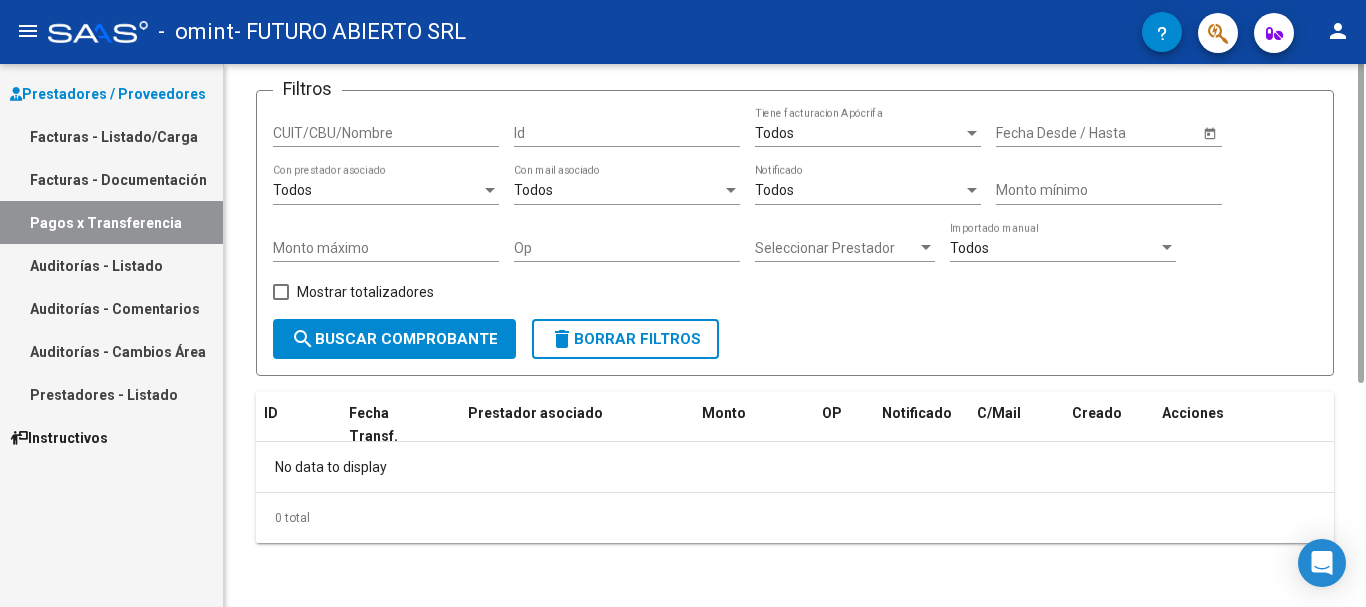scroll, scrollTop: 0, scrollLeft: 0, axis: both 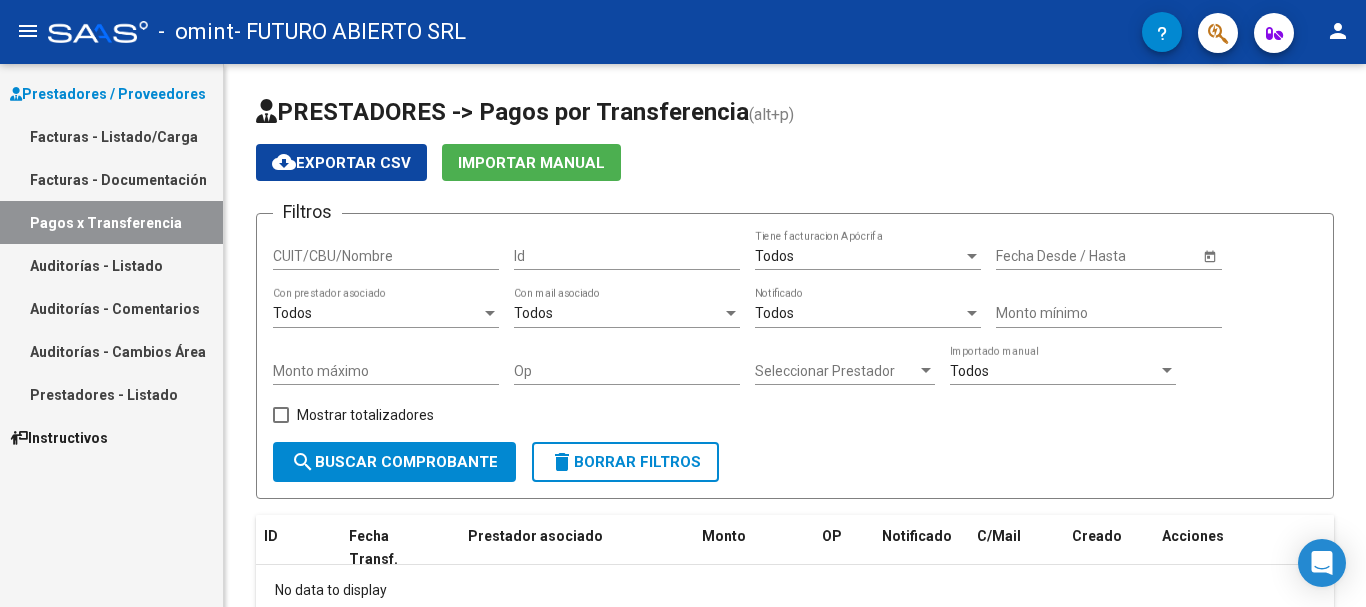 click on "Facturas - Documentación" at bounding box center [111, 179] 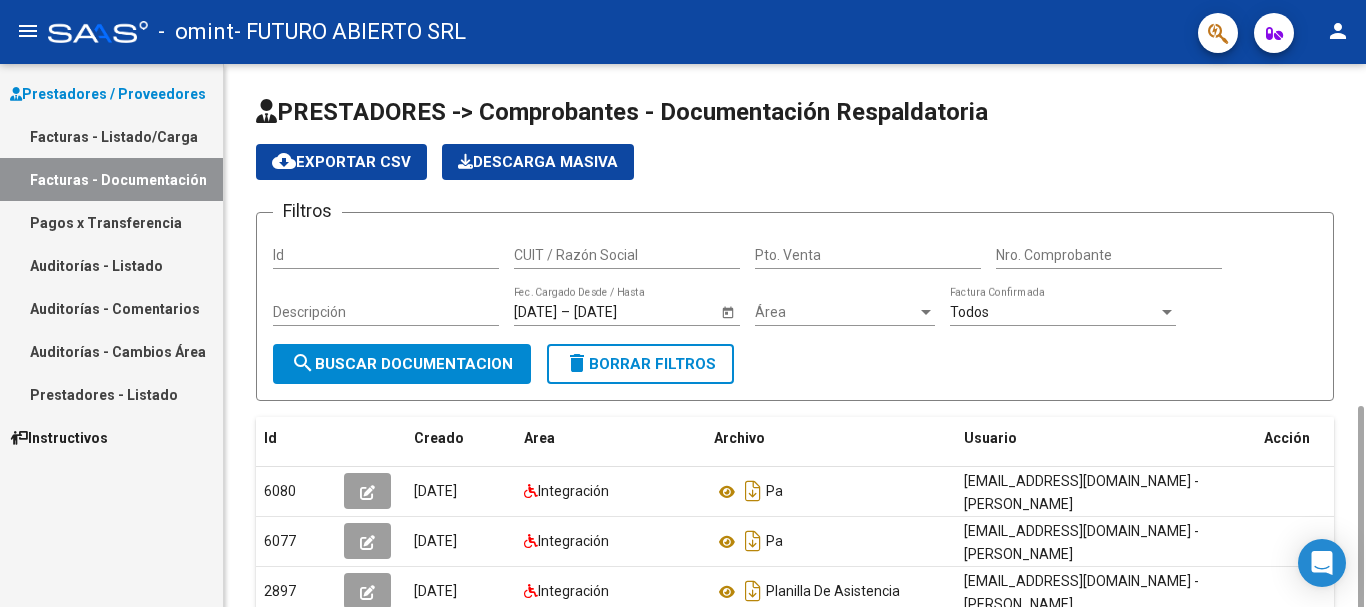 scroll, scrollTop: 222, scrollLeft: 0, axis: vertical 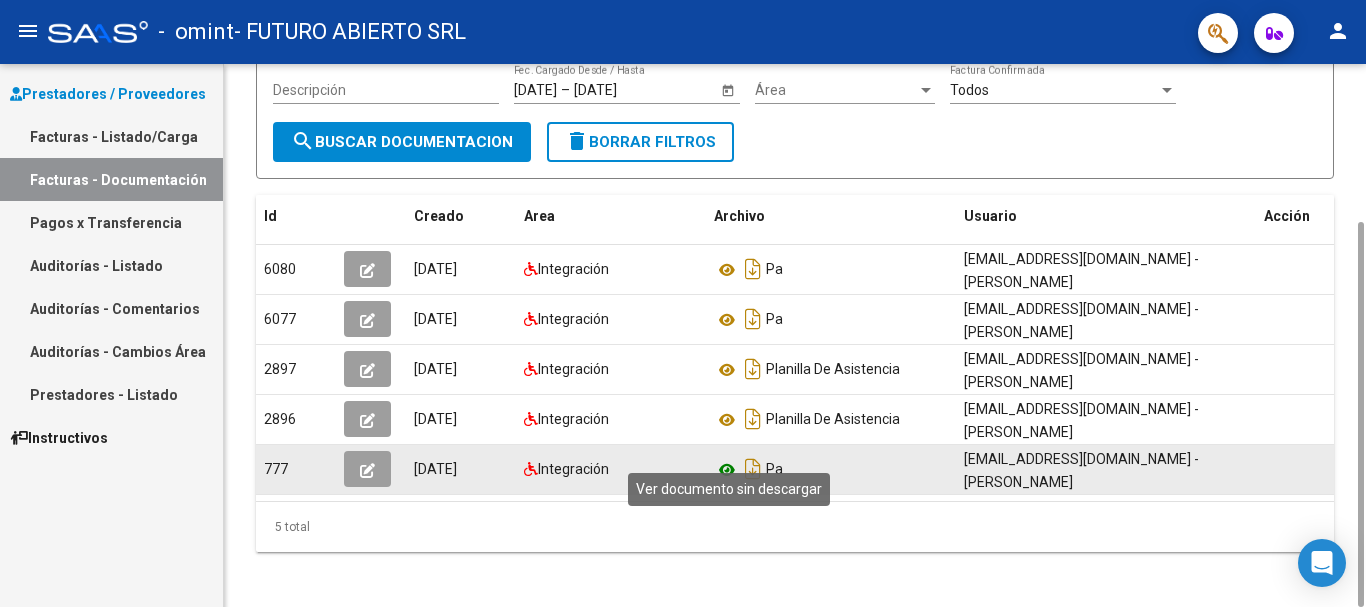 click 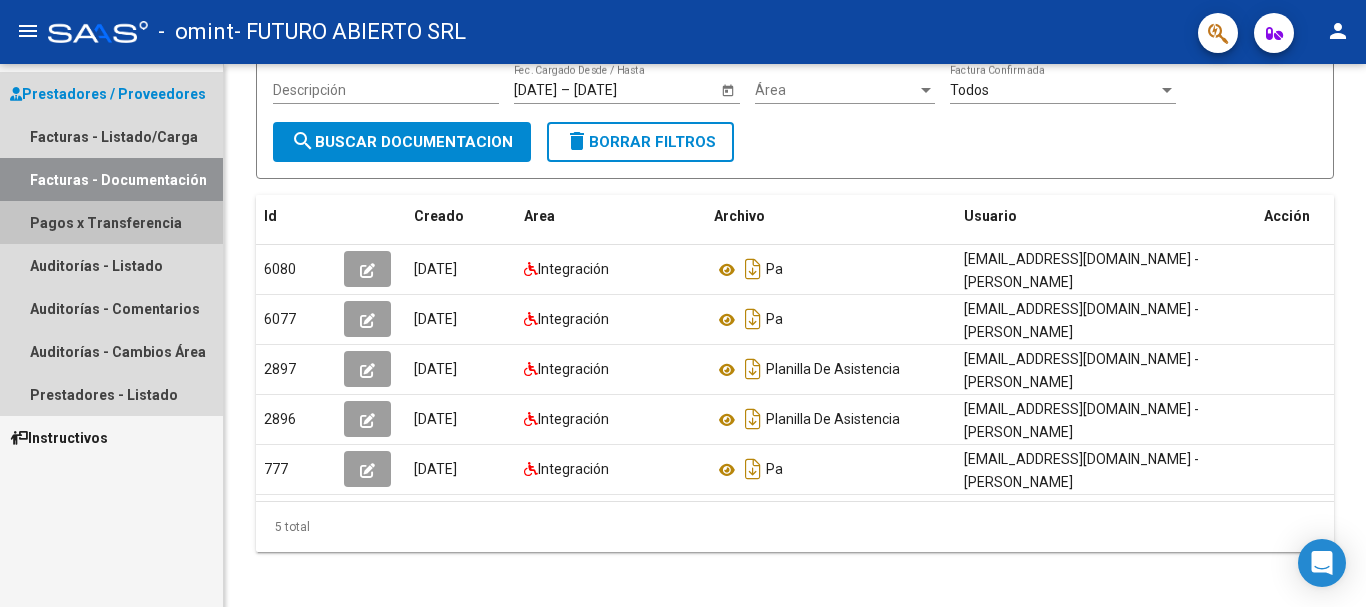 click on "Pagos x Transferencia" at bounding box center [111, 222] 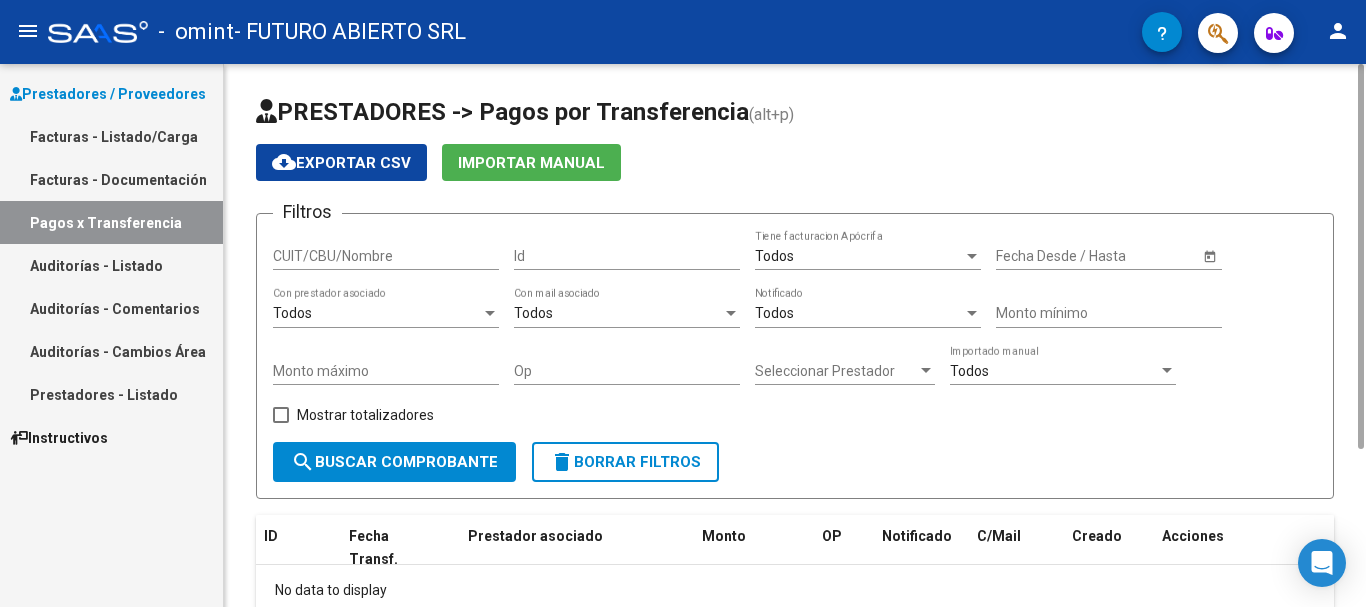 scroll, scrollTop: 123, scrollLeft: 0, axis: vertical 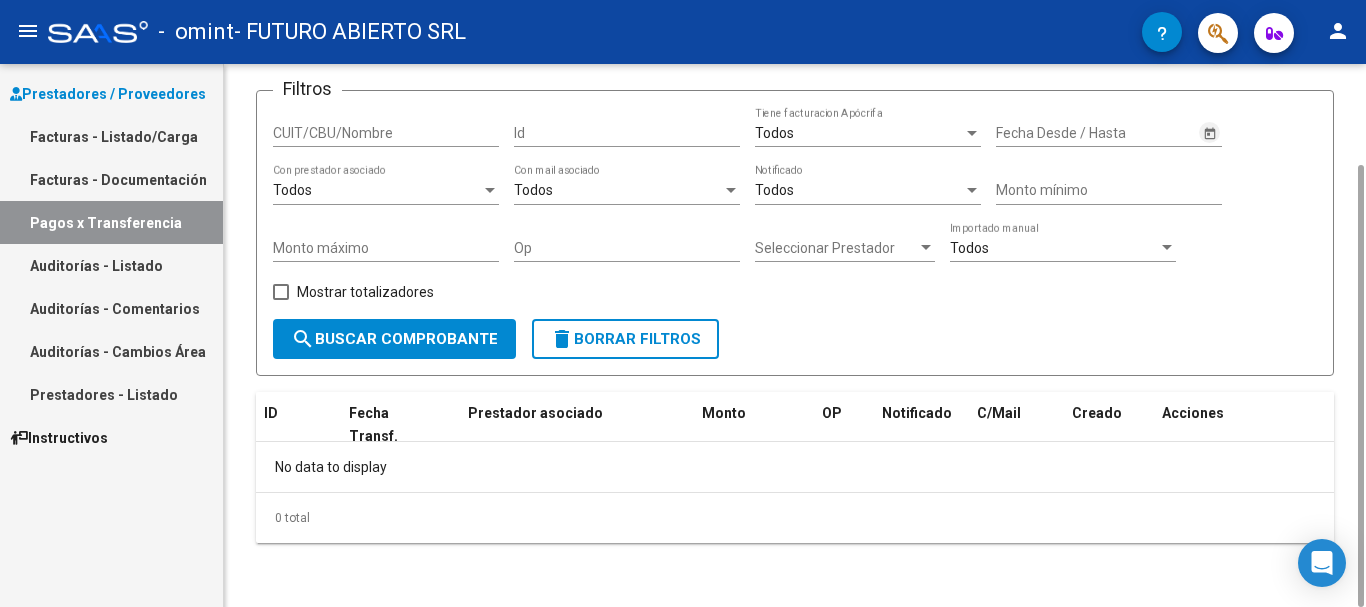 click 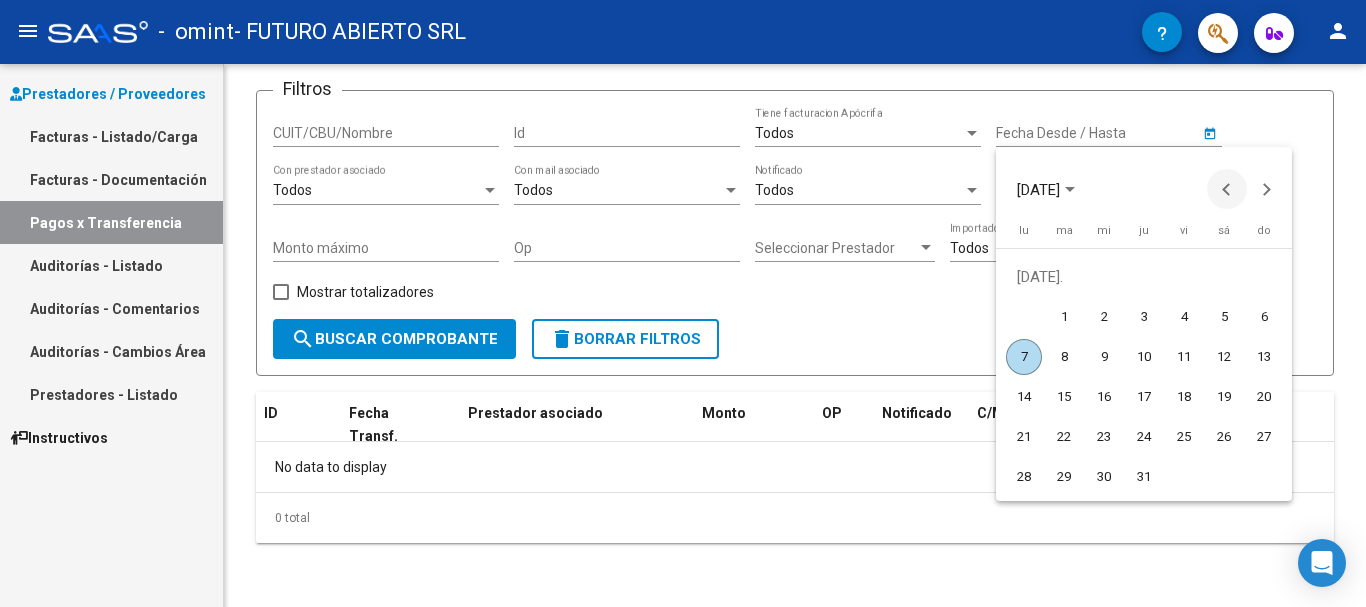 click at bounding box center [1227, 189] 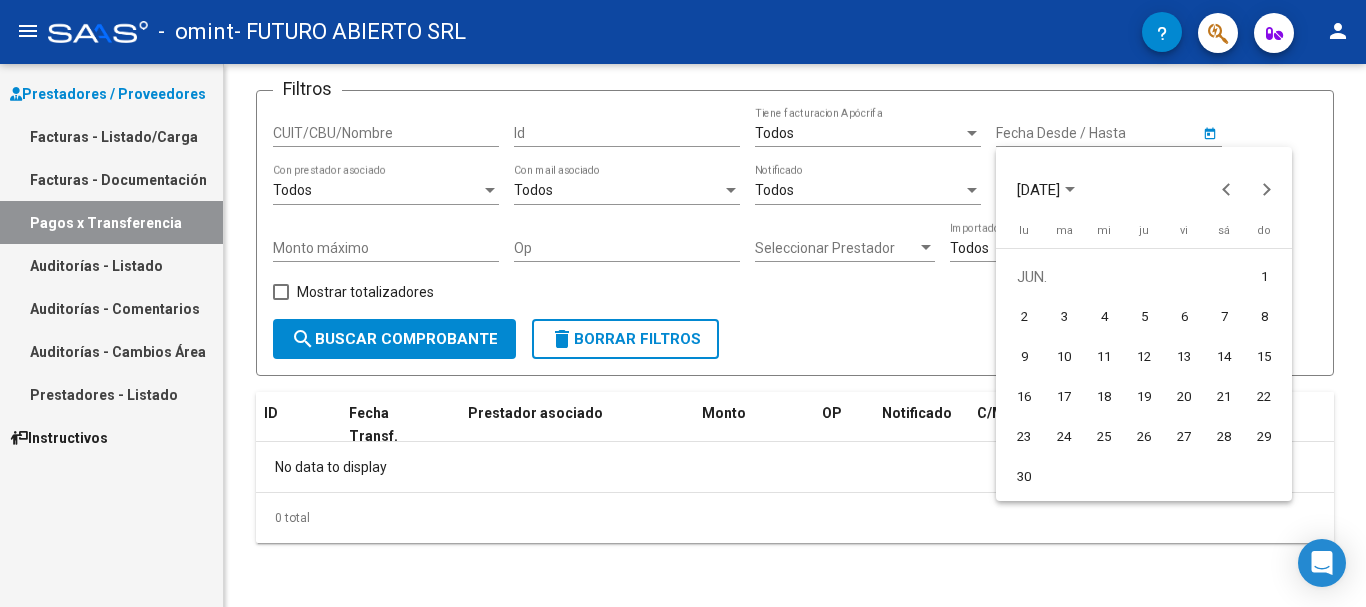 click on "3" at bounding box center (1064, 317) 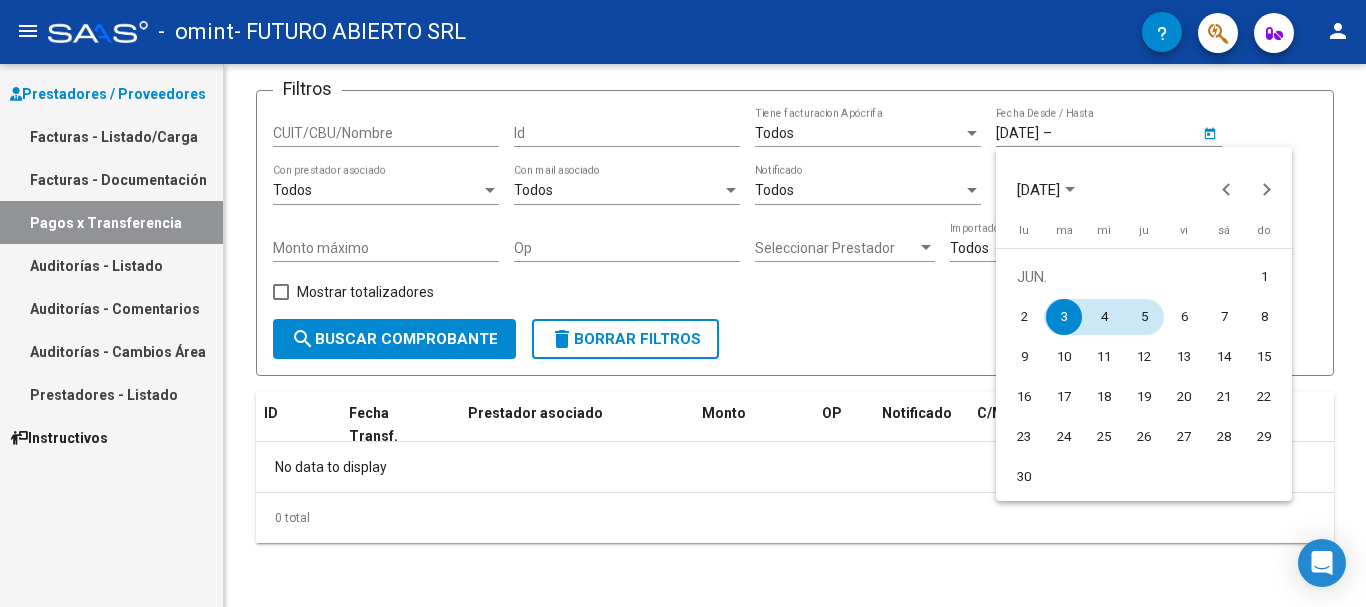 click on "5" at bounding box center (1144, 317) 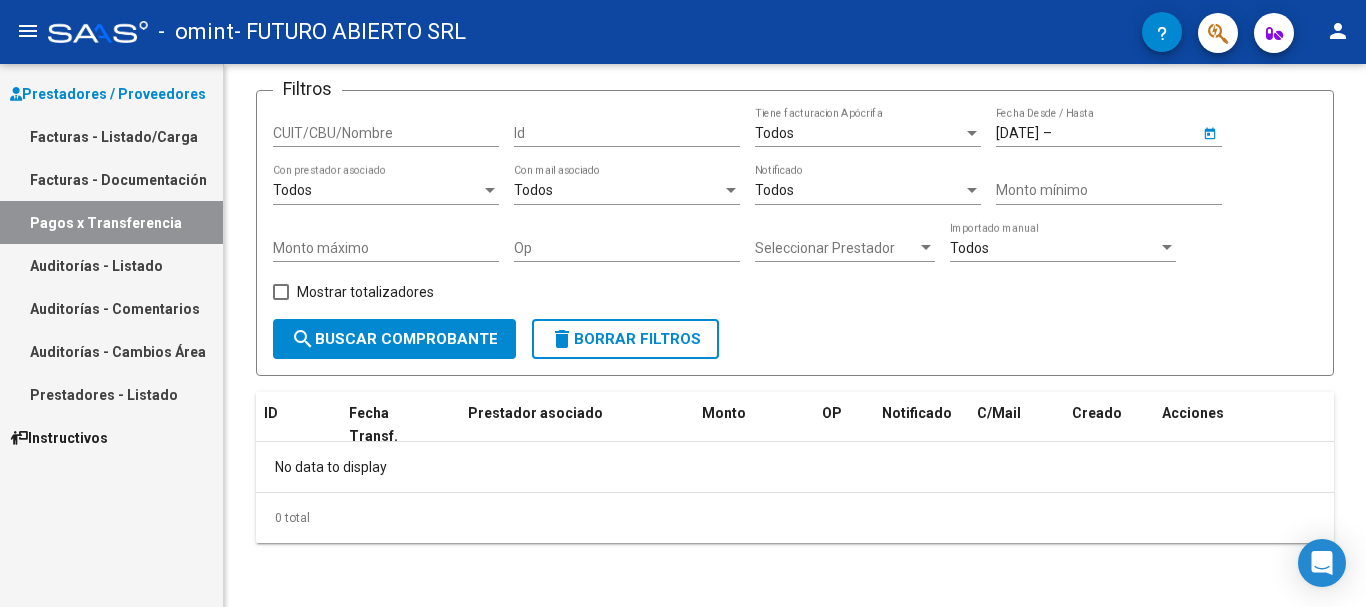 type on "[DATE]" 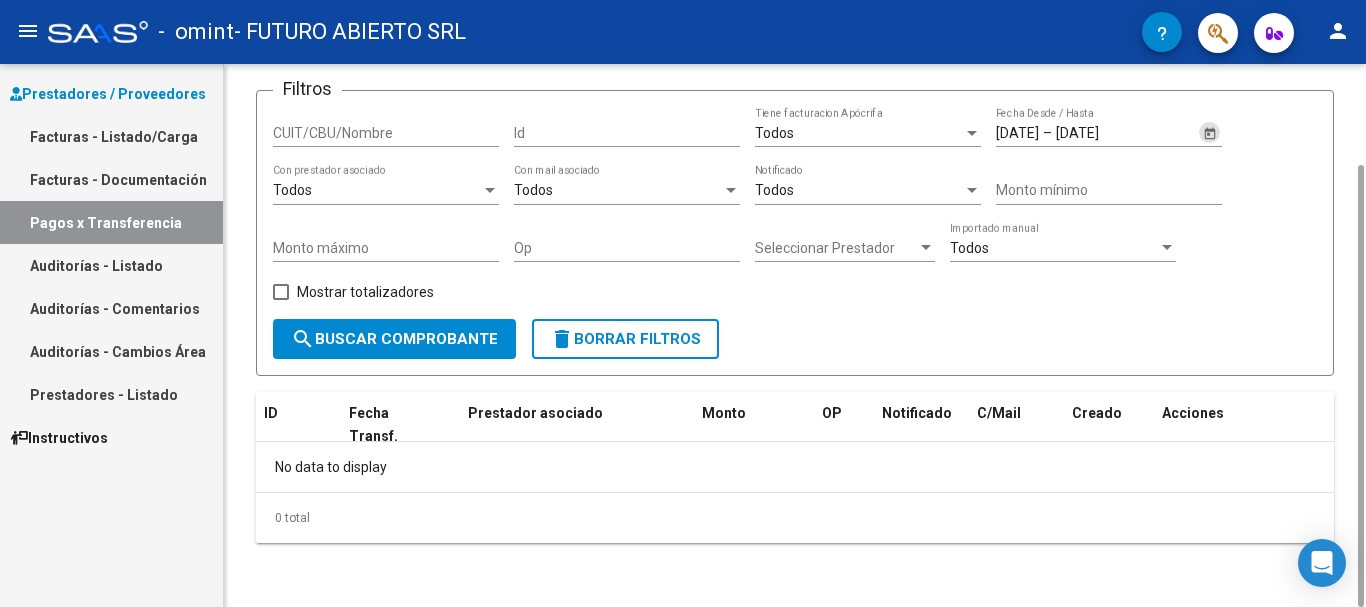 click on "search  Buscar Comprobante" 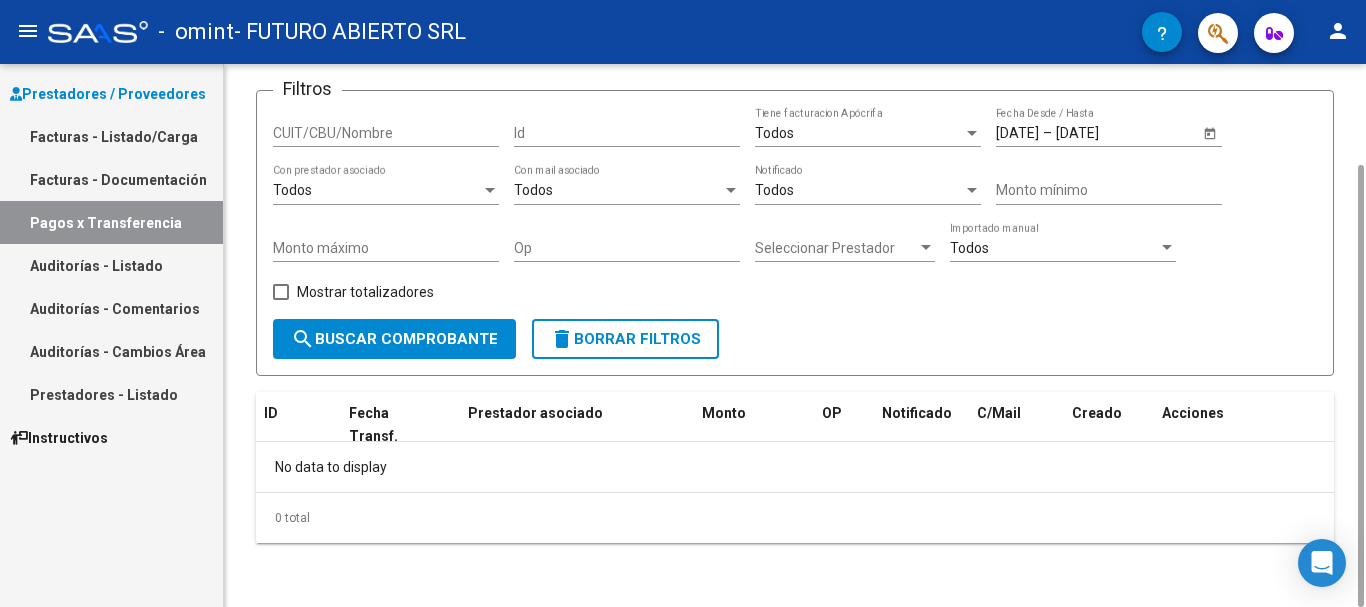 click on "CUIT/CBU/Nombre" at bounding box center (386, 133) 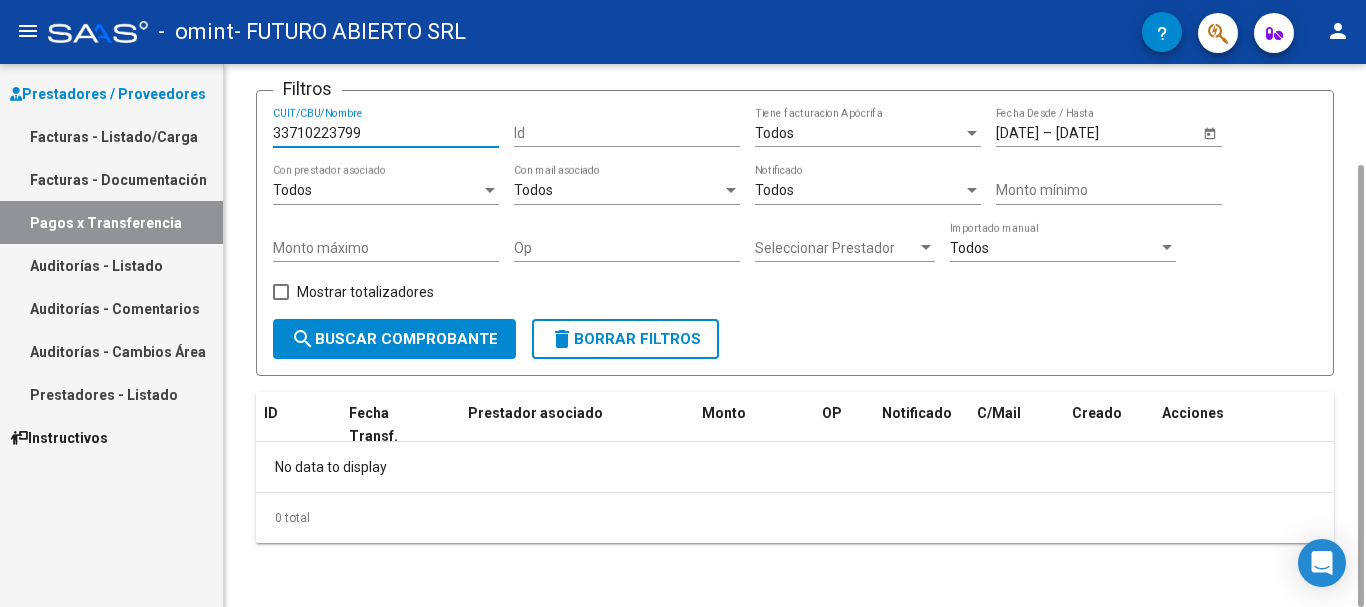 click on "search  Buscar Comprobante" 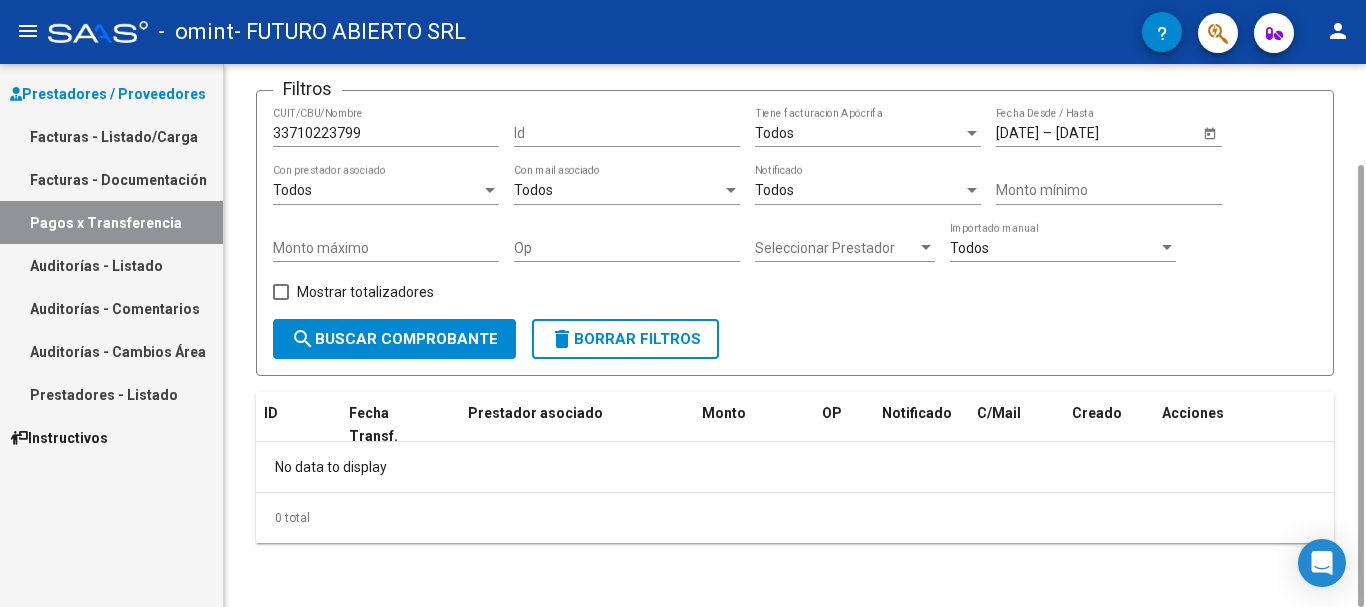click on "Id" 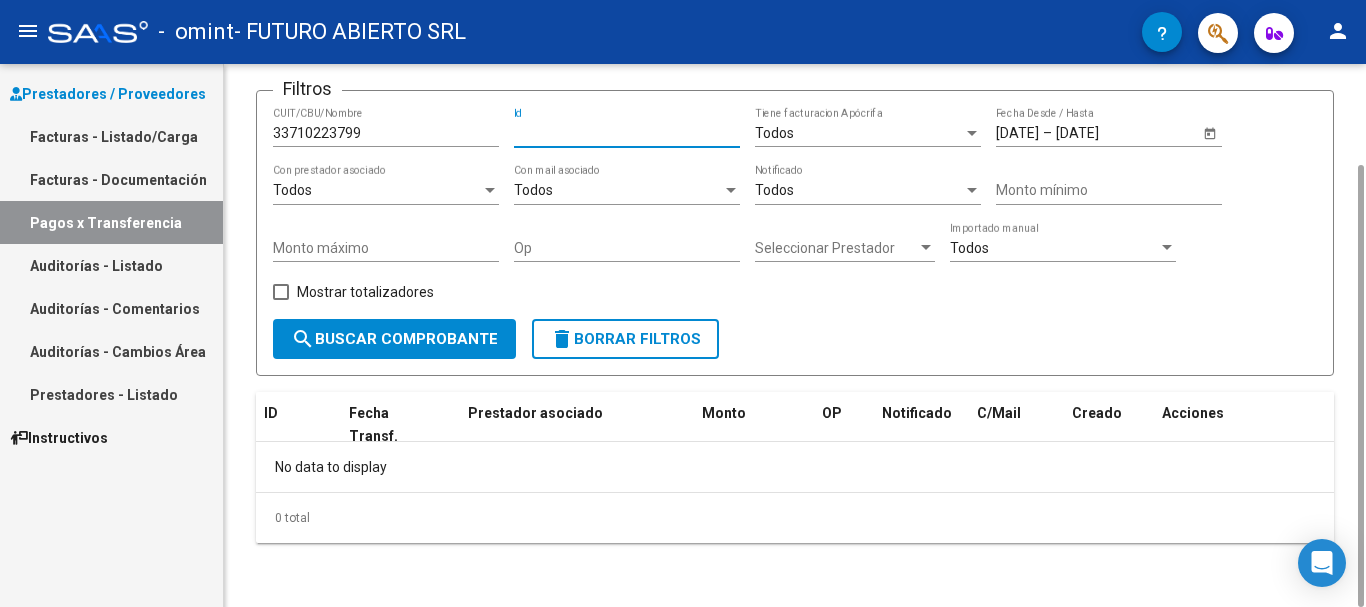 click on "Id" at bounding box center (627, 133) 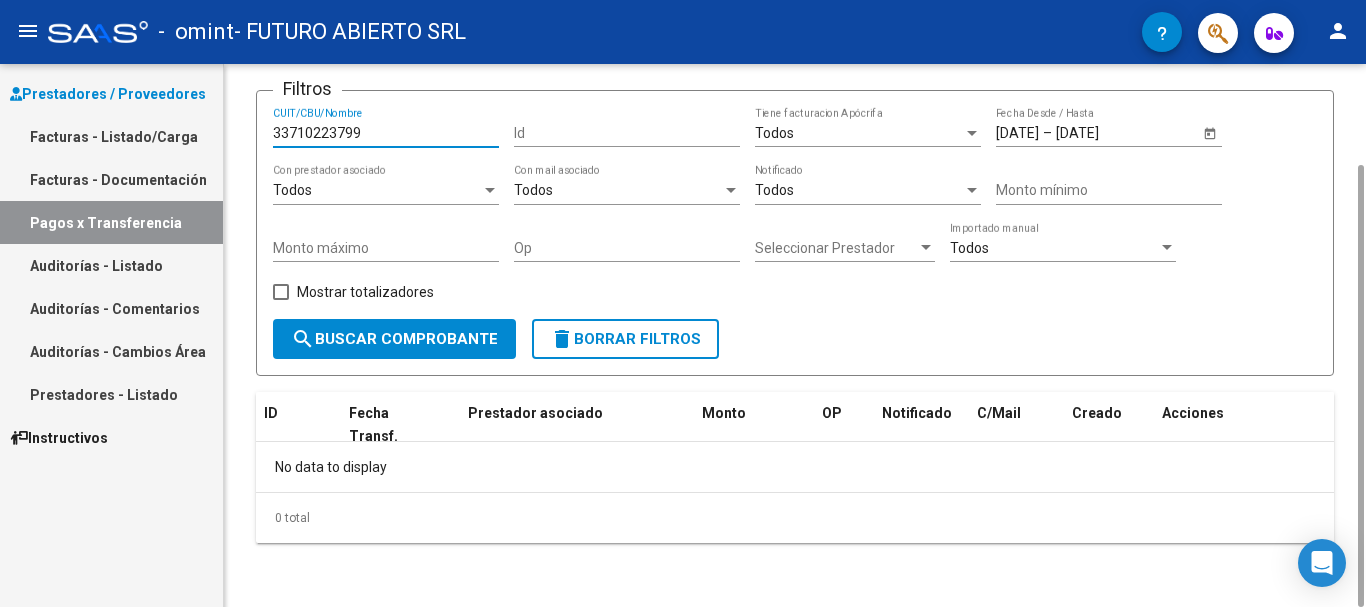 click on "33710223799" at bounding box center (386, 133) 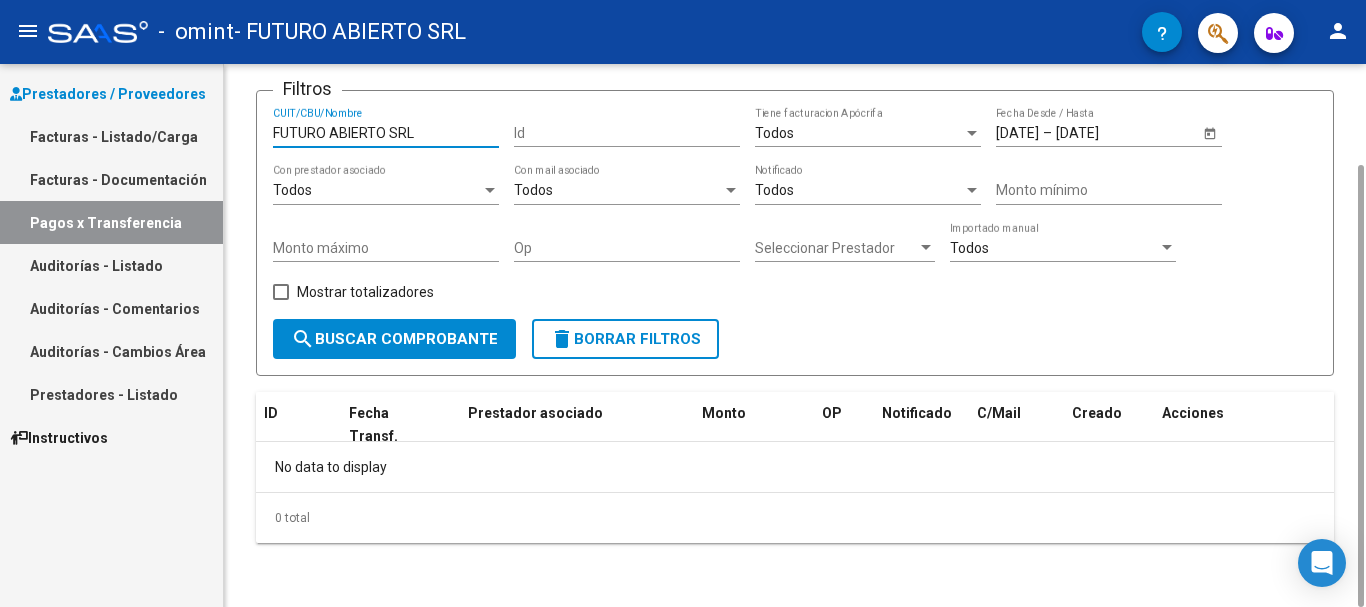 click on "search  Buscar Comprobante" 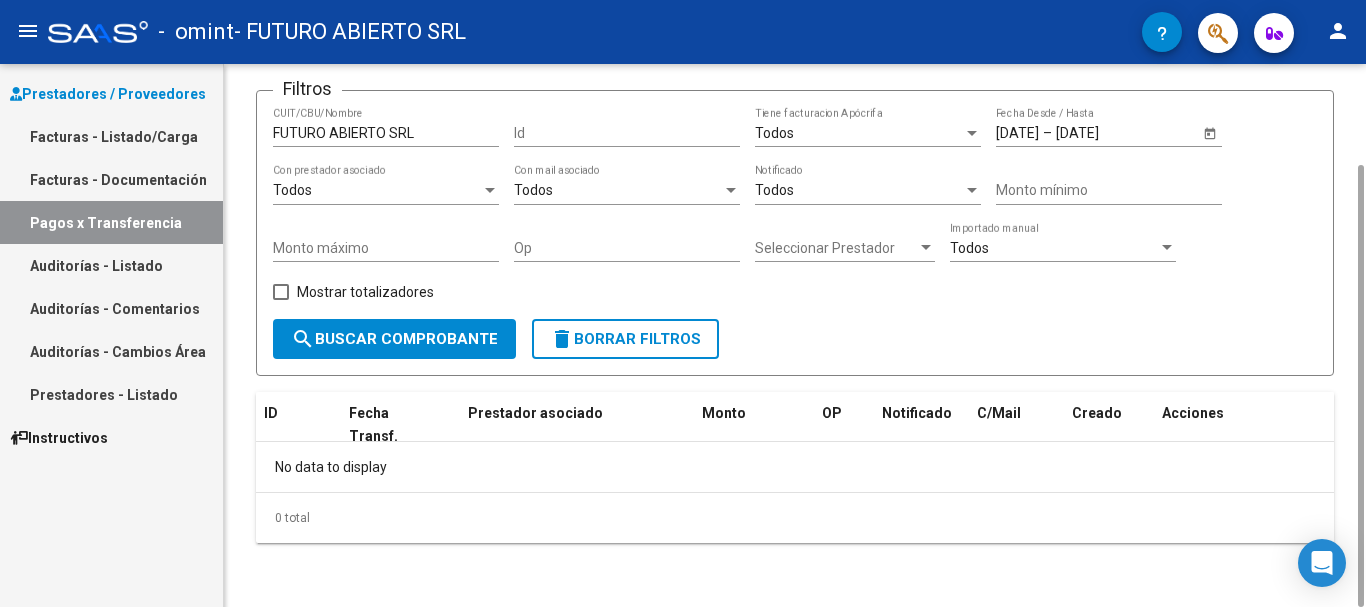 click on "Todos  Tiene facturacion Apócrifa" 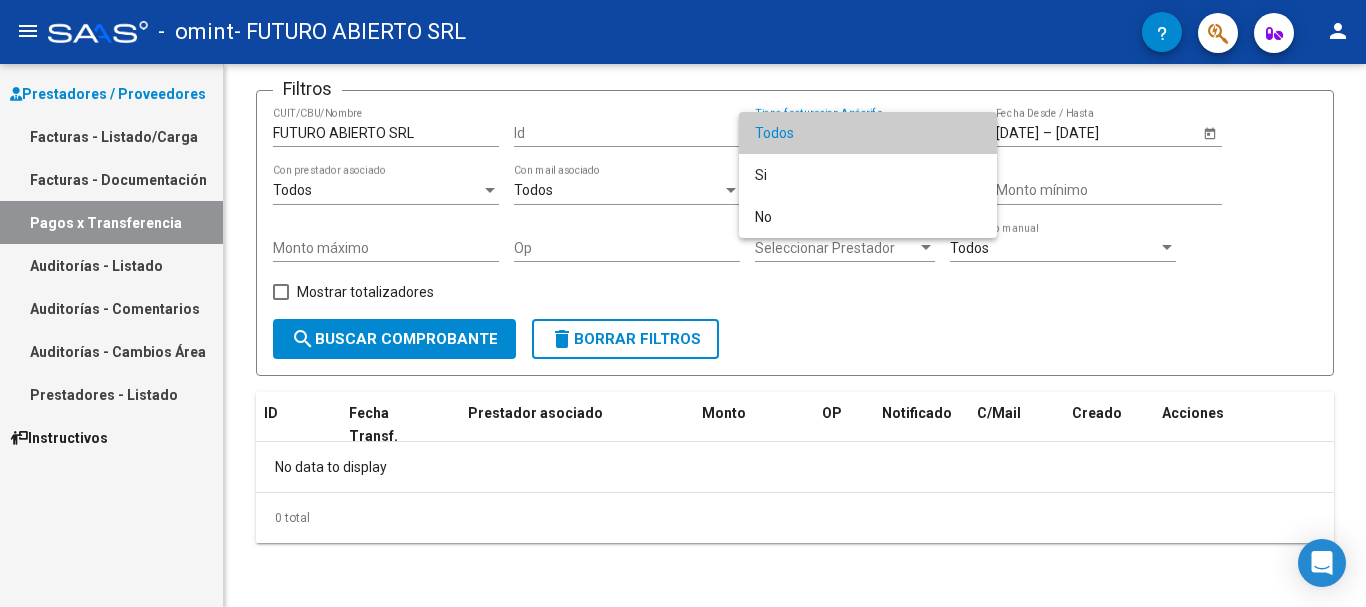 click at bounding box center [683, 303] 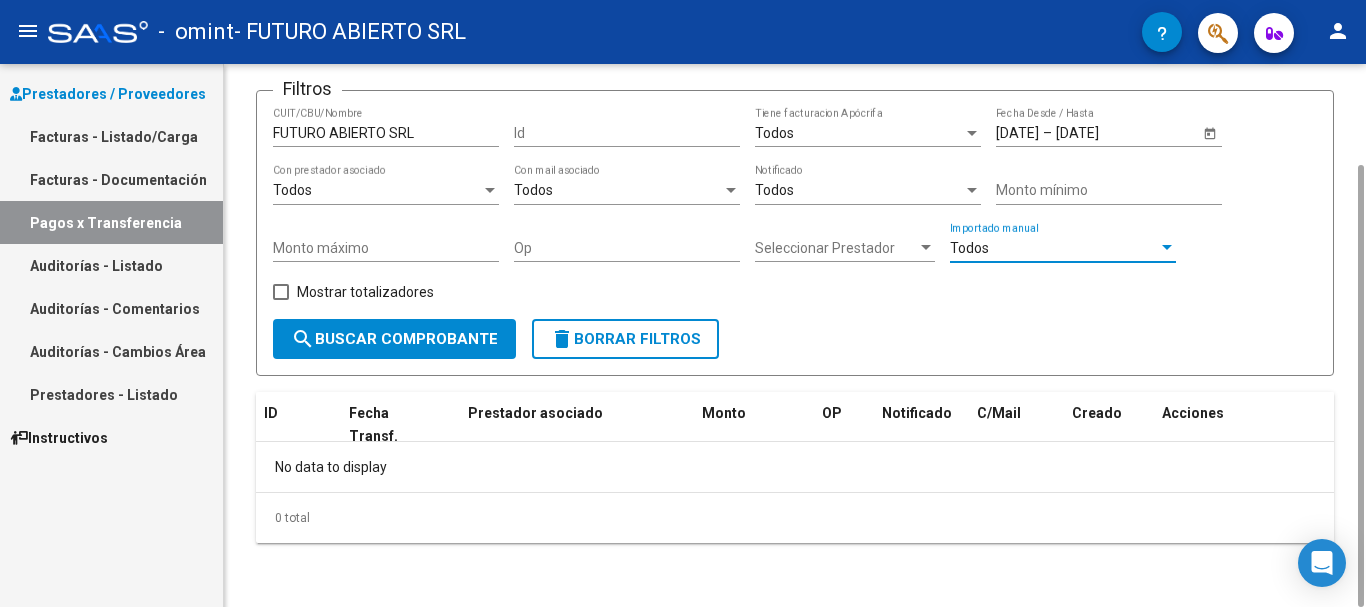 click on "Todos" at bounding box center (1054, 248) 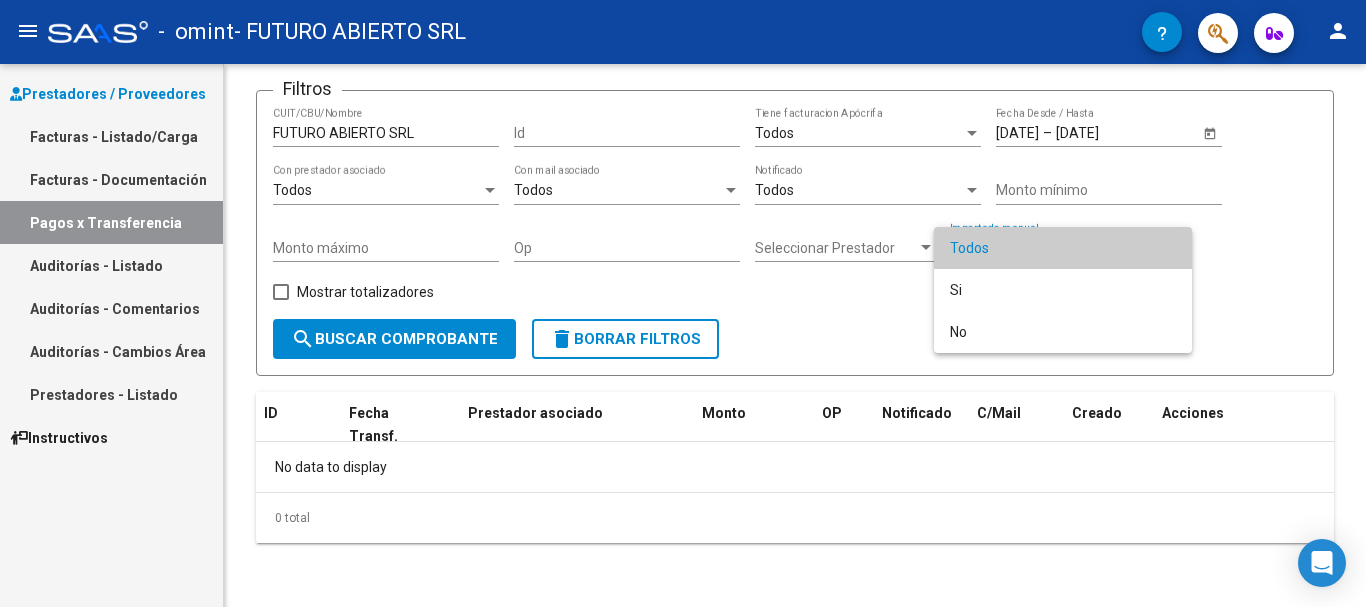 click at bounding box center [683, 303] 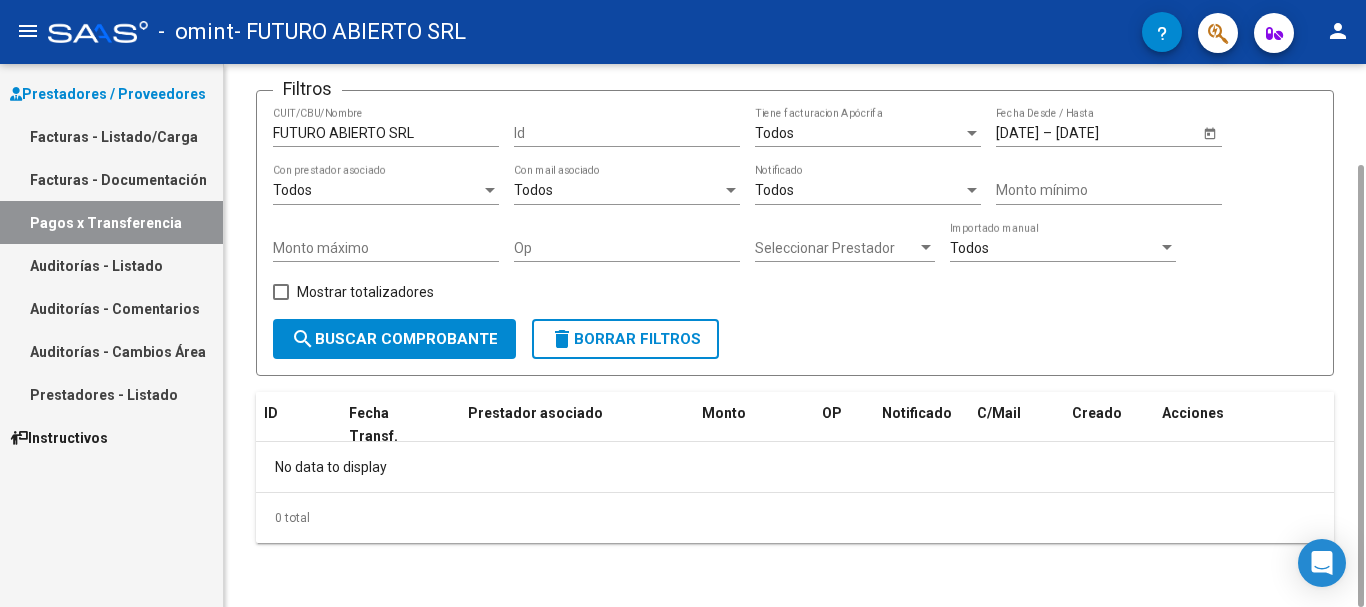 click on "Monto máximo" at bounding box center (386, 248) 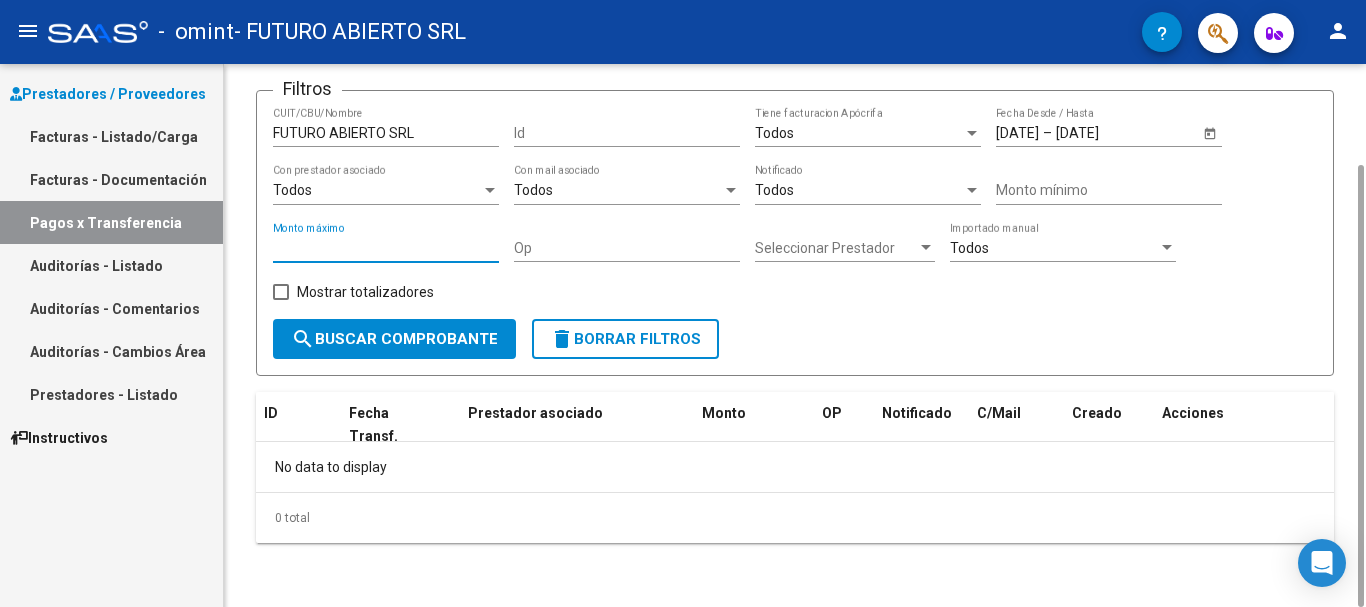 click on "search  Buscar Comprobante" 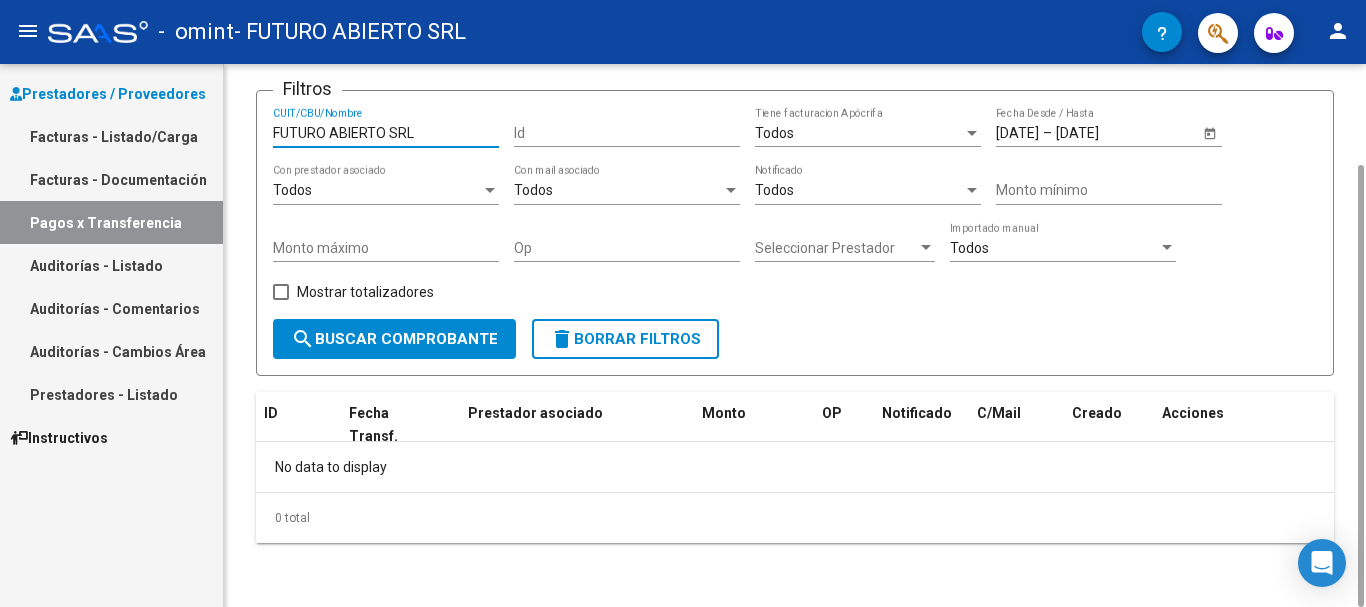 drag, startPoint x: 407, startPoint y: 124, endPoint x: 229, endPoint y: 158, distance: 181.2181 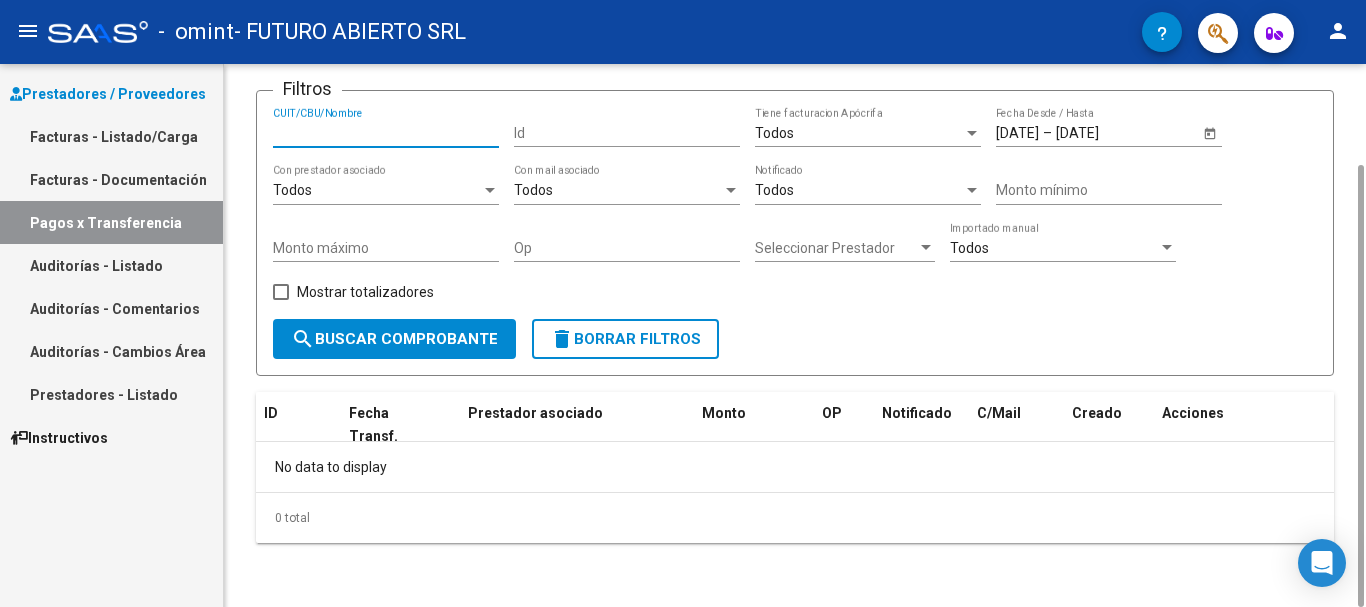 type 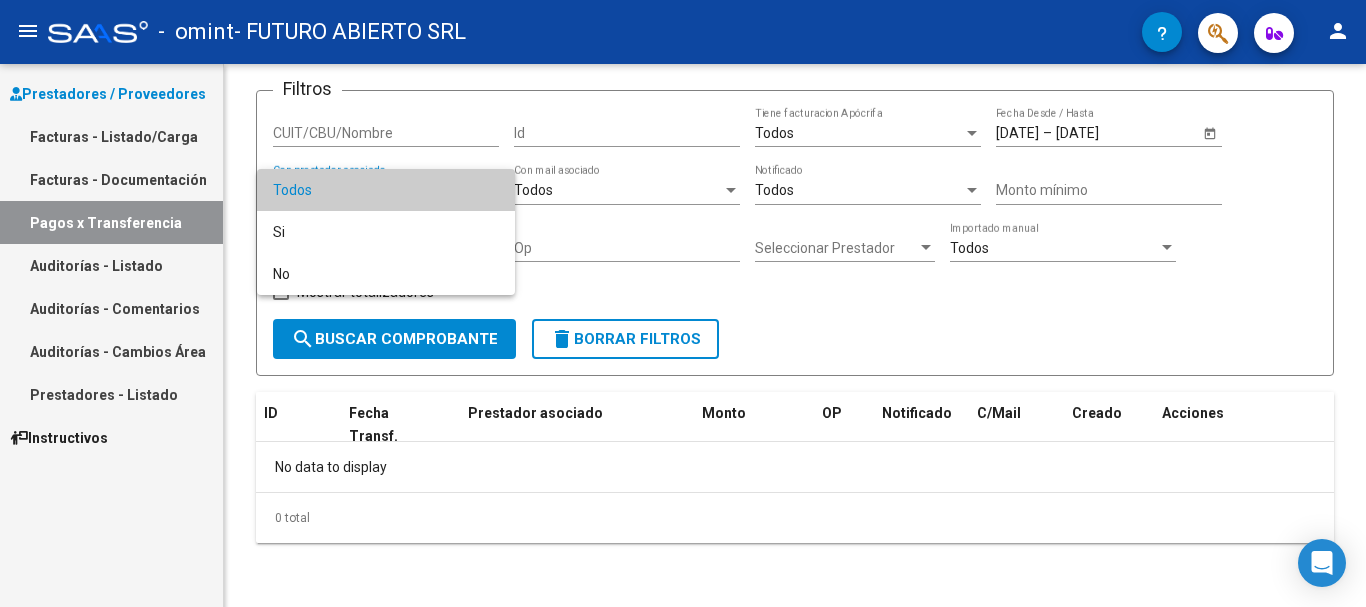 click on "Todos" at bounding box center [386, 190] 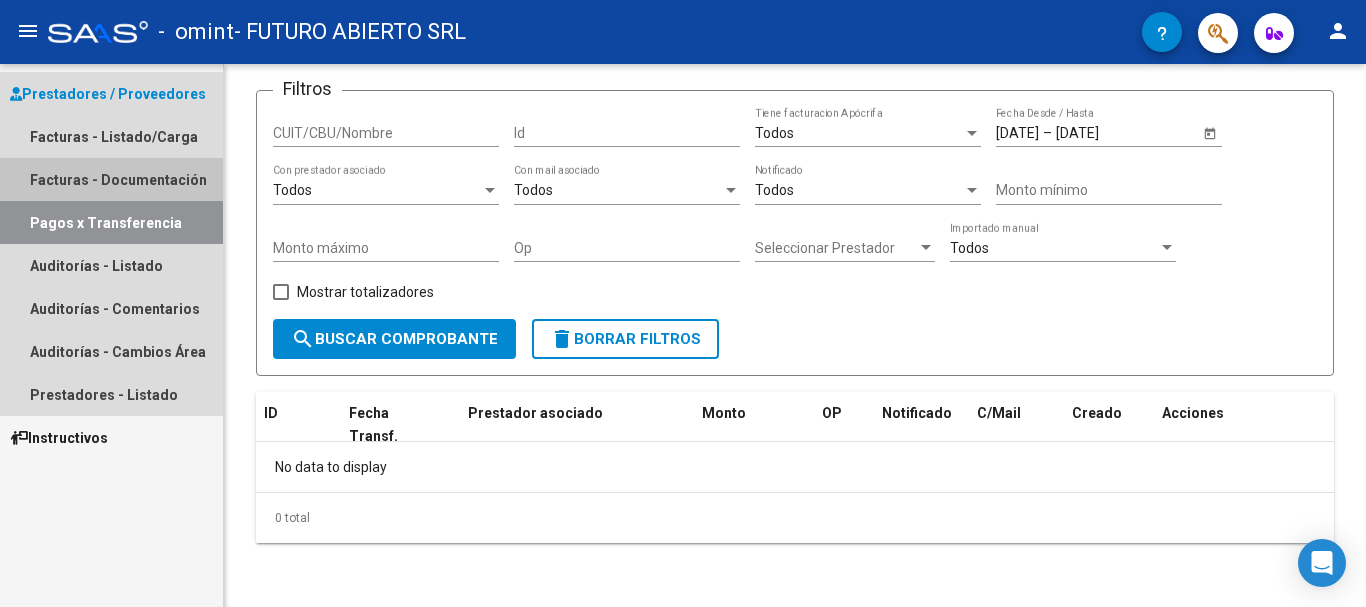 click on "Facturas - Documentación" at bounding box center [111, 179] 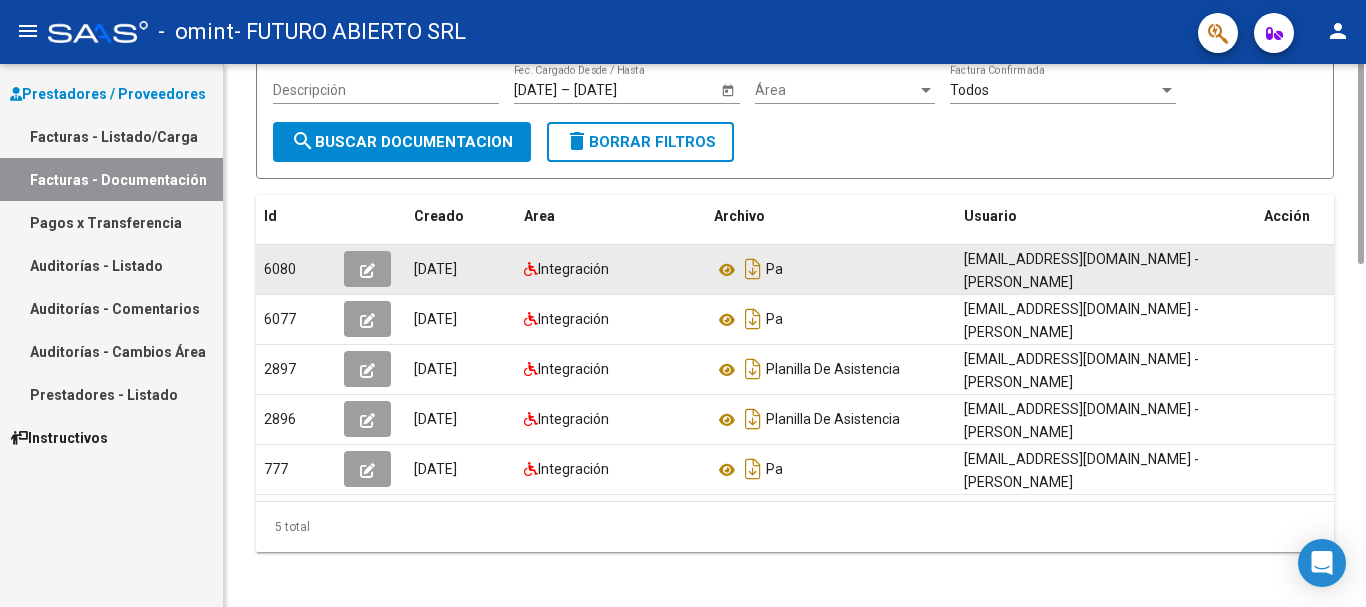 scroll, scrollTop: 22, scrollLeft: 0, axis: vertical 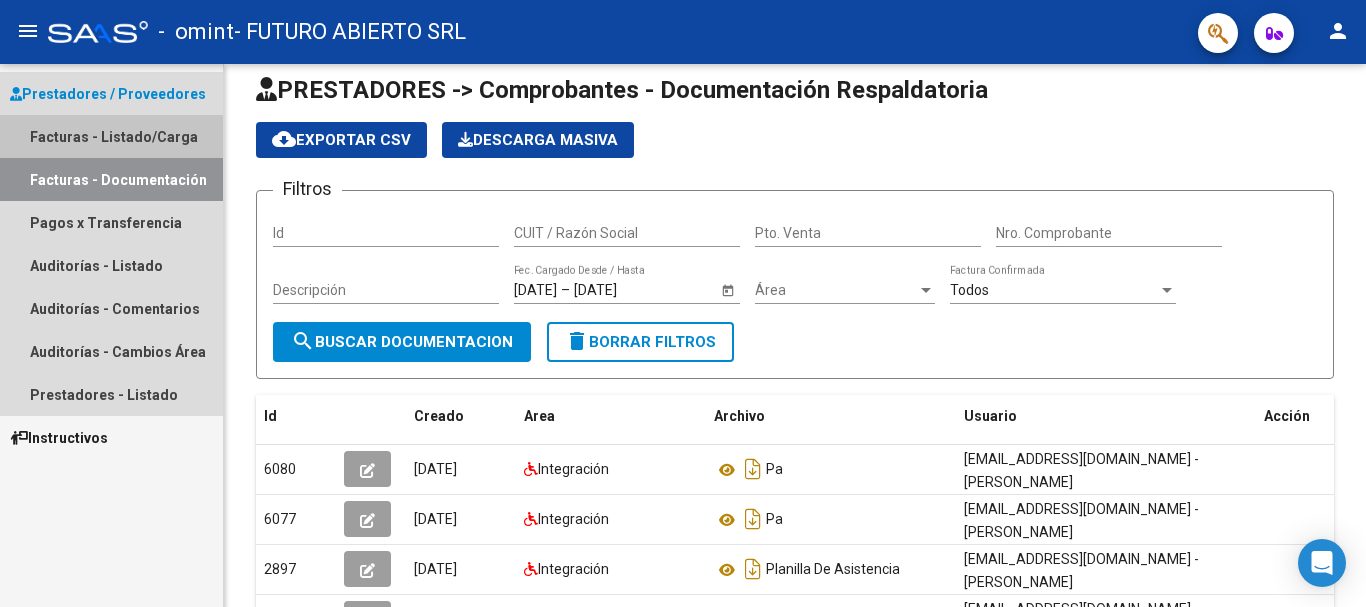 click on "Facturas - Listado/Carga" at bounding box center [111, 136] 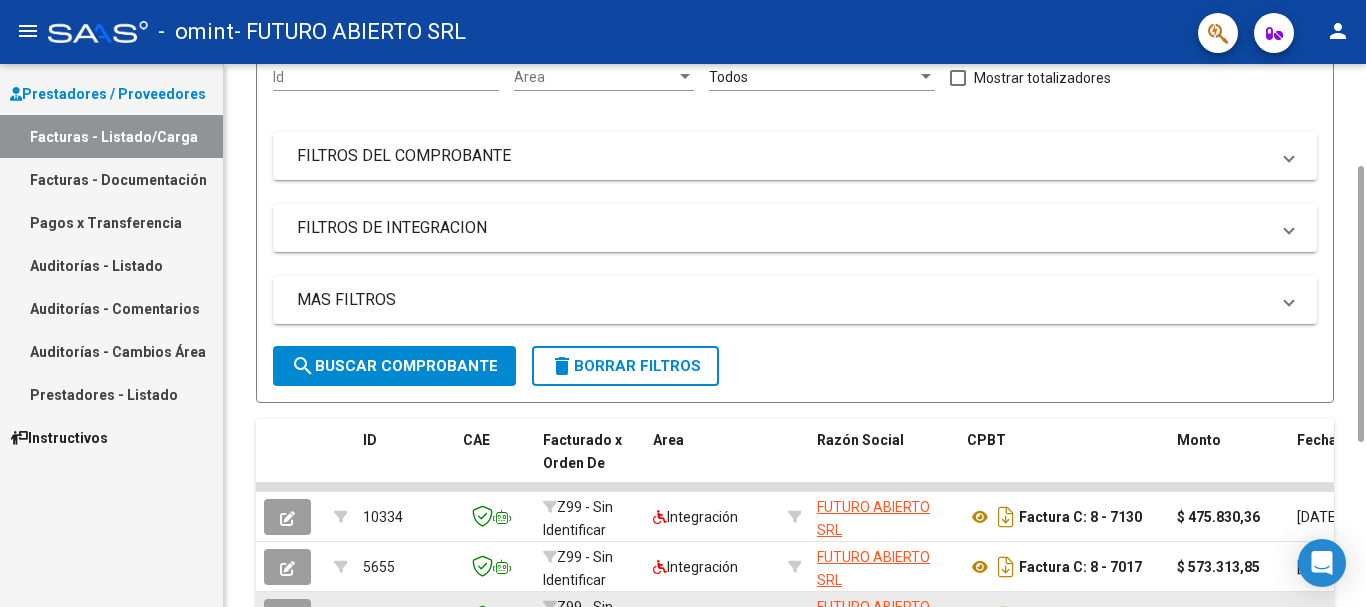 scroll, scrollTop: 522, scrollLeft: 0, axis: vertical 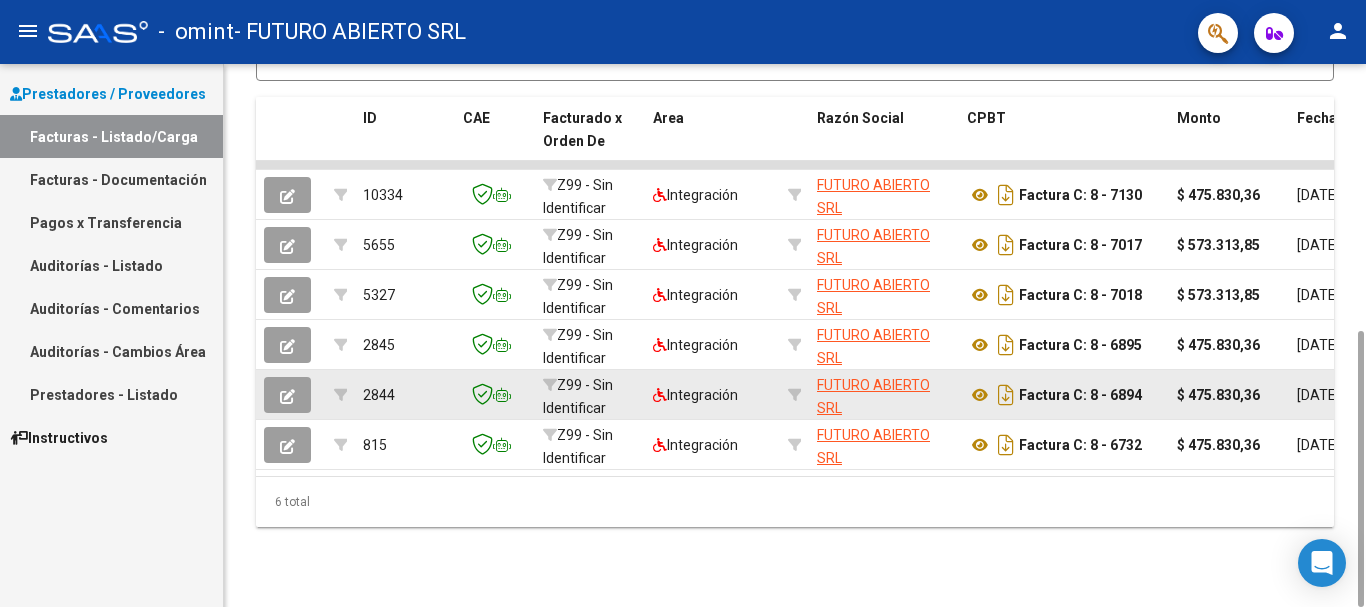 click 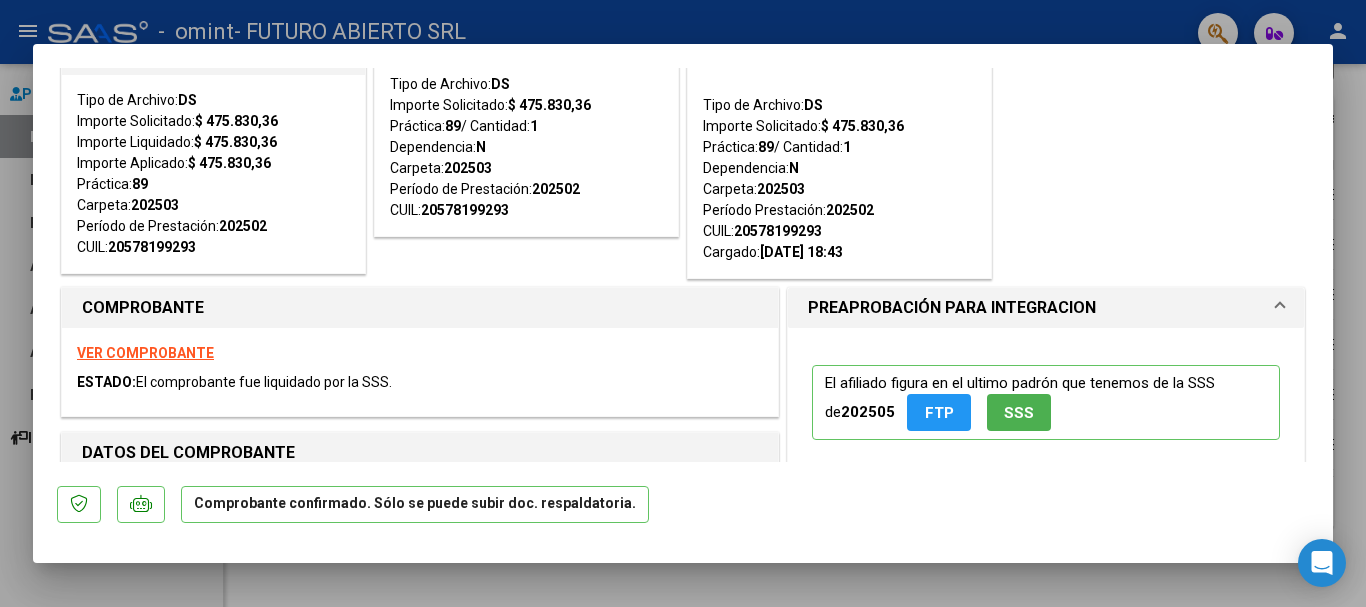 scroll, scrollTop: 0, scrollLeft: 0, axis: both 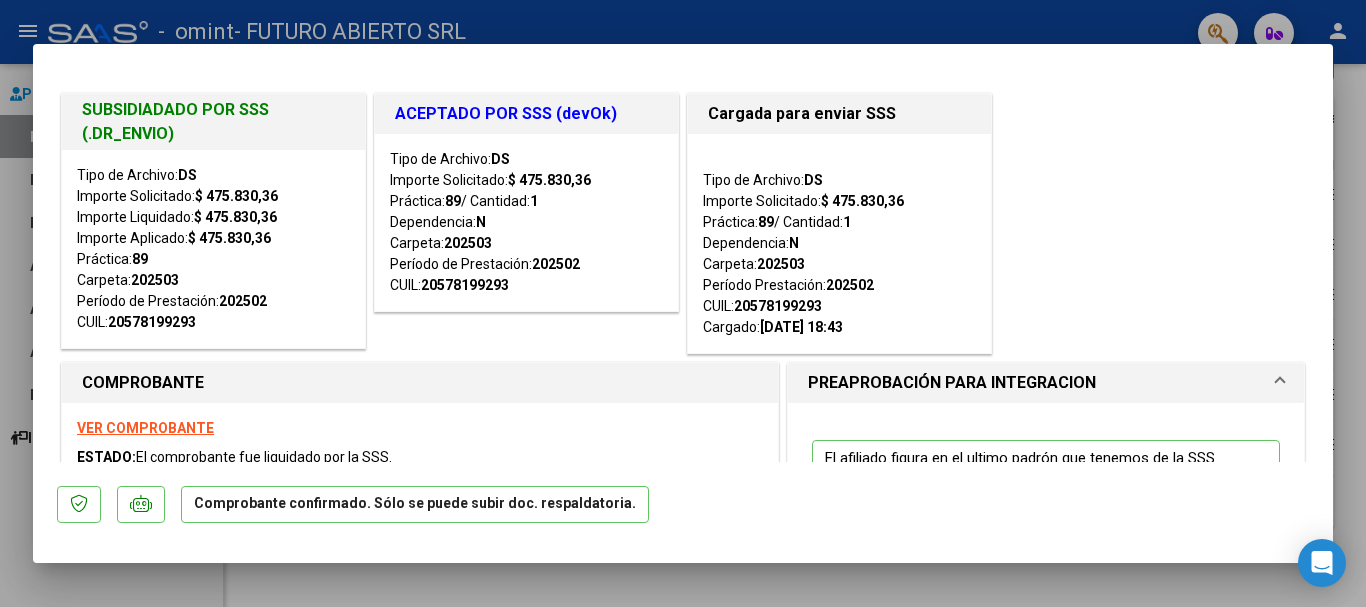 click at bounding box center (683, 303) 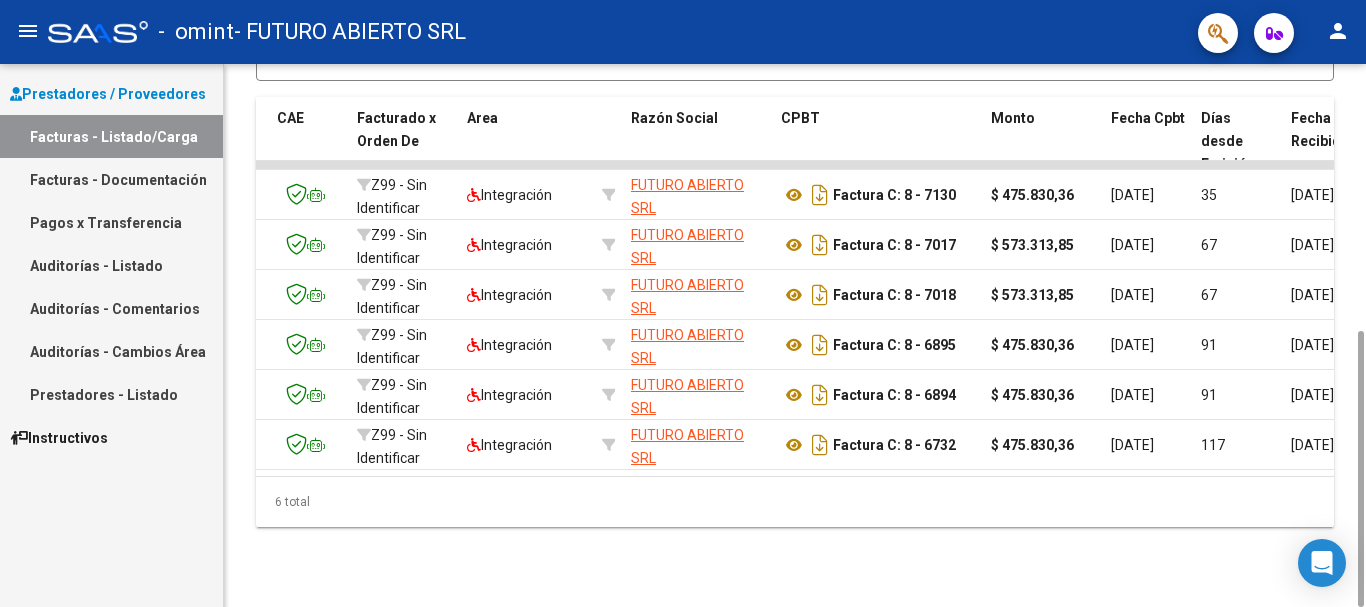 scroll, scrollTop: 0, scrollLeft: 162, axis: horizontal 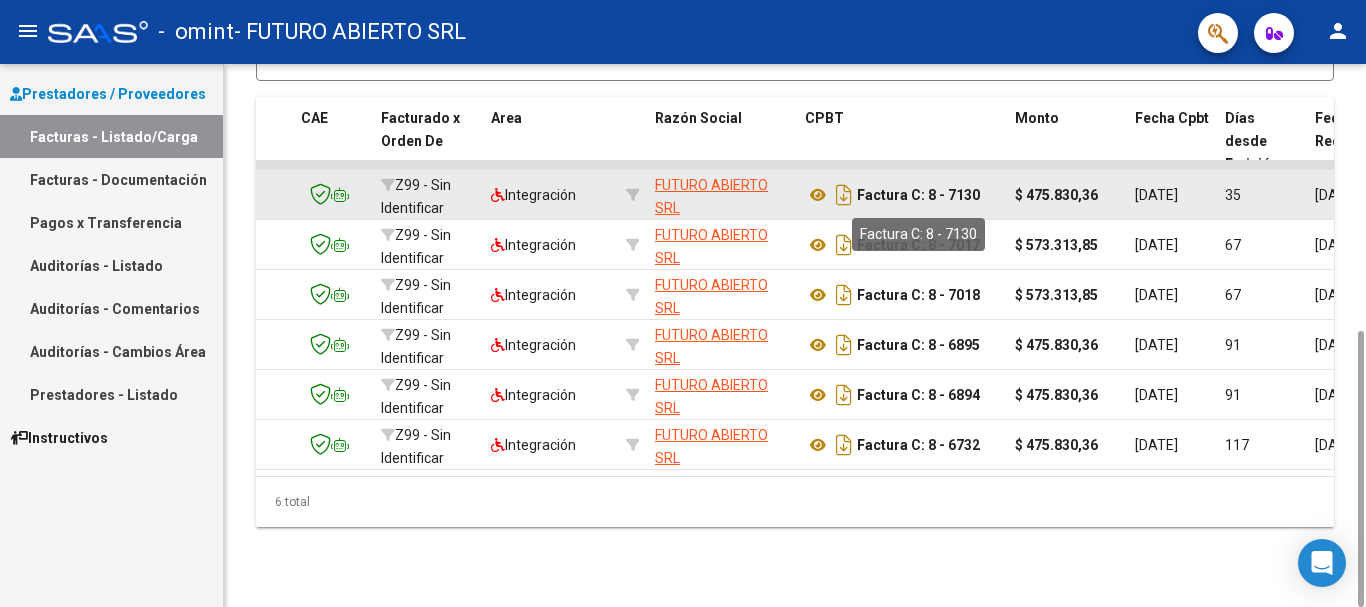 click on "Factura C: 8 - 7130" 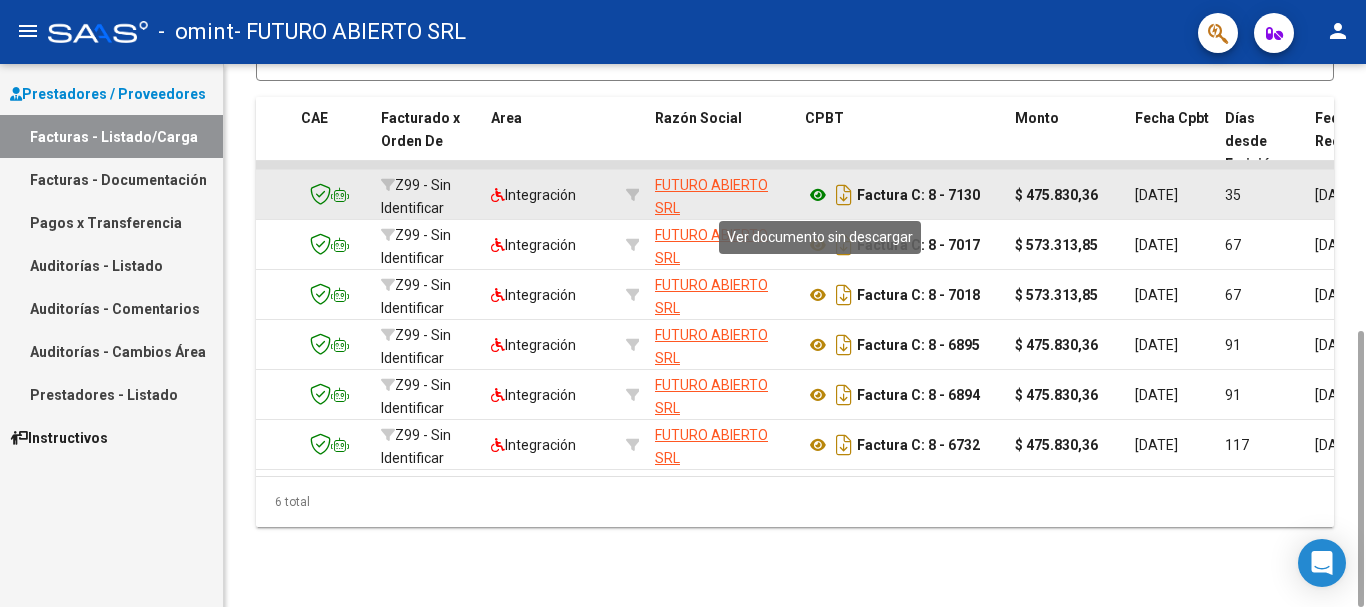 click 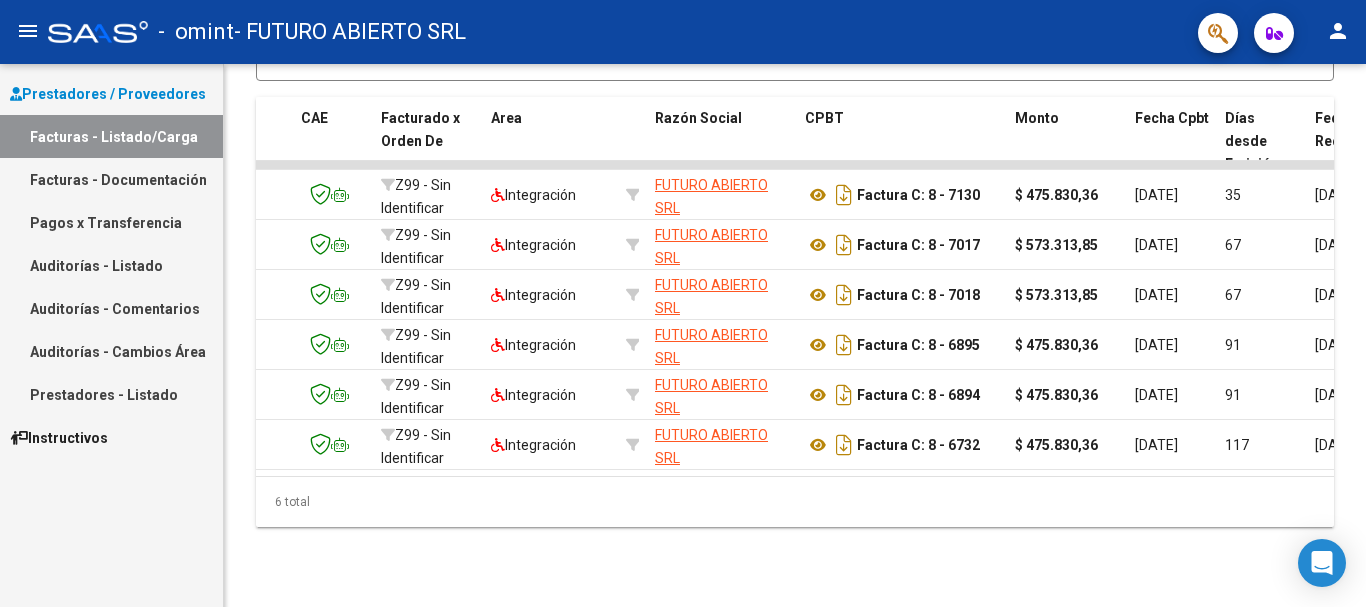 click on "Pagos x Transferencia" at bounding box center [111, 222] 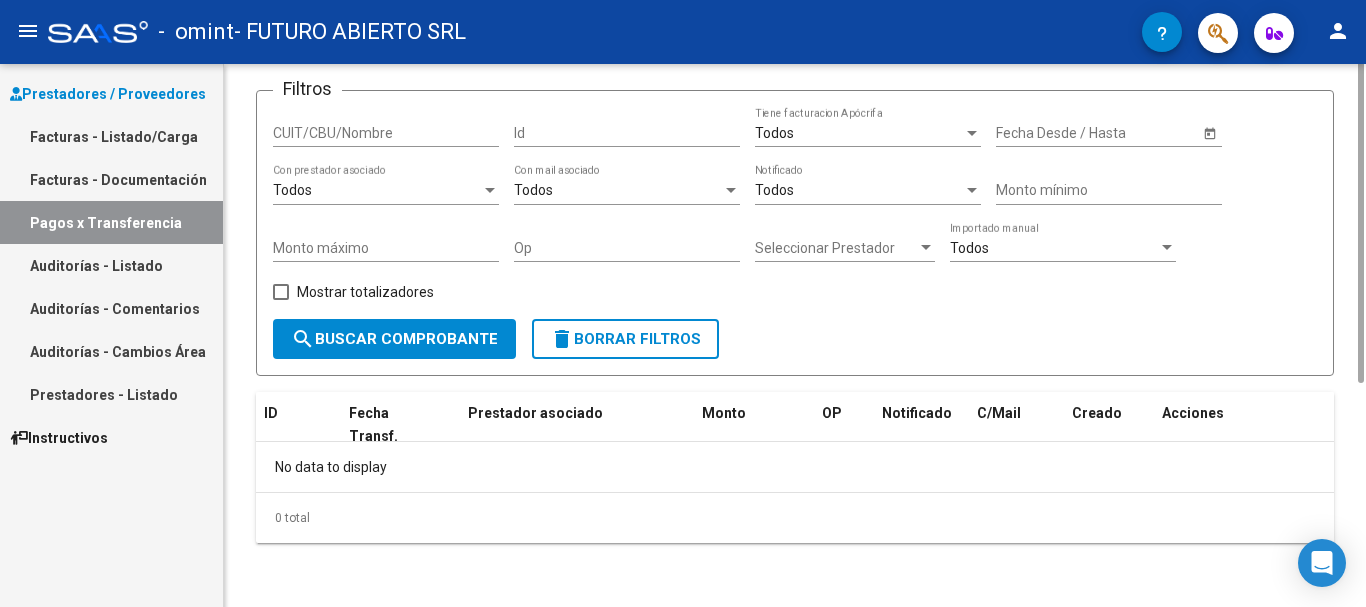 scroll, scrollTop: 0, scrollLeft: 0, axis: both 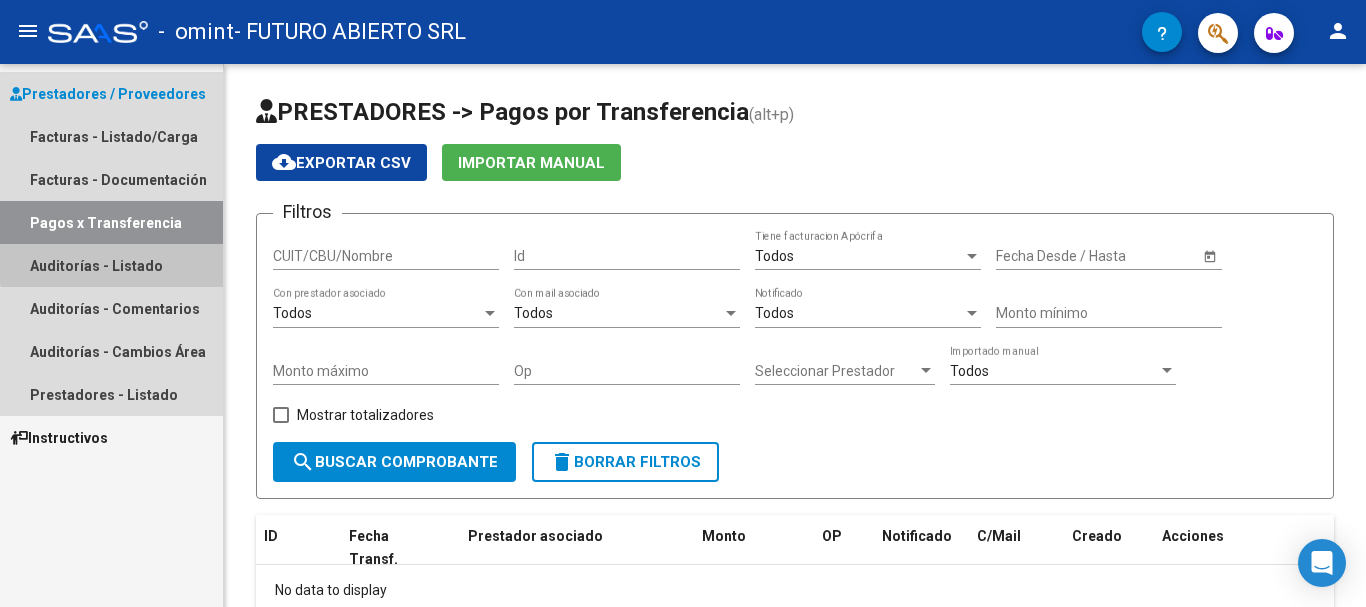 click on "Auditorías - Listado" at bounding box center (111, 265) 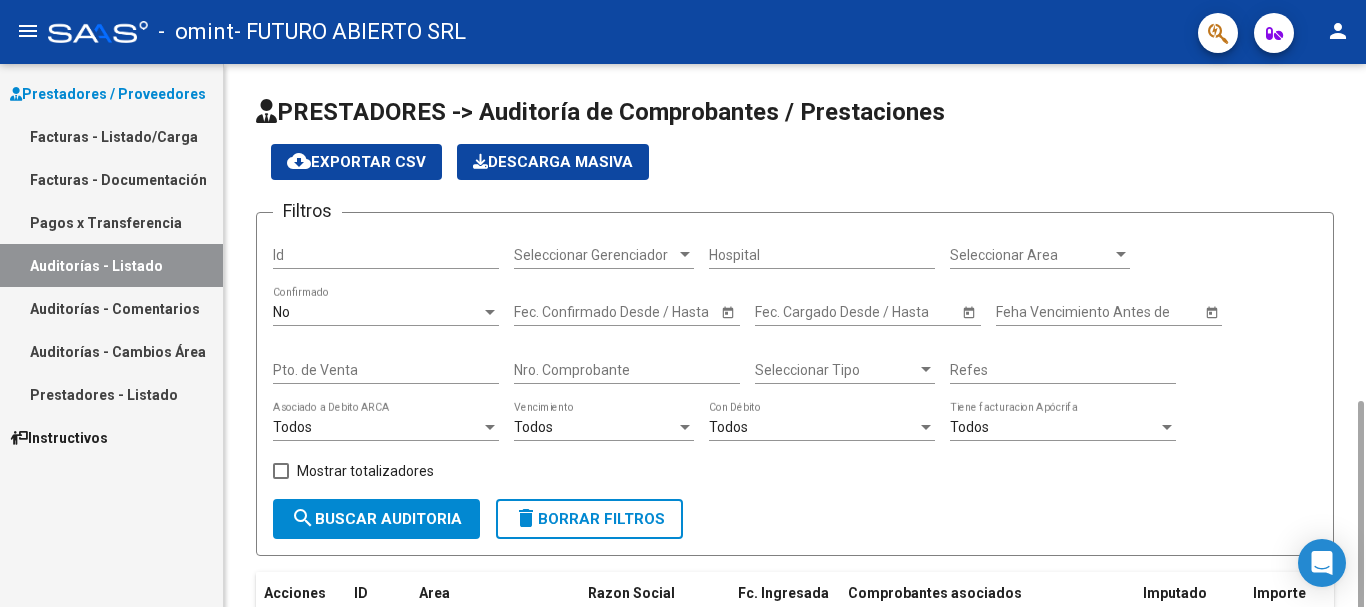 scroll, scrollTop: 194, scrollLeft: 0, axis: vertical 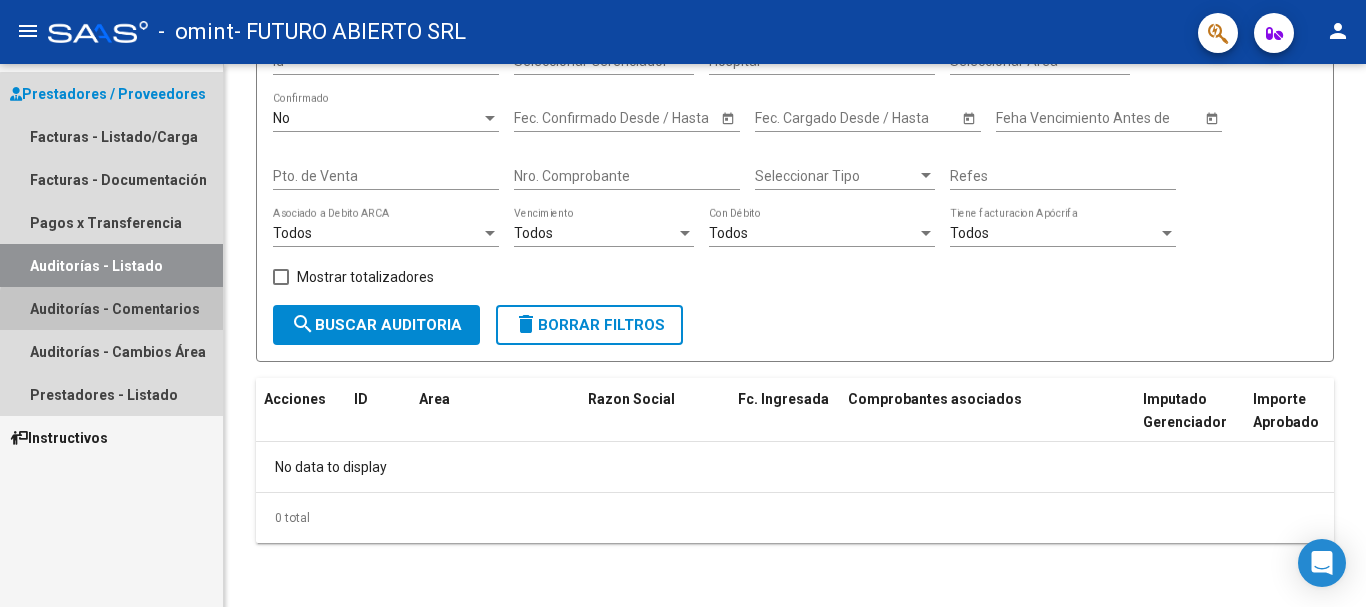 click on "Auditorías - Comentarios" at bounding box center (111, 308) 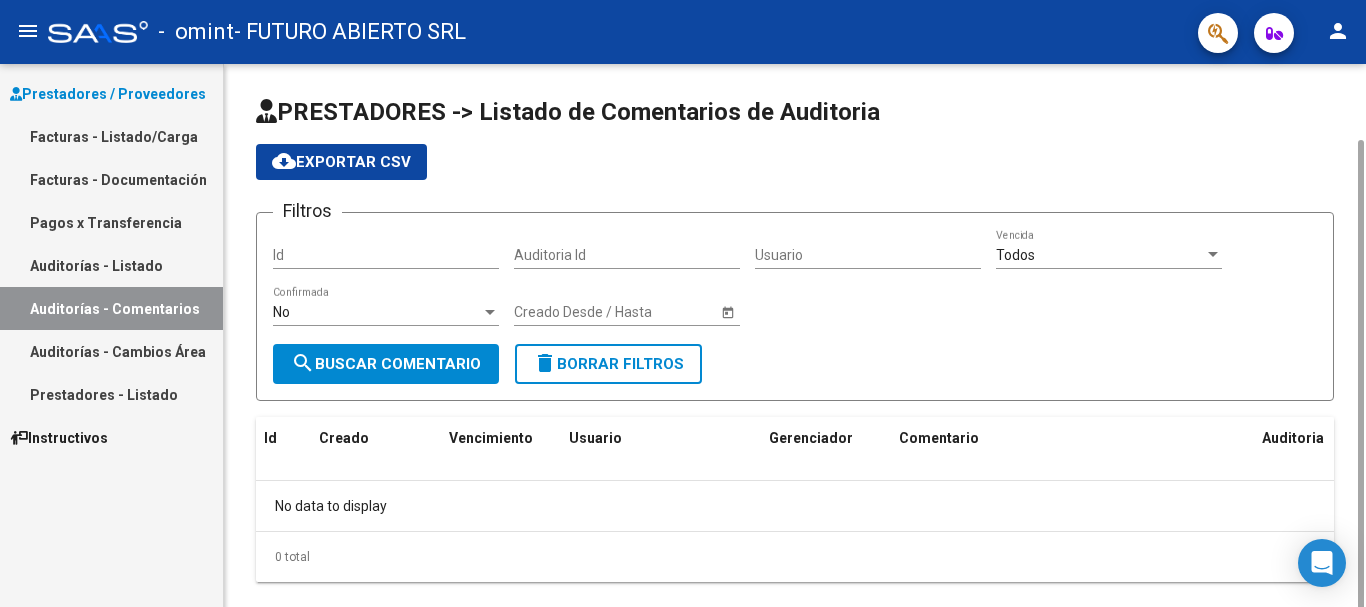 scroll, scrollTop: 39, scrollLeft: 0, axis: vertical 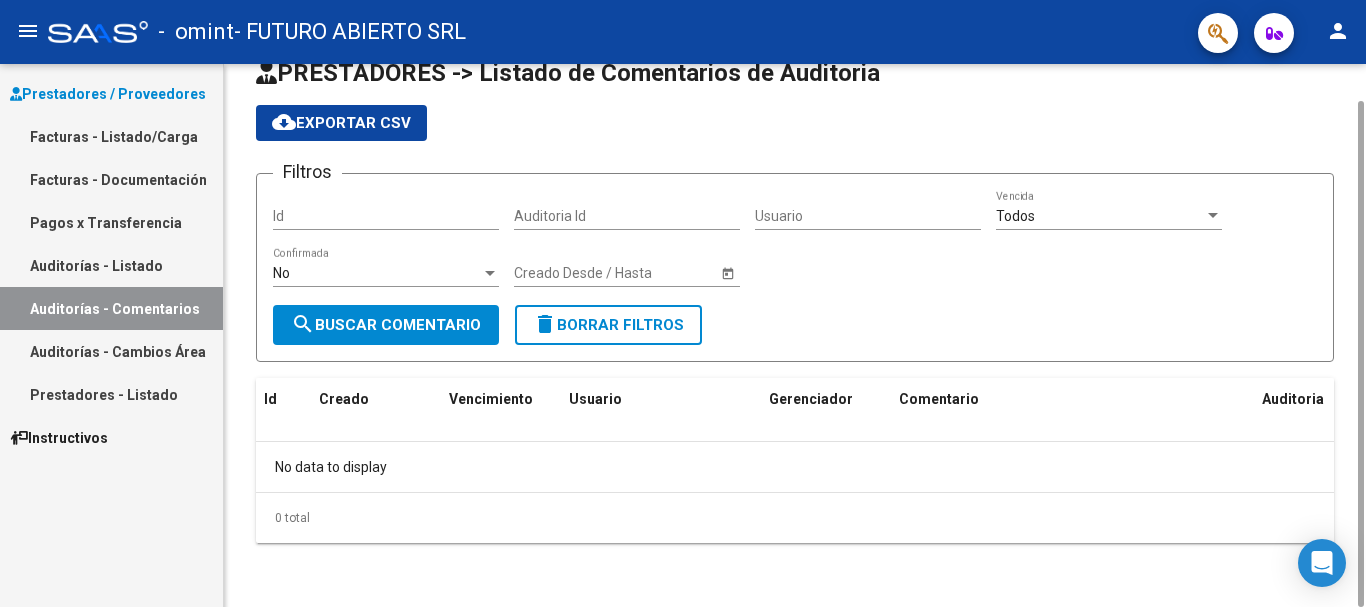 click on "Auditorías - Cambios Área" at bounding box center (111, 351) 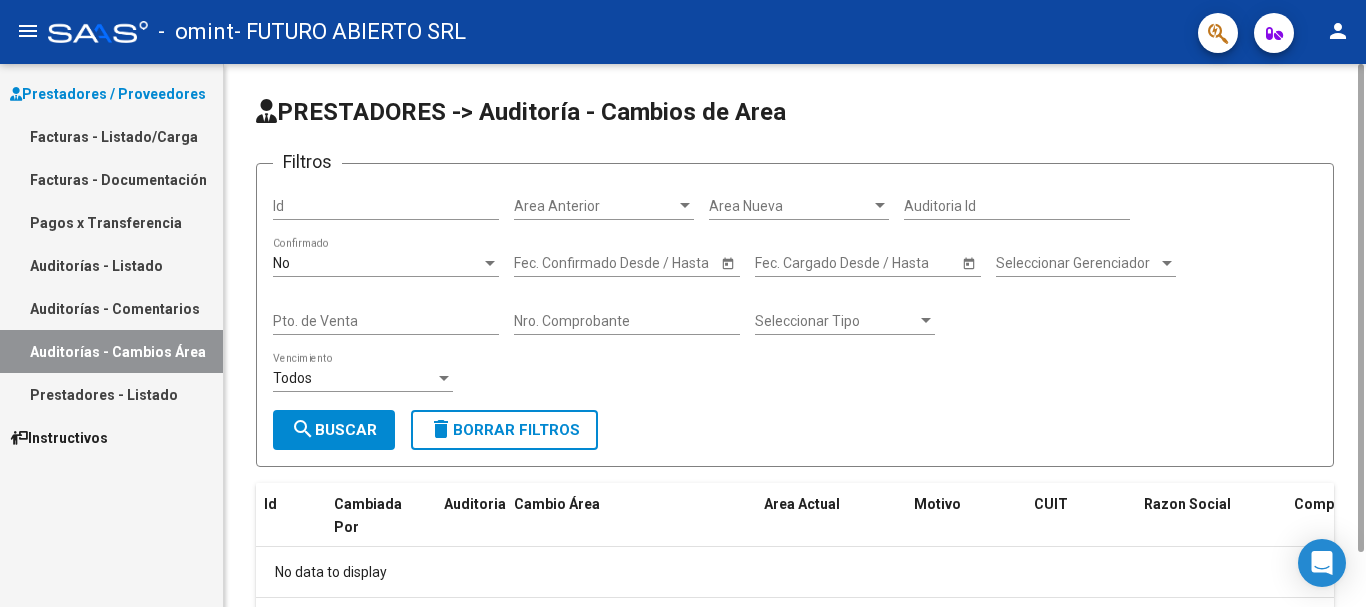 scroll, scrollTop: 105, scrollLeft: 0, axis: vertical 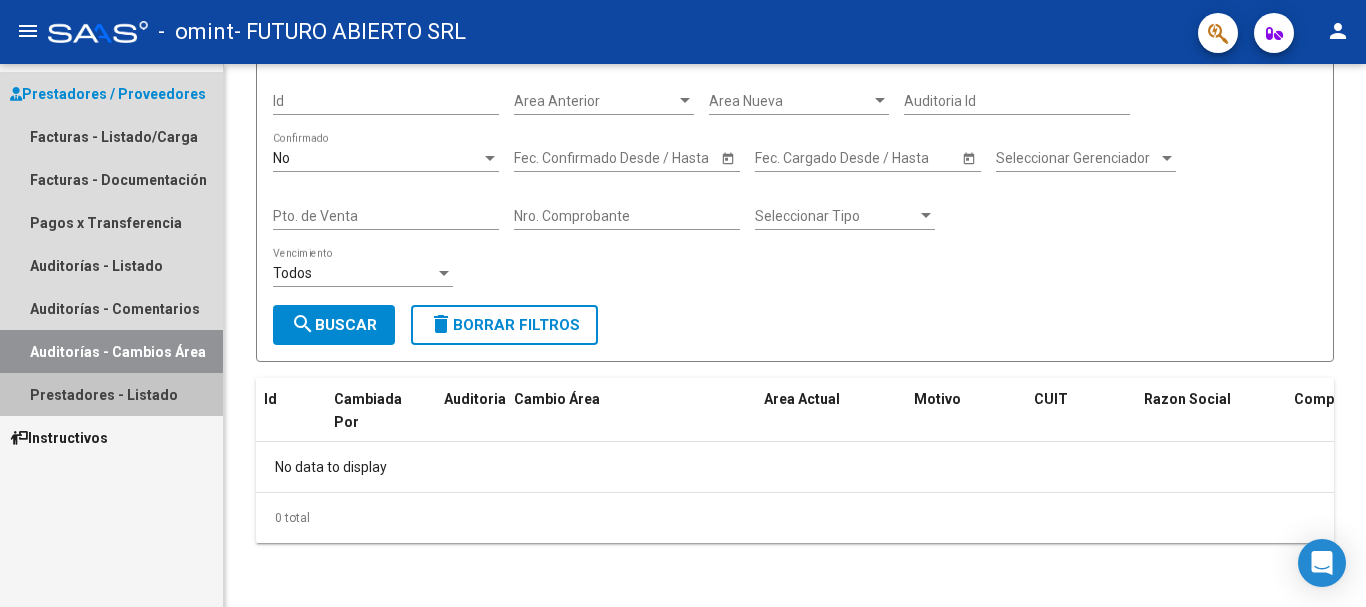click on "Prestadores - Listado" at bounding box center [111, 394] 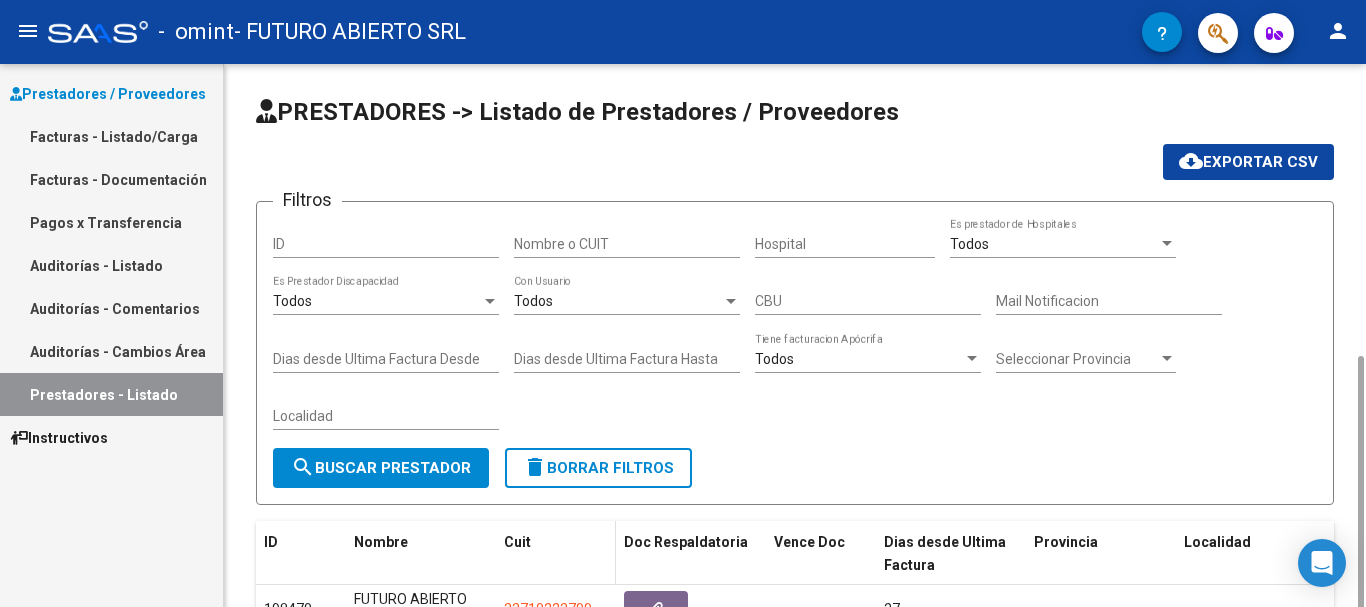 scroll, scrollTop: 165, scrollLeft: 0, axis: vertical 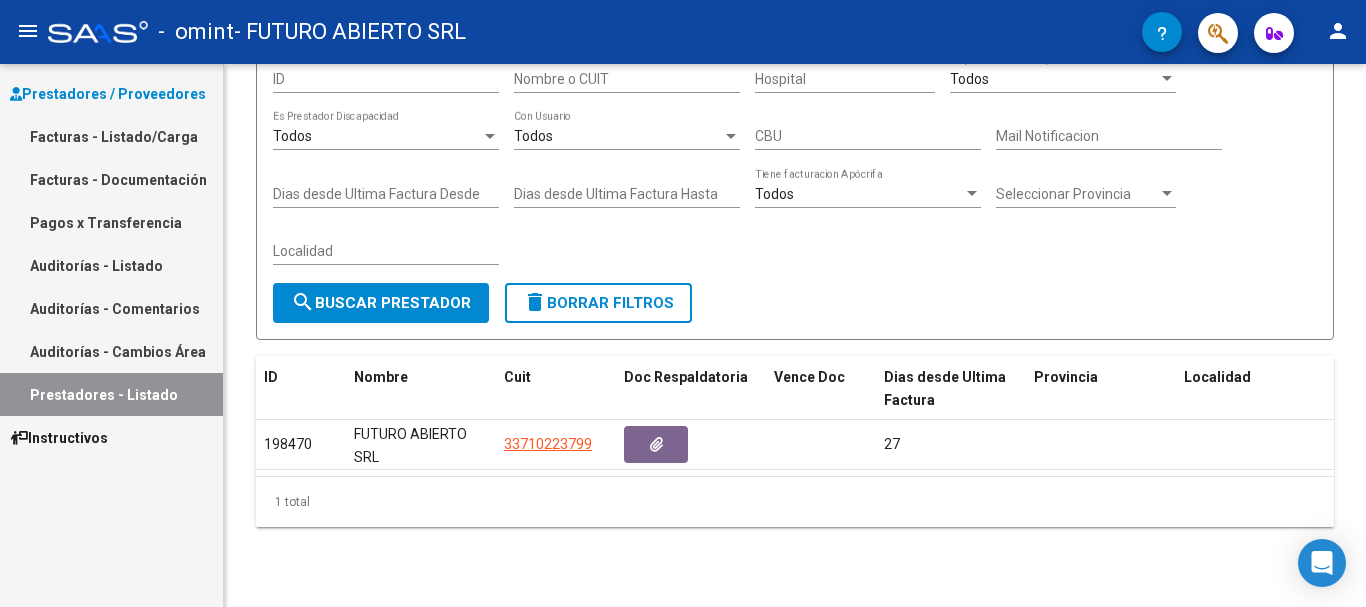 click on "Prestadores / Proveedores" at bounding box center (108, 94) 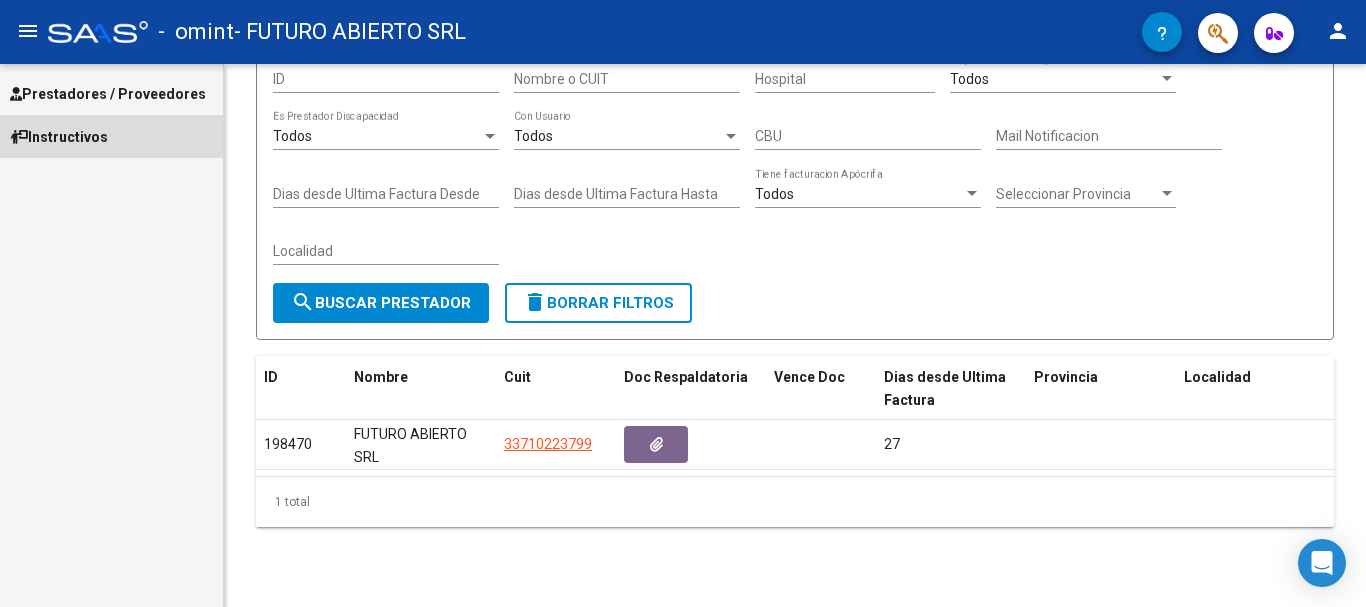 click on "Instructivos" at bounding box center [111, 136] 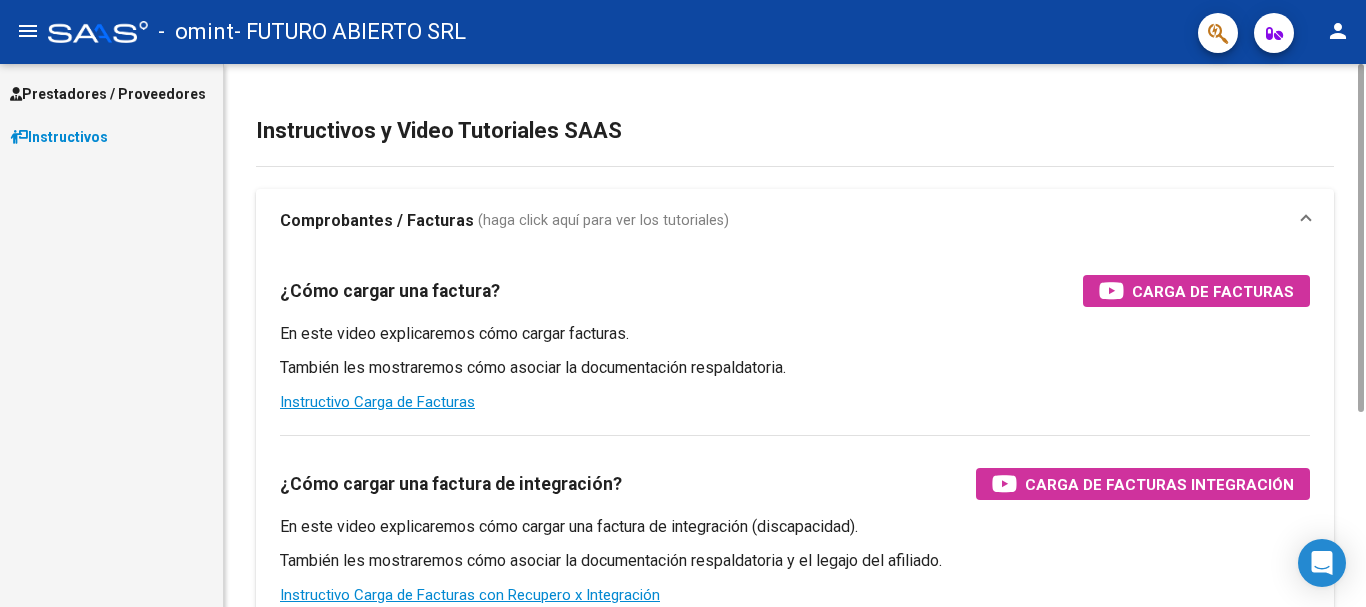 click on "Prestadores / Proveedores" at bounding box center (108, 94) 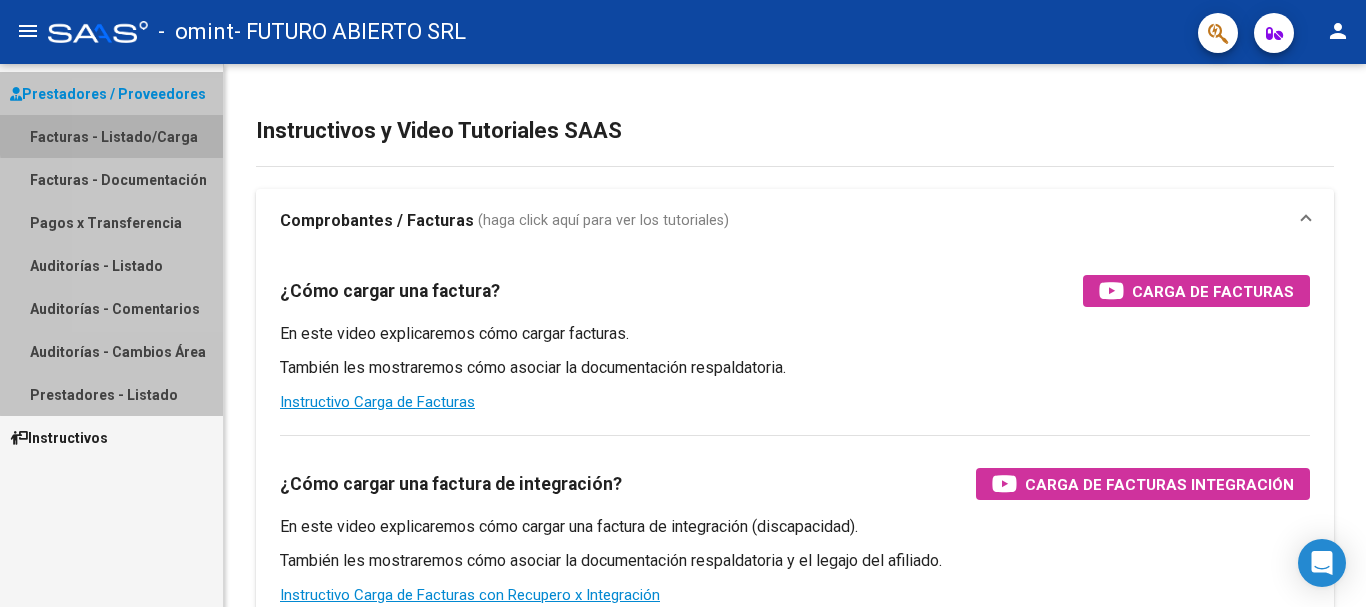 click on "Facturas - Listado/Carga" at bounding box center (111, 136) 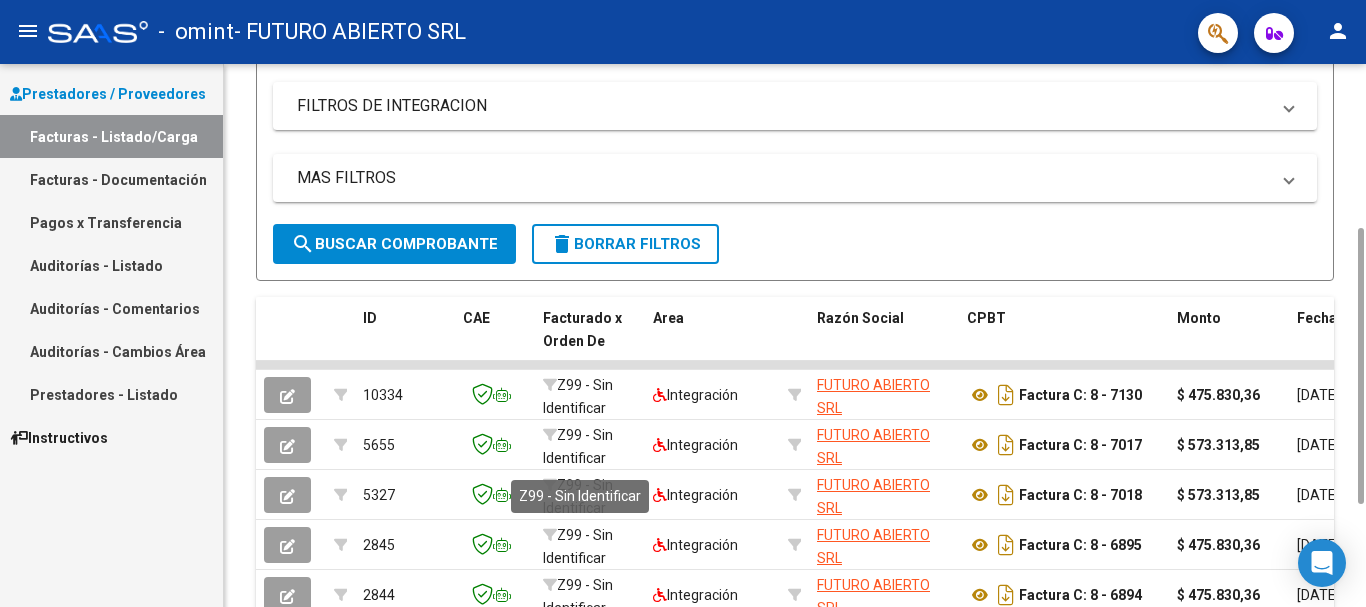 scroll, scrollTop: 522, scrollLeft: 0, axis: vertical 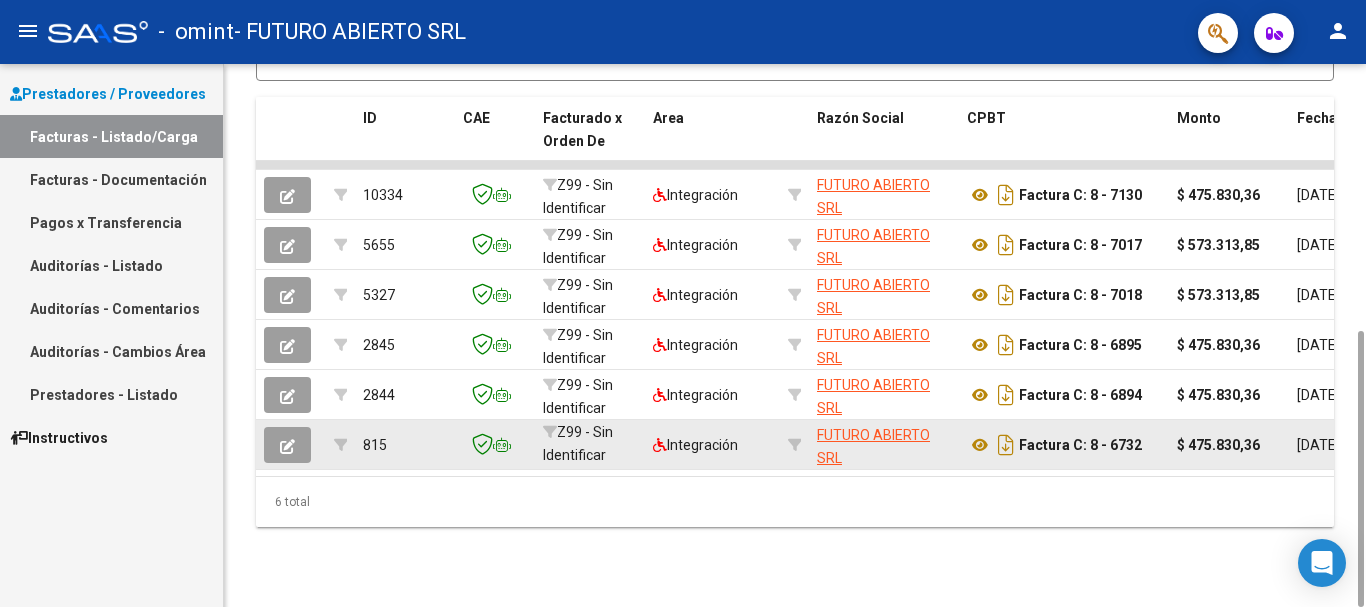 click 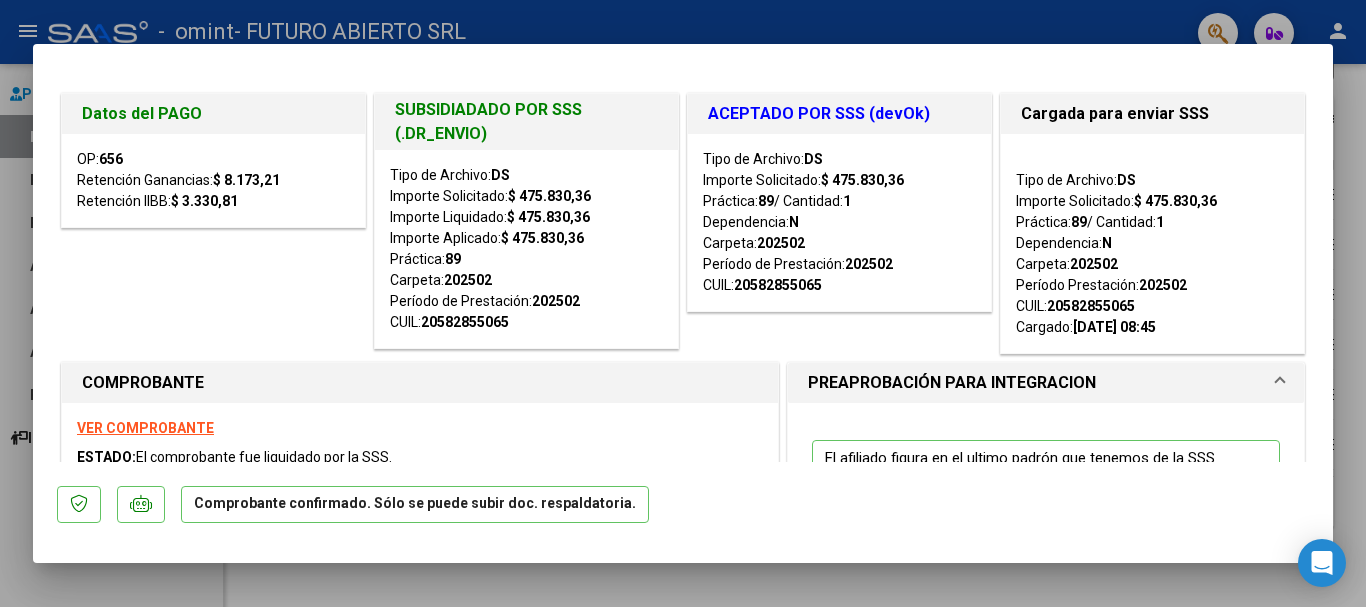 click on "656" at bounding box center (111, 159) 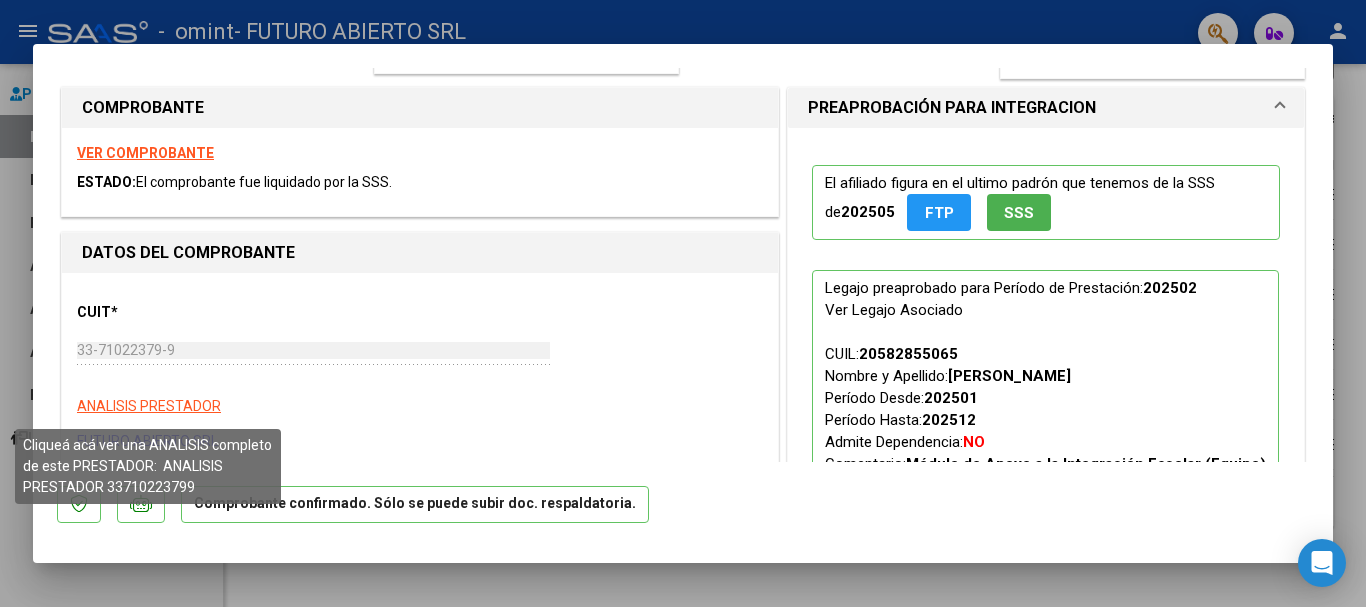 scroll, scrollTop: 175, scrollLeft: 0, axis: vertical 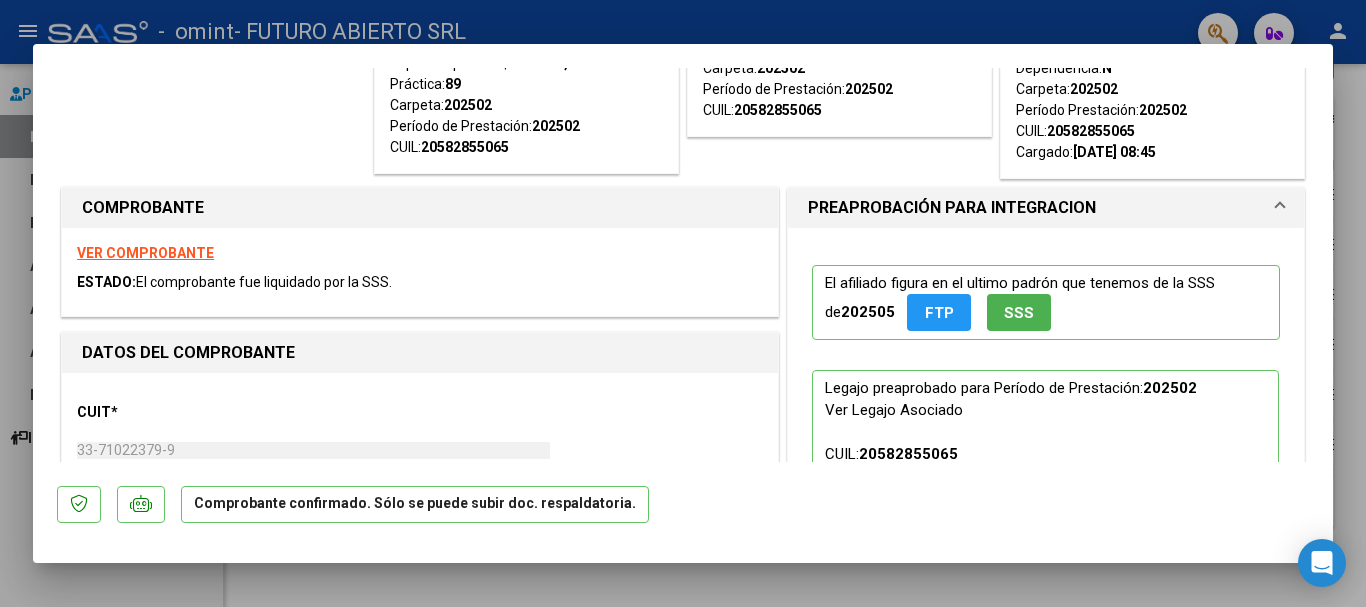 click on "VER COMPROBANTE" at bounding box center (145, 253) 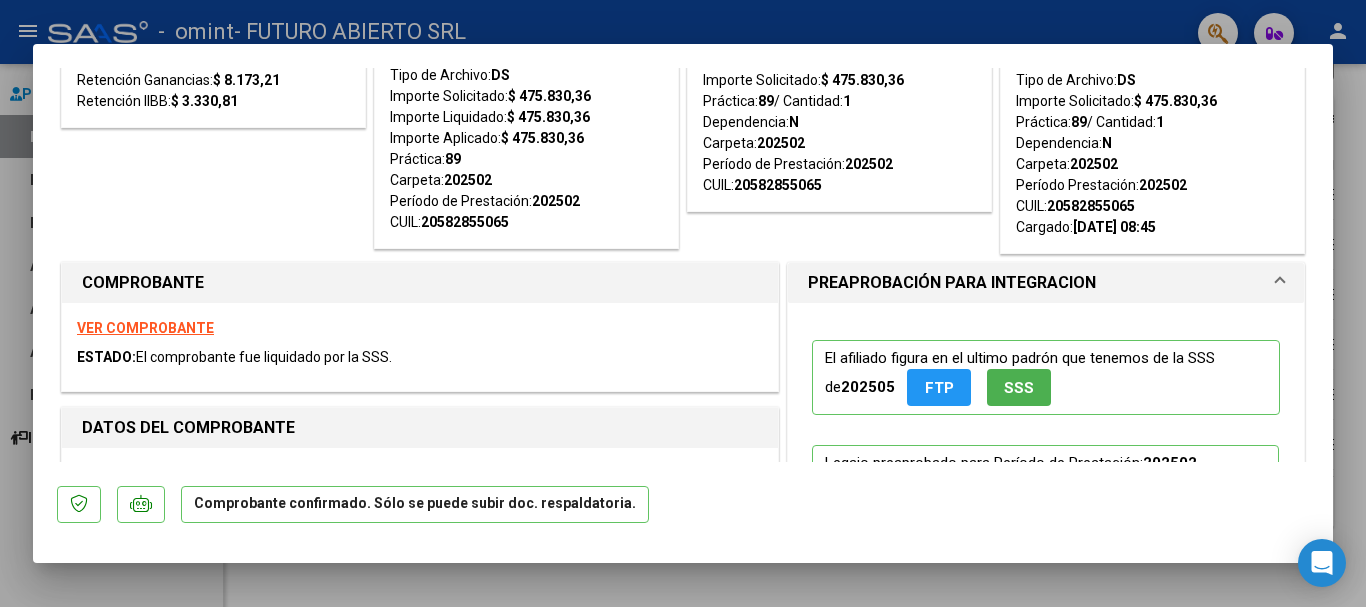 scroll, scrollTop: 0, scrollLeft: 0, axis: both 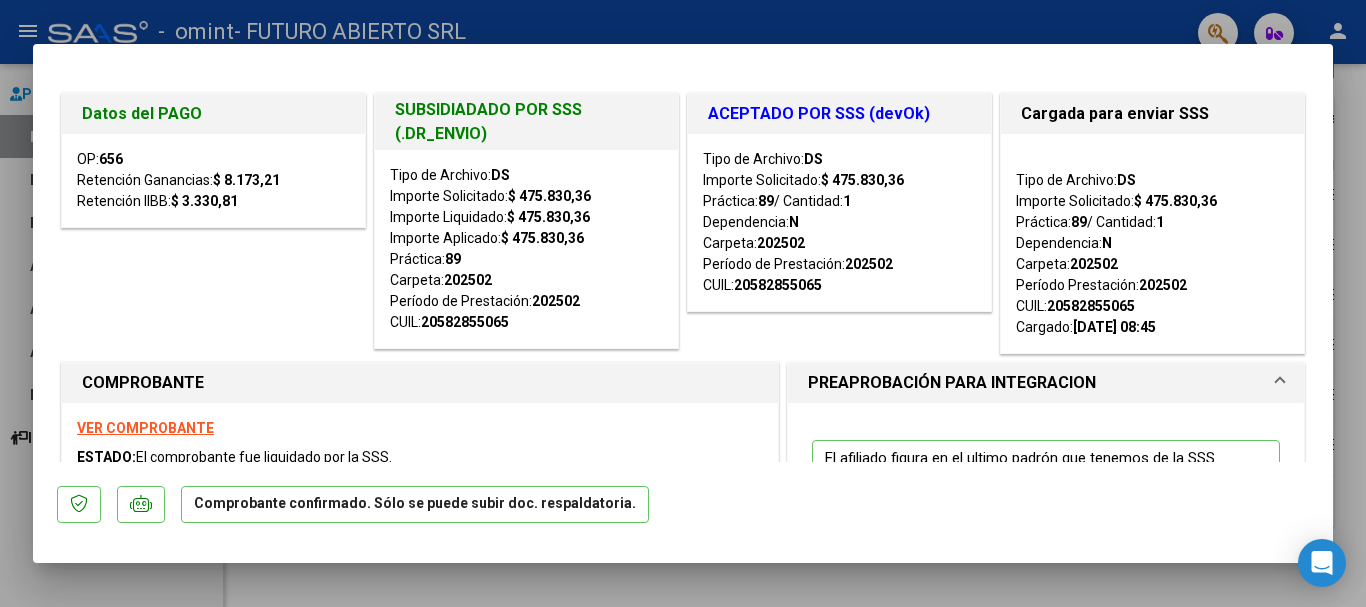 drag, startPoint x: 1333, startPoint y: 135, endPoint x: 1327, endPoint y: 109, distance: 26.683329 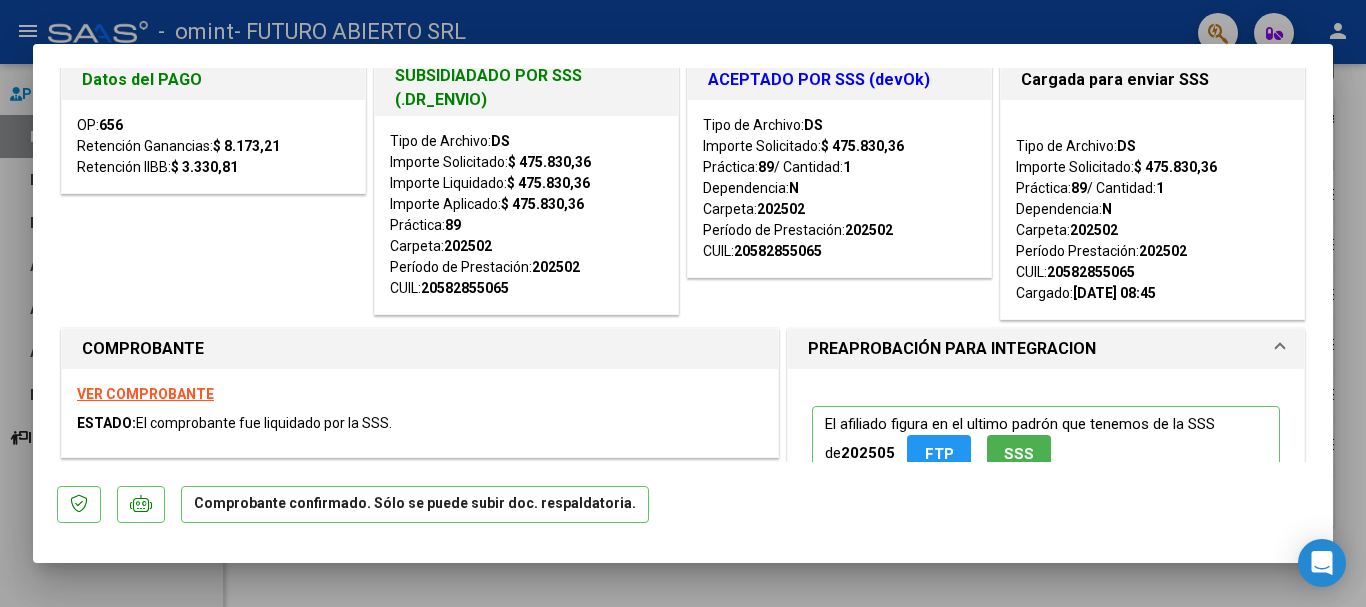 scroll, scrollTop: 0, scrollLeft: 0, axis: both 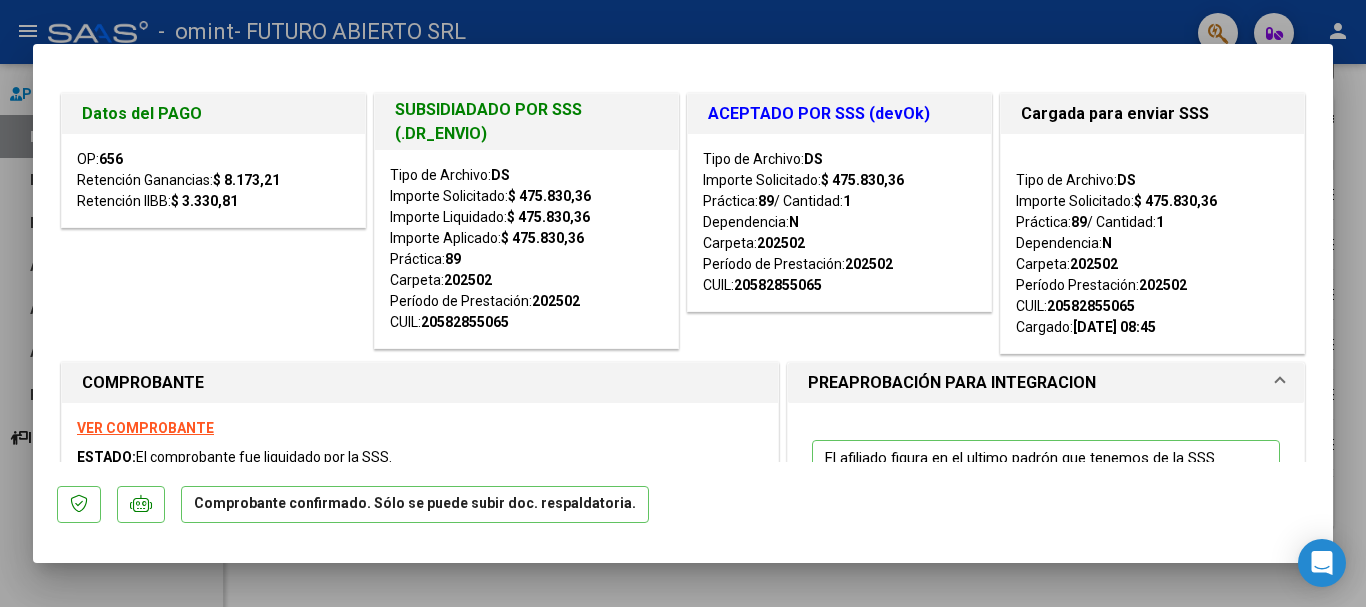 click at bounding box center [683, 303] 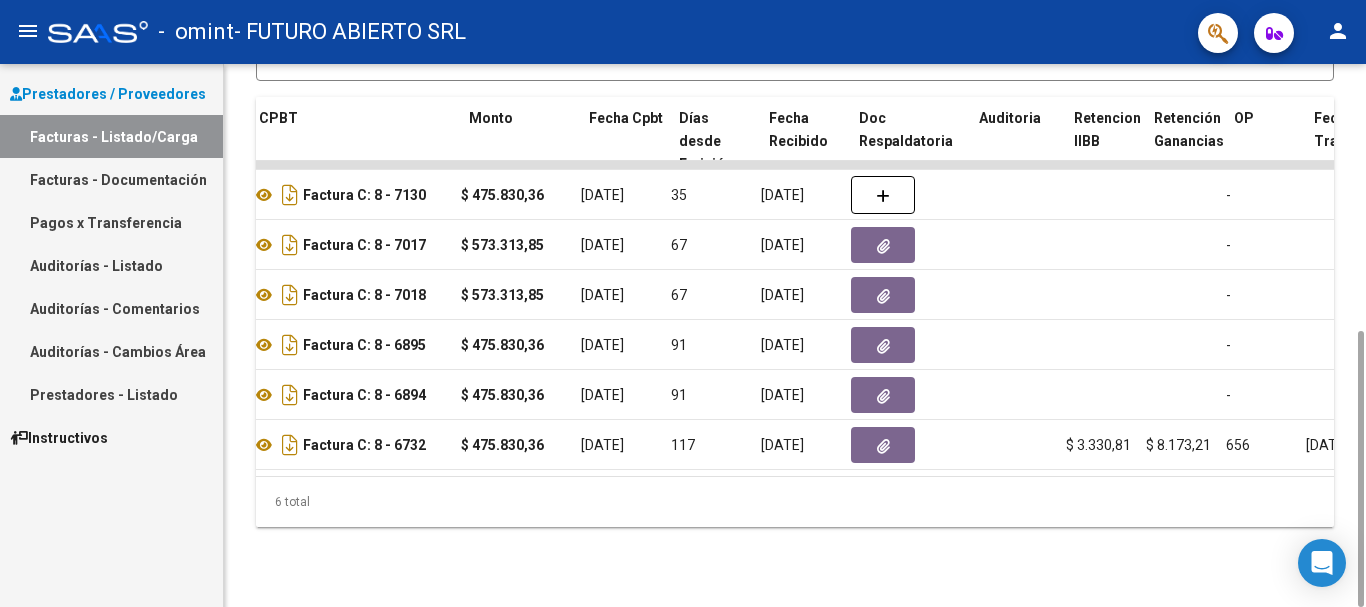 scroll, scrollTop: 0, scrollLeft: 708, axis: horizontal 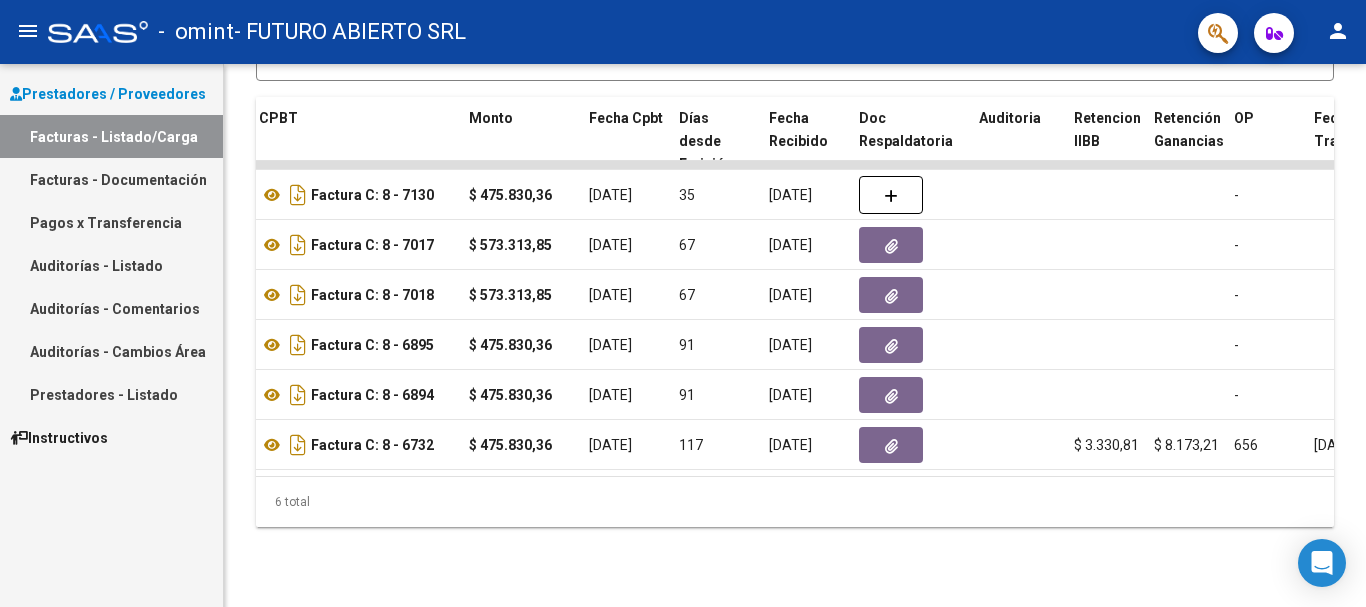 click on "menu" 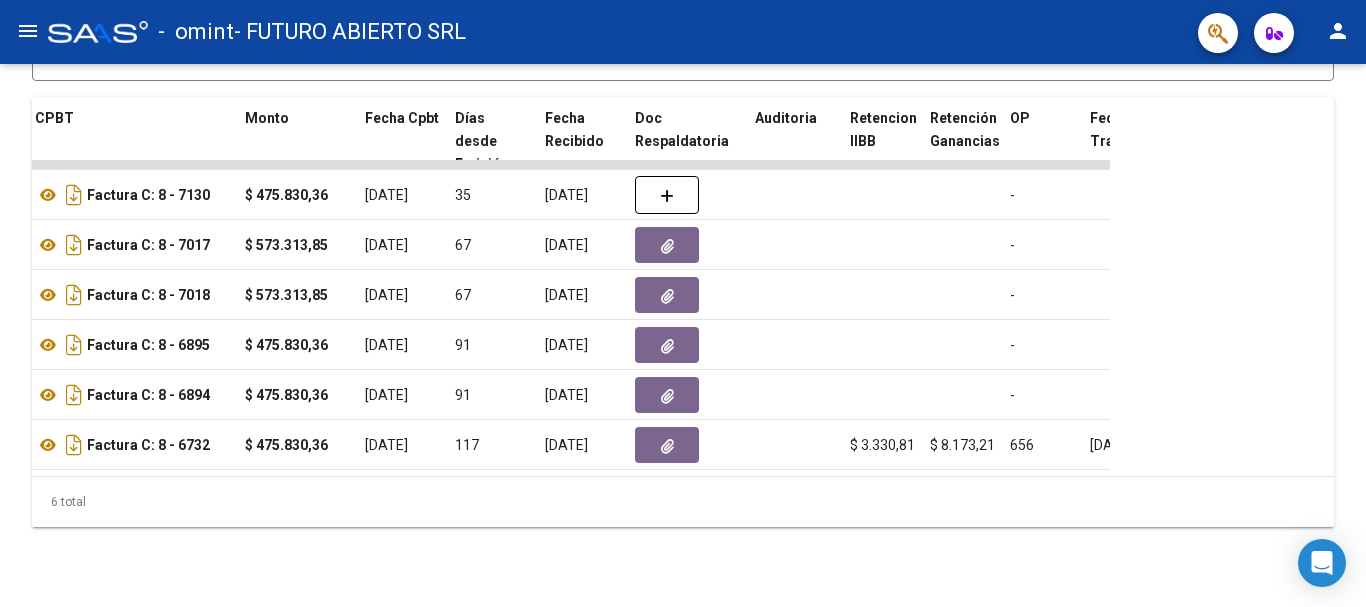 click on "menu" 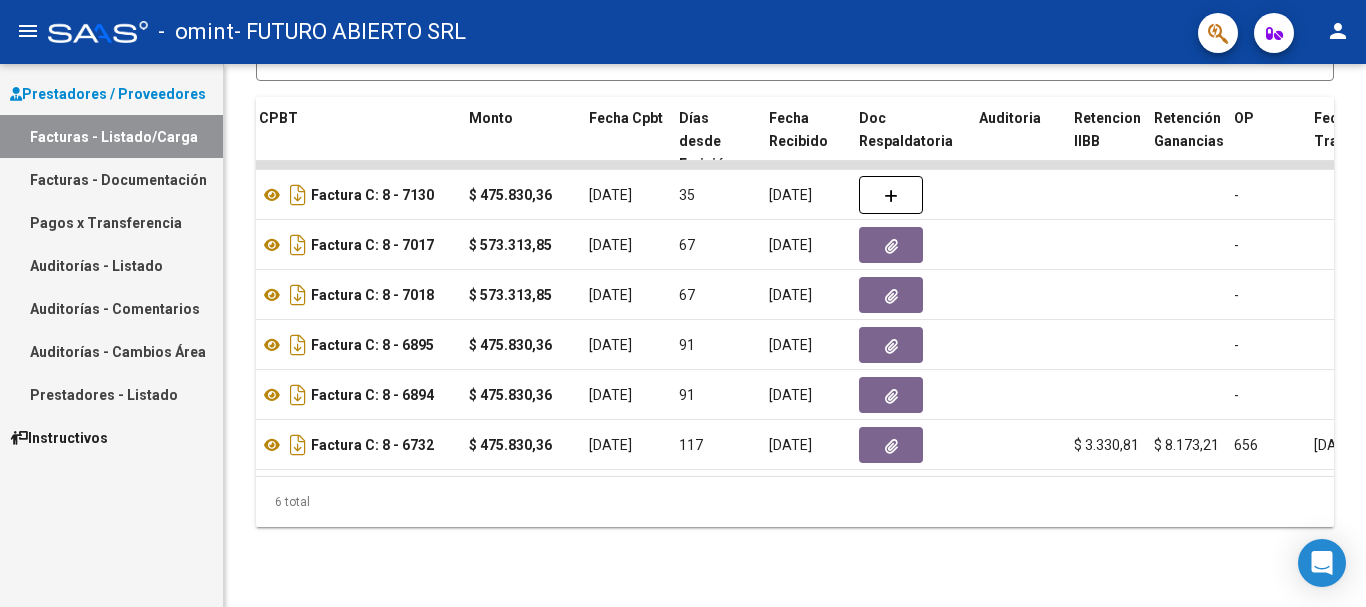 click on "person" 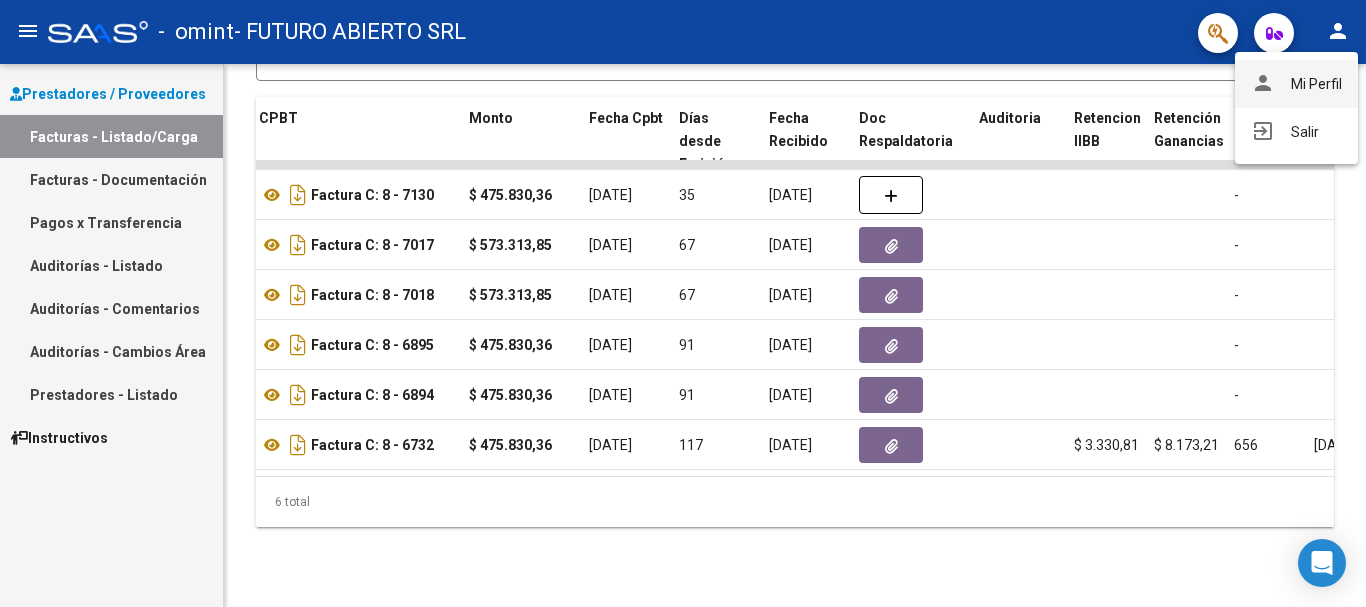 click on "person  Mi Perfil" at bounding box center [1296, 84] 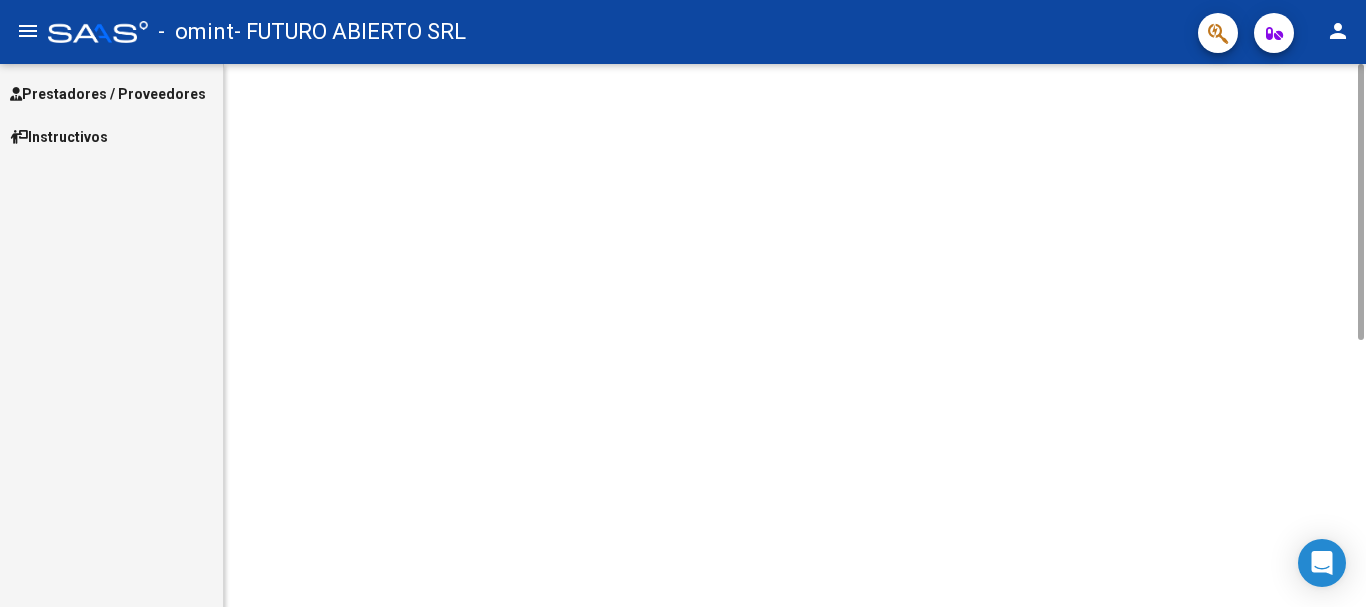 scroll, scrollTop: 0, scrollLeft: 0, axis: both 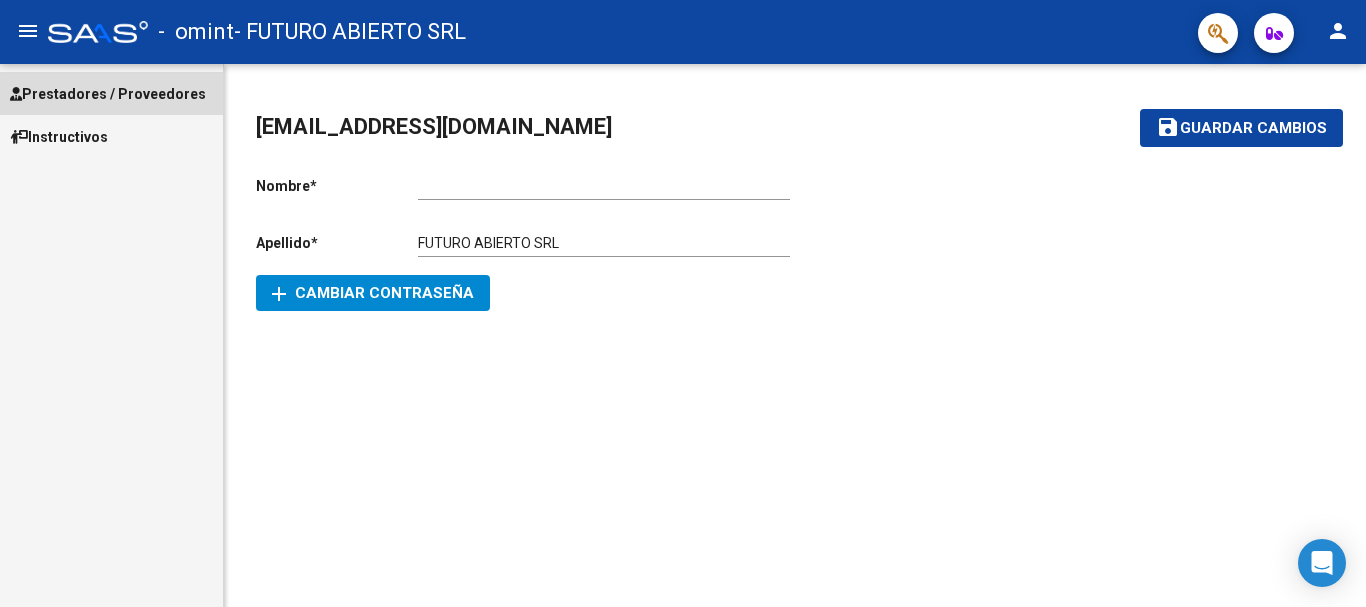 click on "Prestadores / Proveedores" at bounding box center (108, 94) 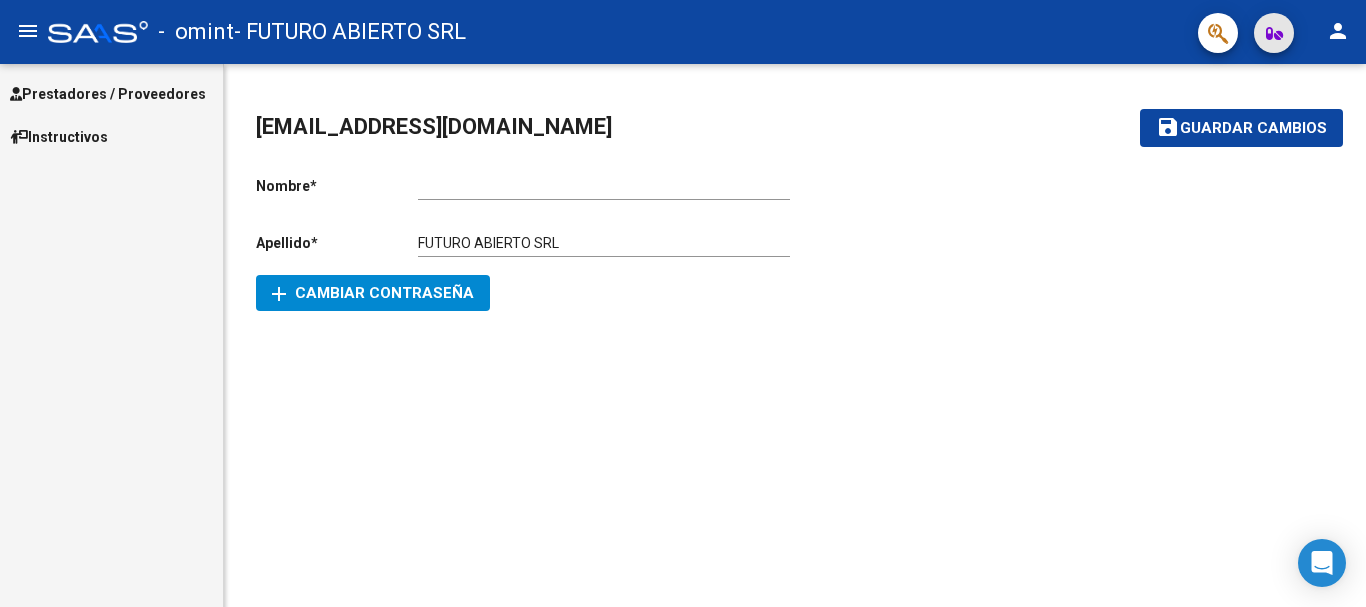 click 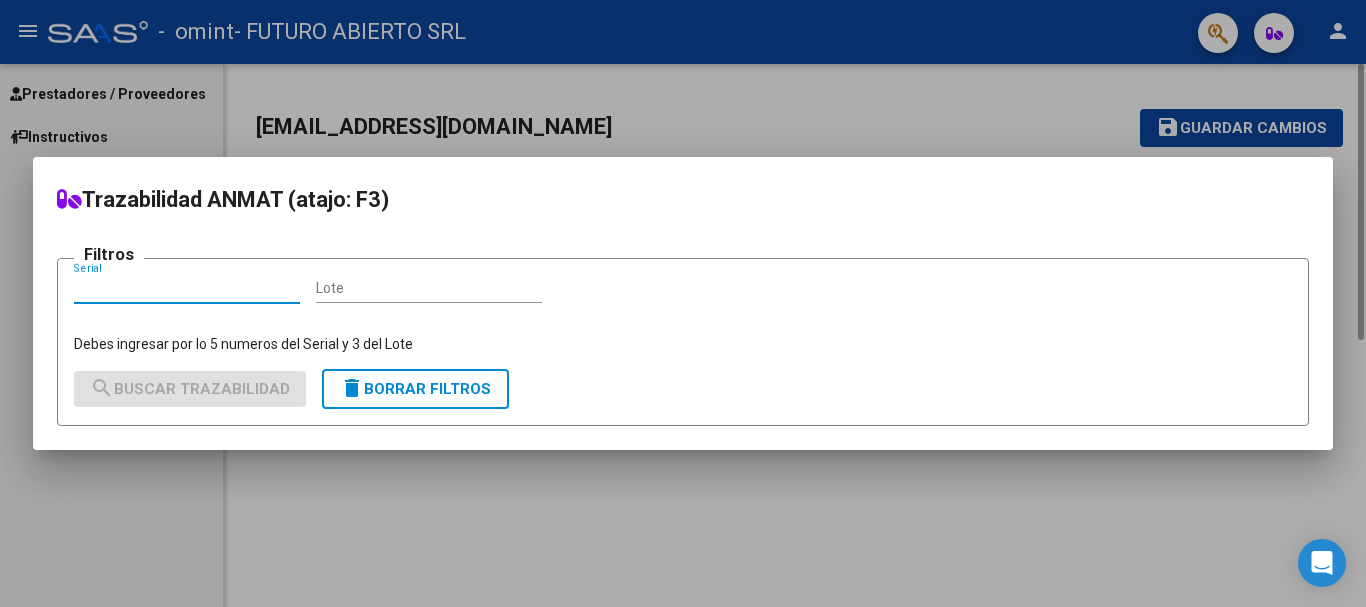 click at bounding box center [683, 303] 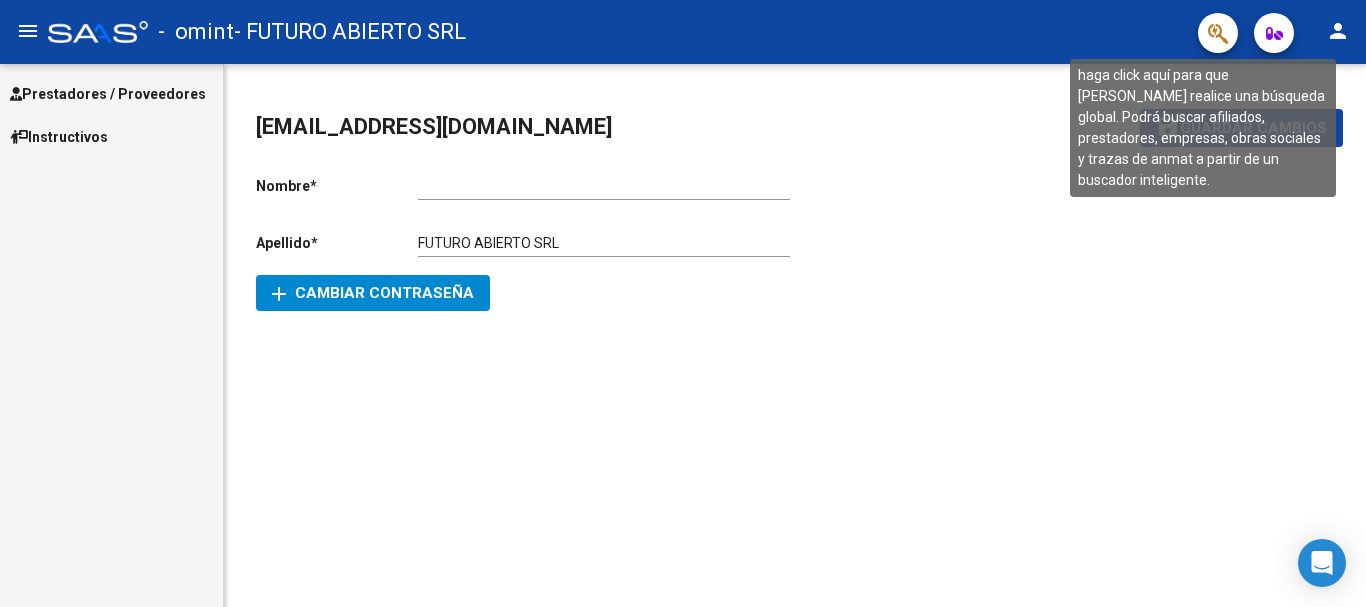 click 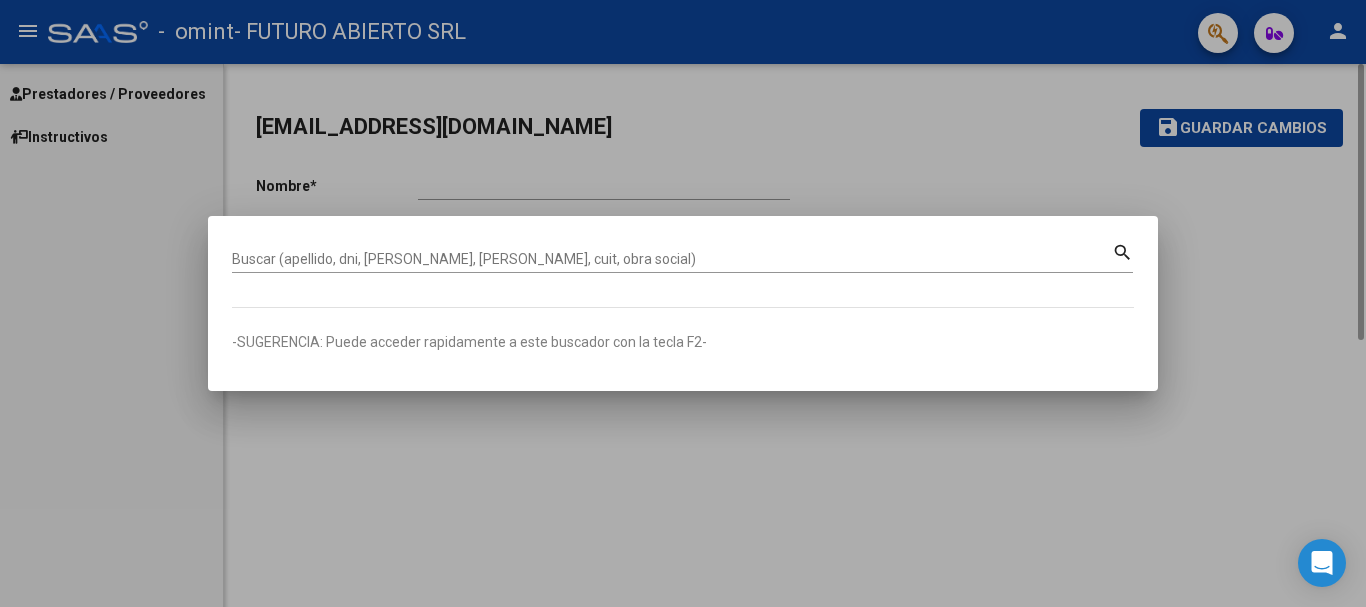click at bounding box center (683, 303) 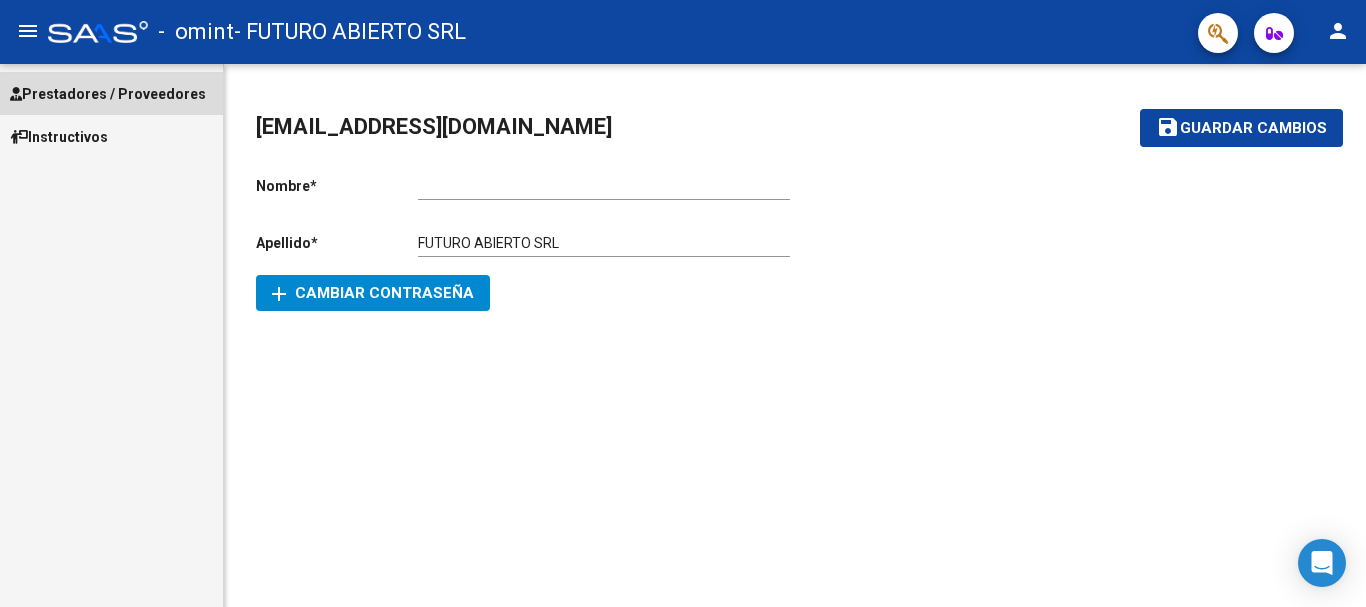 click on "Prestadores / Proveedores" at bounding box center [108, 94] 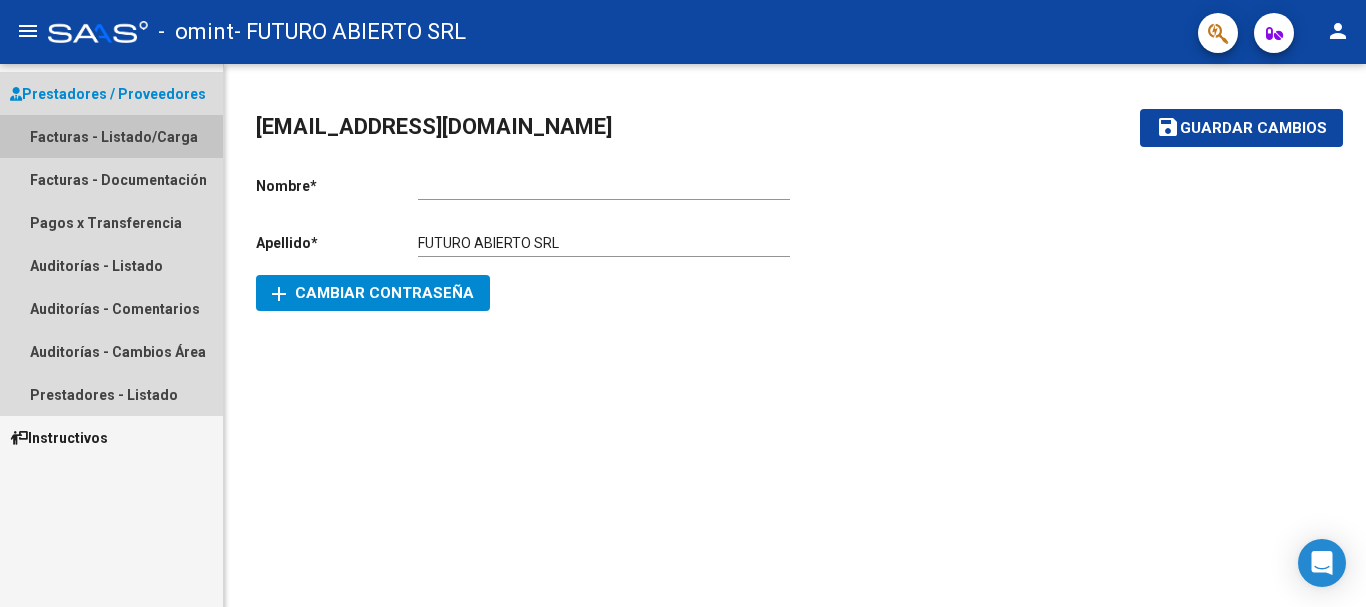 click on "Facturas - Listado/Carga" at bounding box center (111, 136) 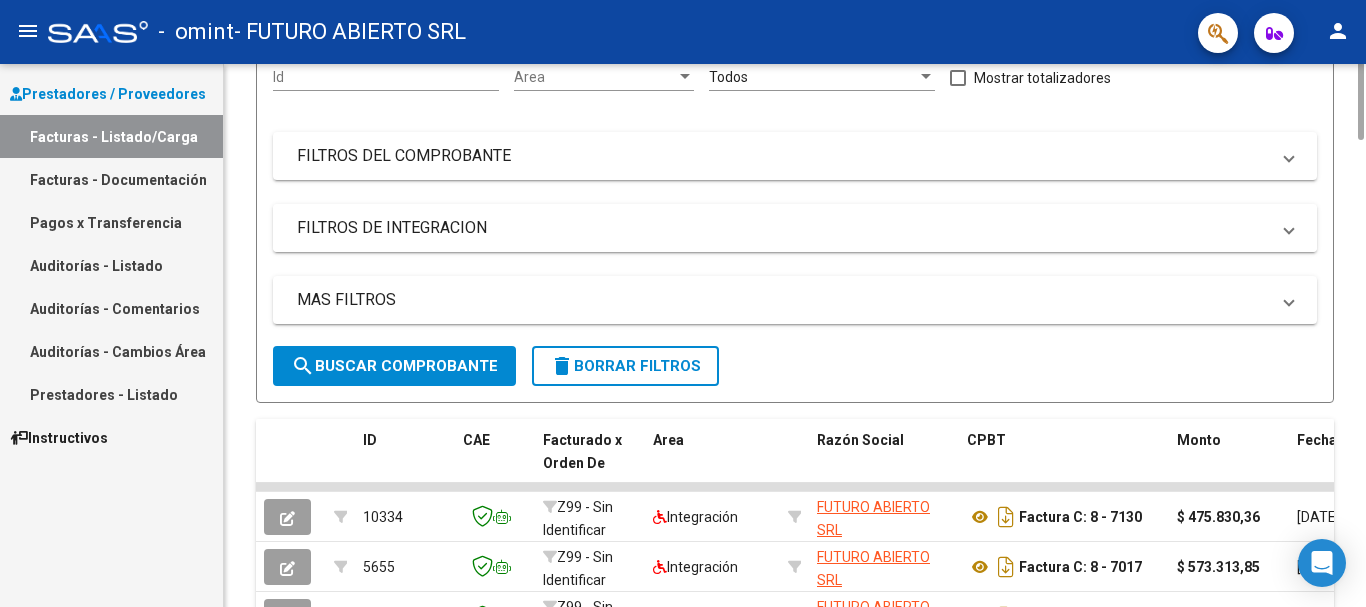 scroll, scrollTop: 400, scrollLeft: 0, axis: vertical 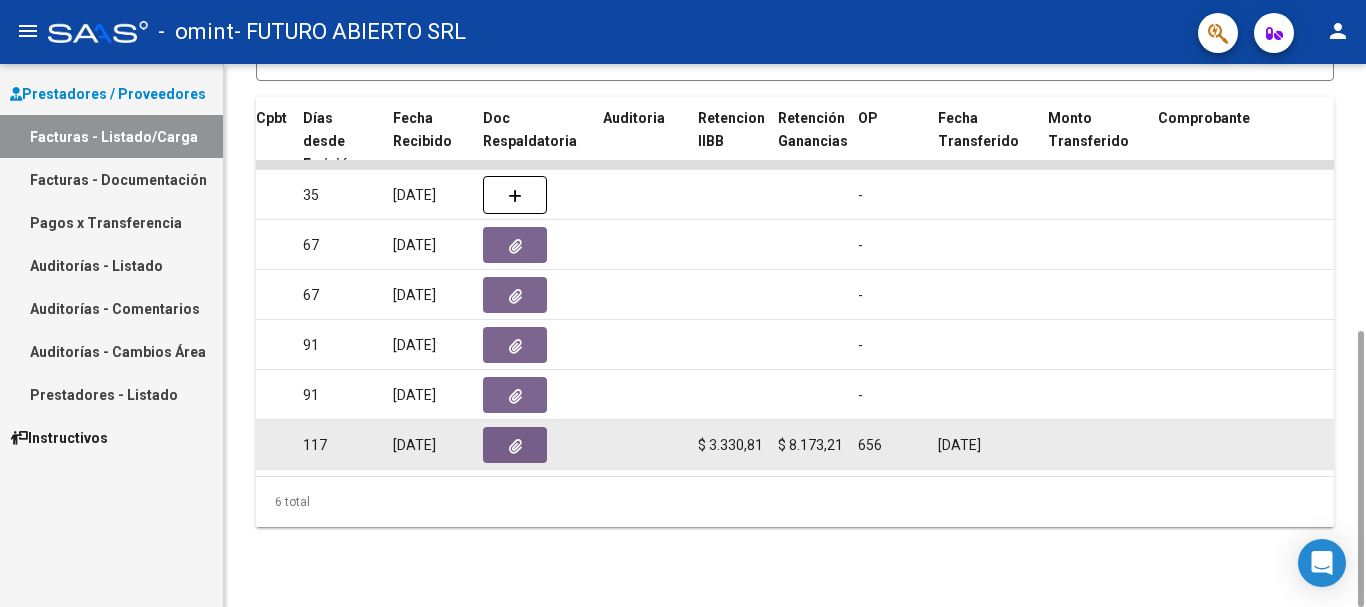 drag, startPoint x: 760, startPoint y: 445, endPoint x: 712, endPoint y: 435, distance: 49.0306 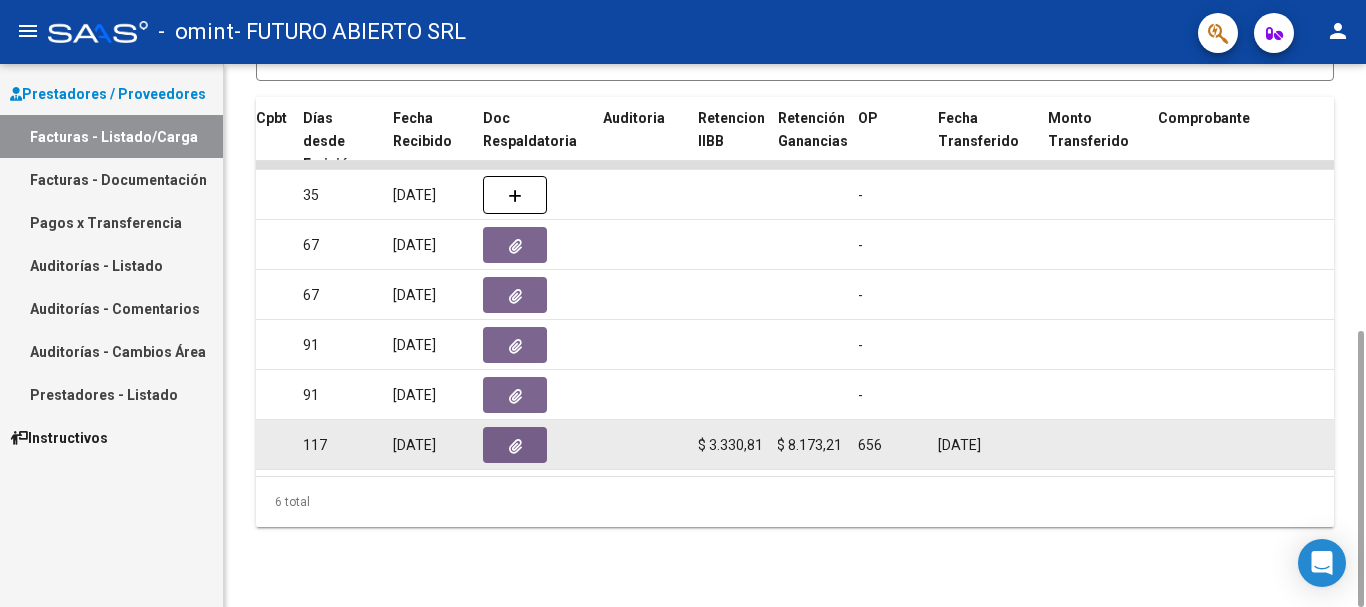 drag, startPoint x: 790, startPoint y: 444, endPoint x: 837, endPoint y: 454, distance: 48.052055 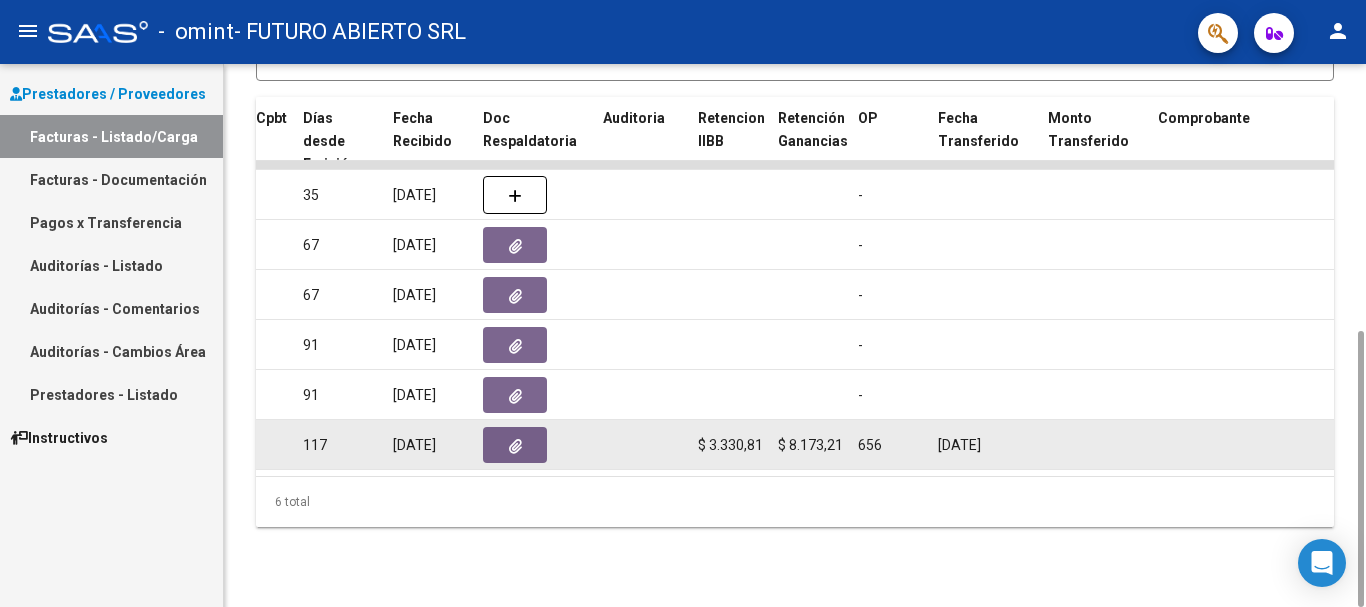 drag, startPoint x: 845, startPoint y: 445, endPoint x: 790, endPoint y: 438, distance: 55.443665 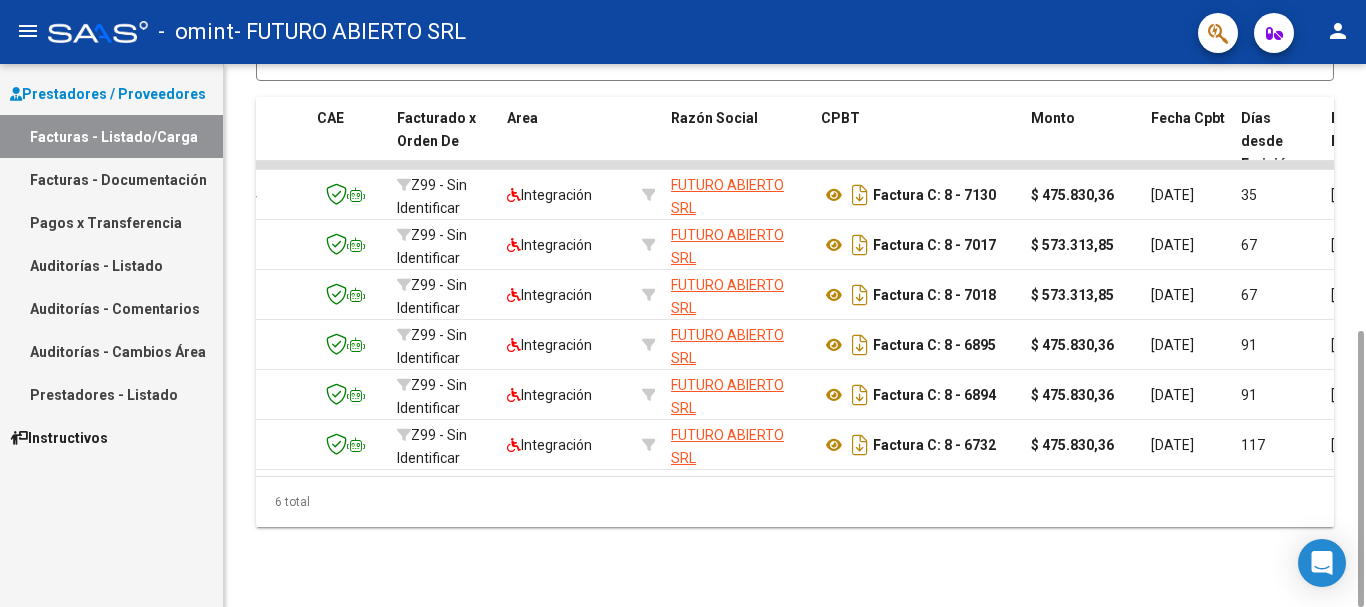 scroll, scrollTop: 0, scrollLeft: 0, axis: both 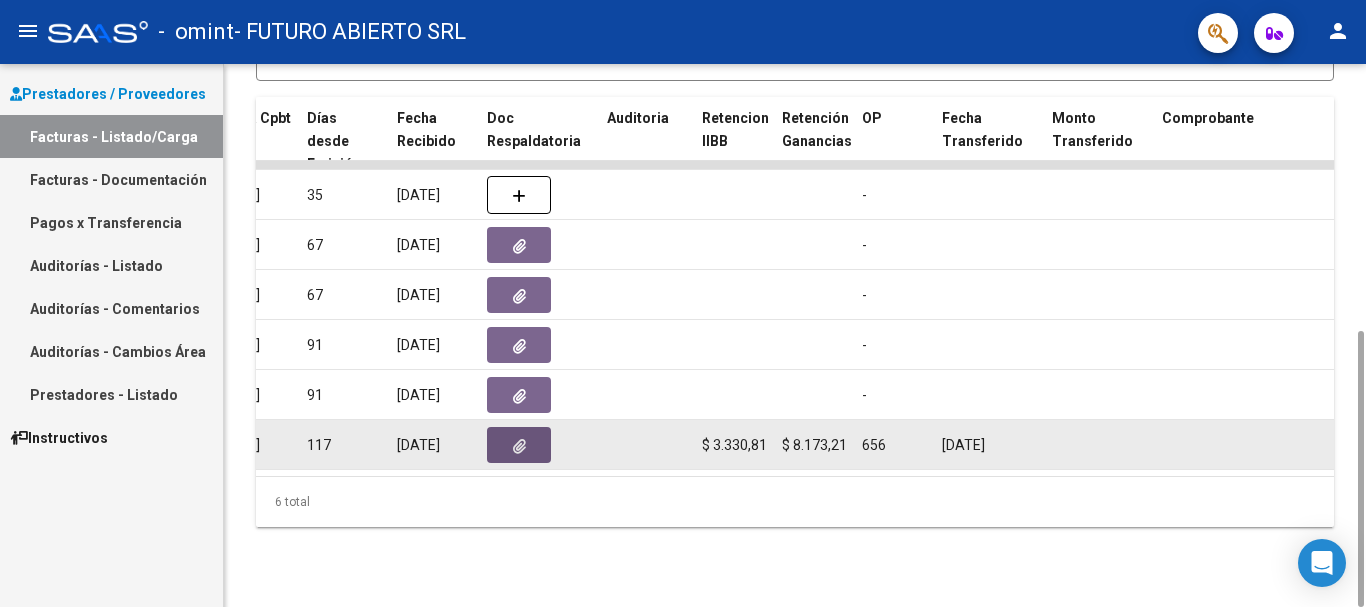 click 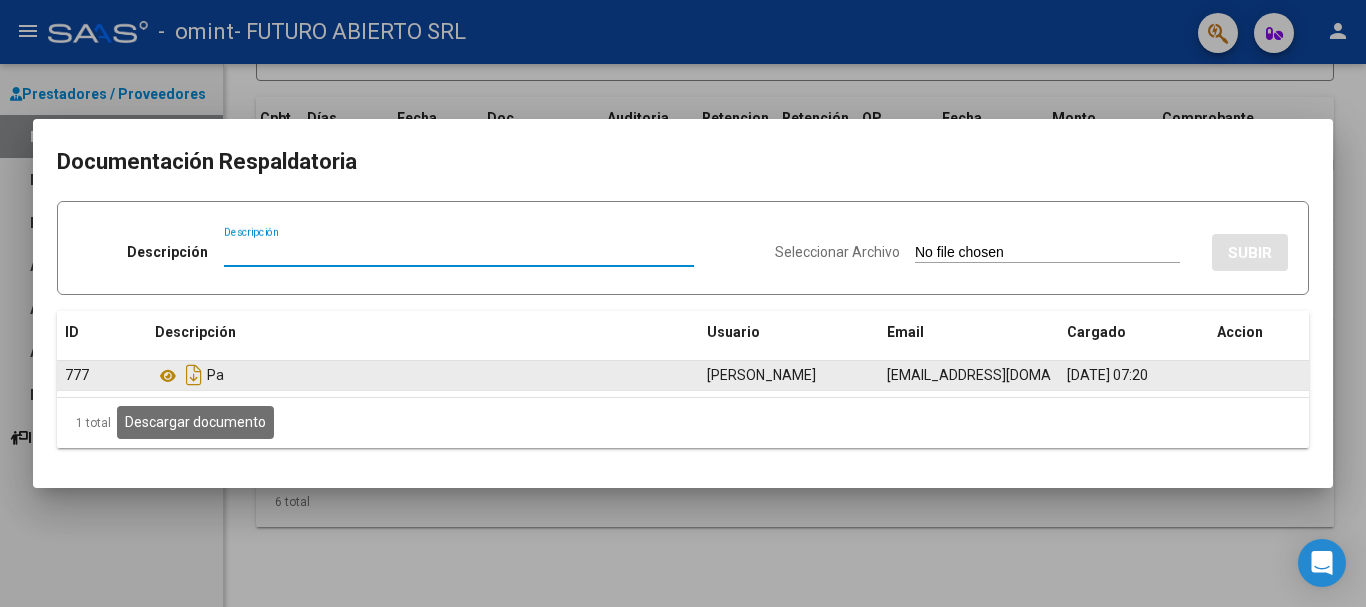 click 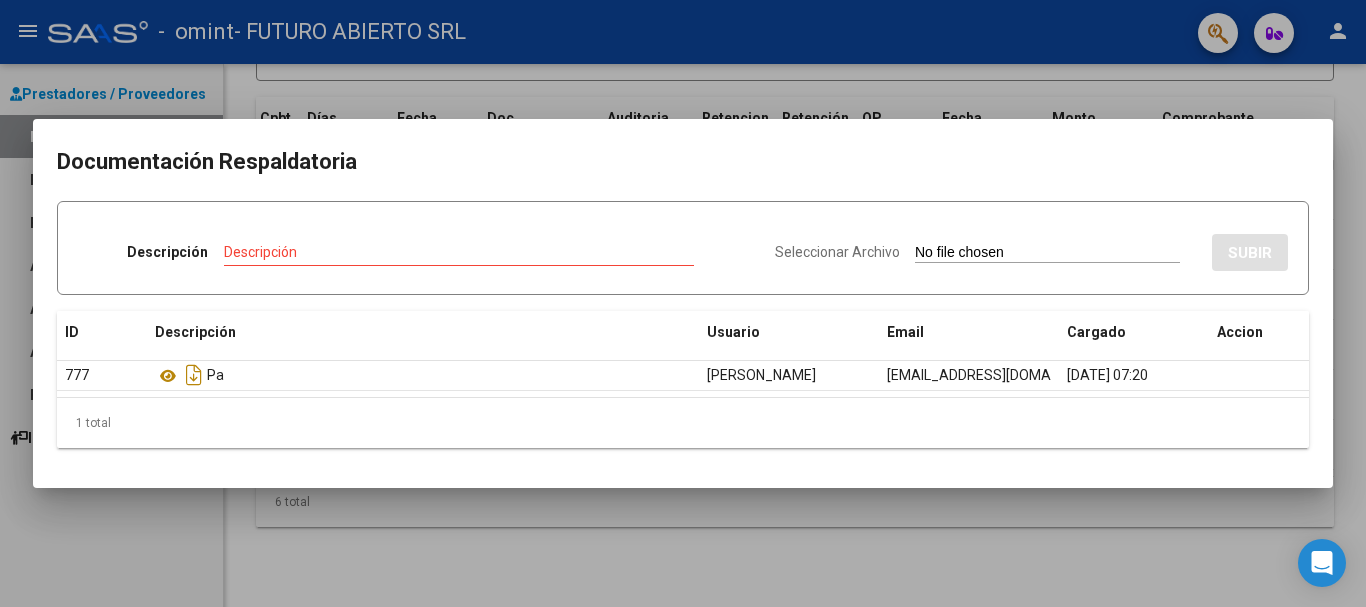 click at bounding box center (683, 303) 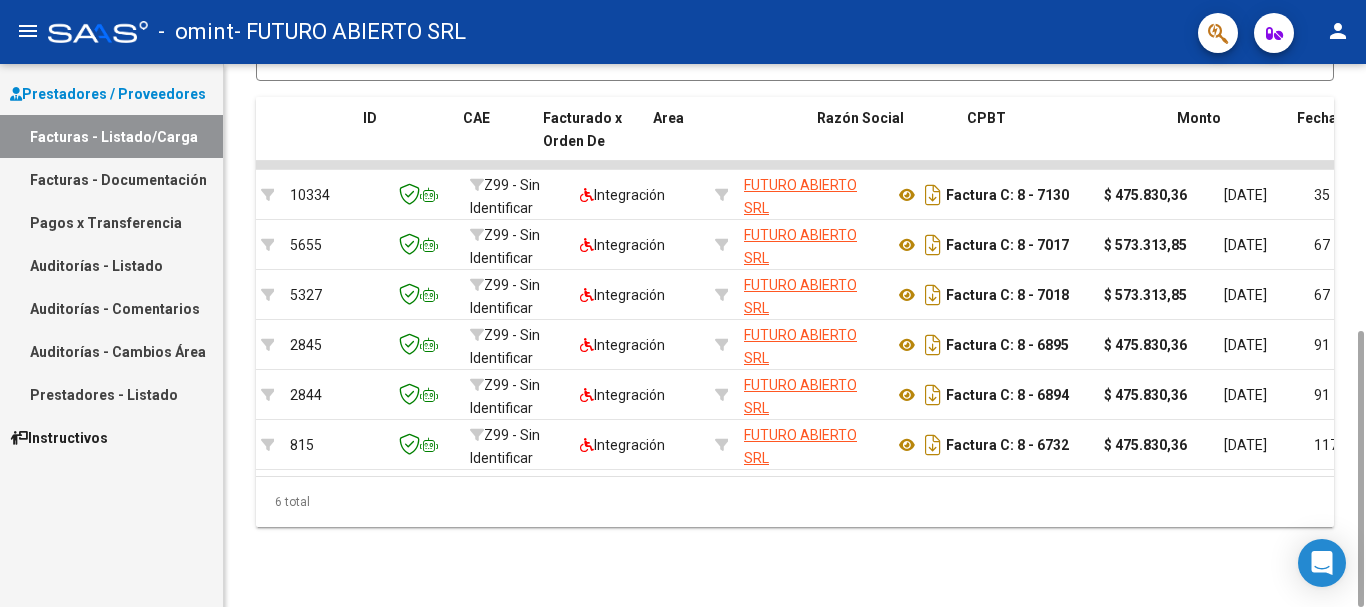 scroll, scrollTop: 0, scrollLeft: 0, axis: both 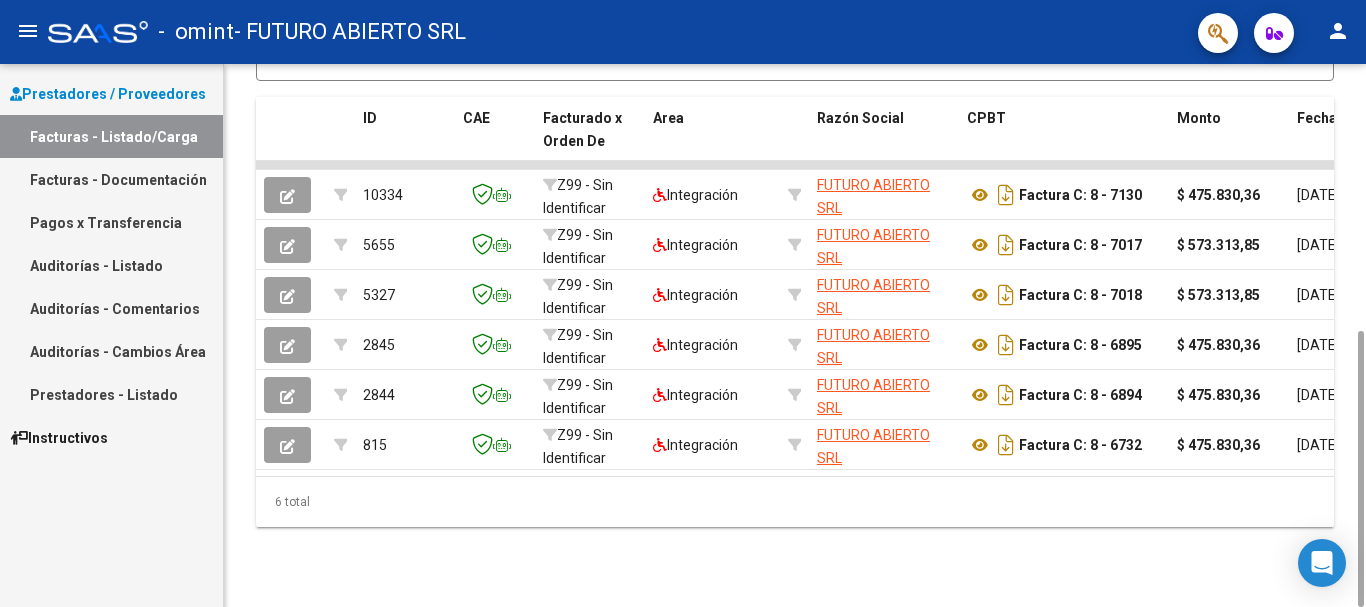 click on "6 total" 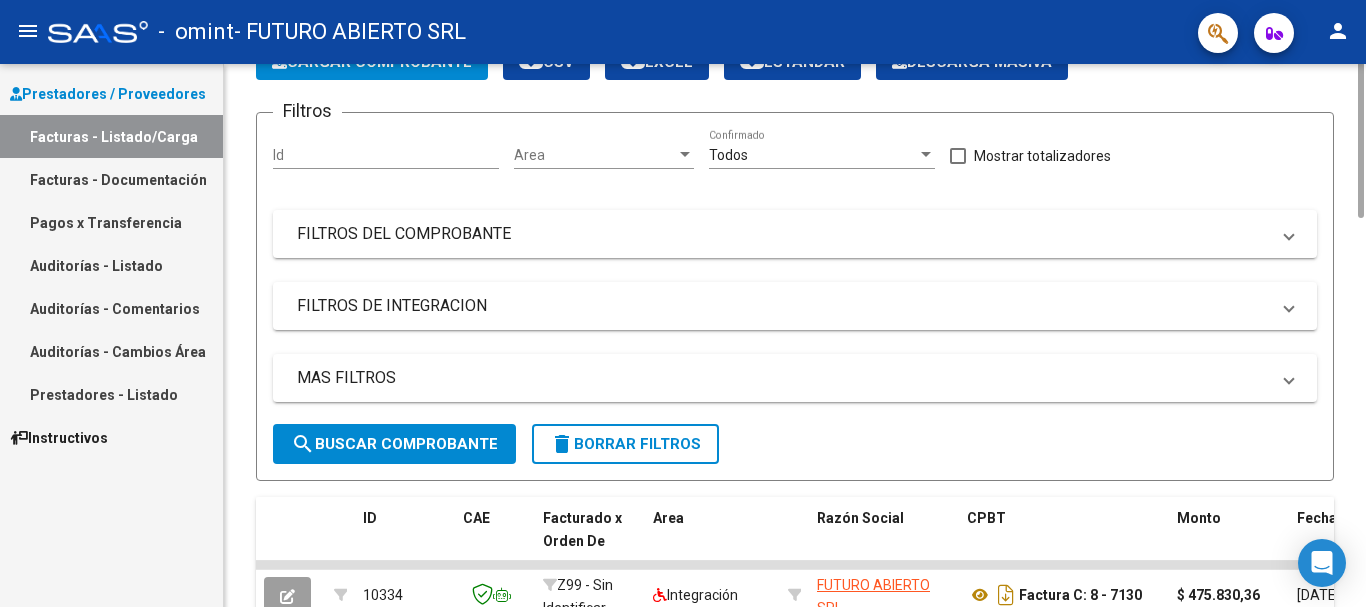 scroll, scrollTop: 0, scrollLeft: 0, axis: both 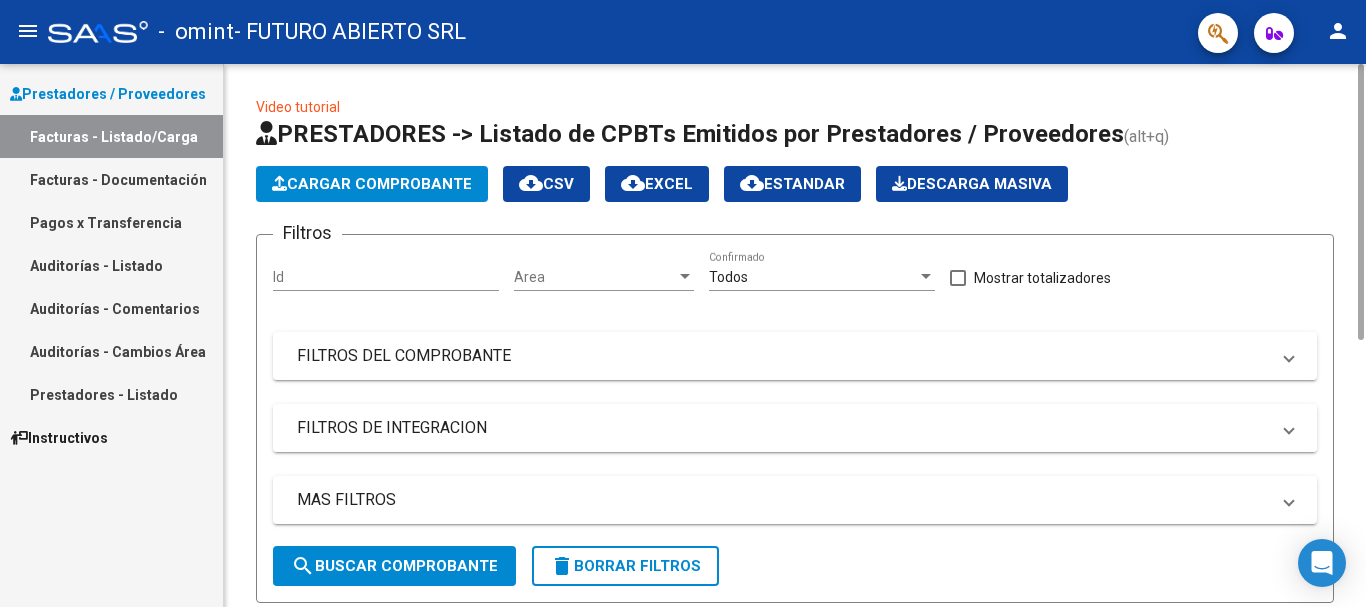 click on "FILTROS DE INTEGRACION" at bounding box center [783, 428] 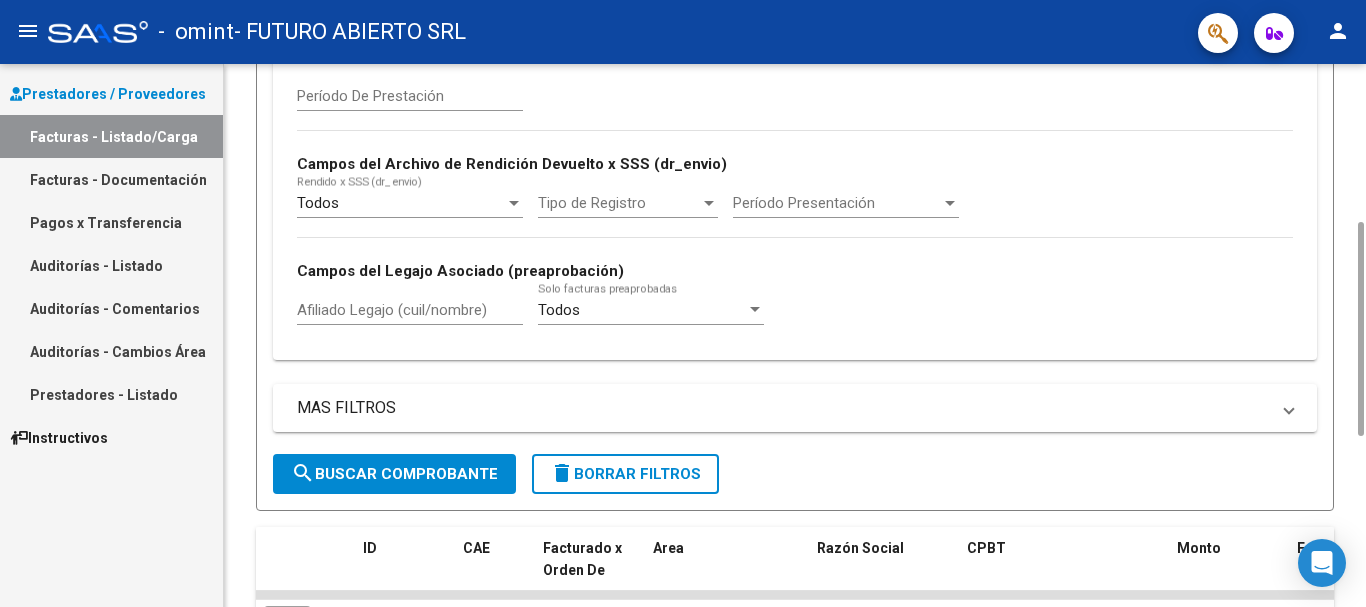 scroll, scrollTop: 200, scrollLeft: 0, axis: vertical 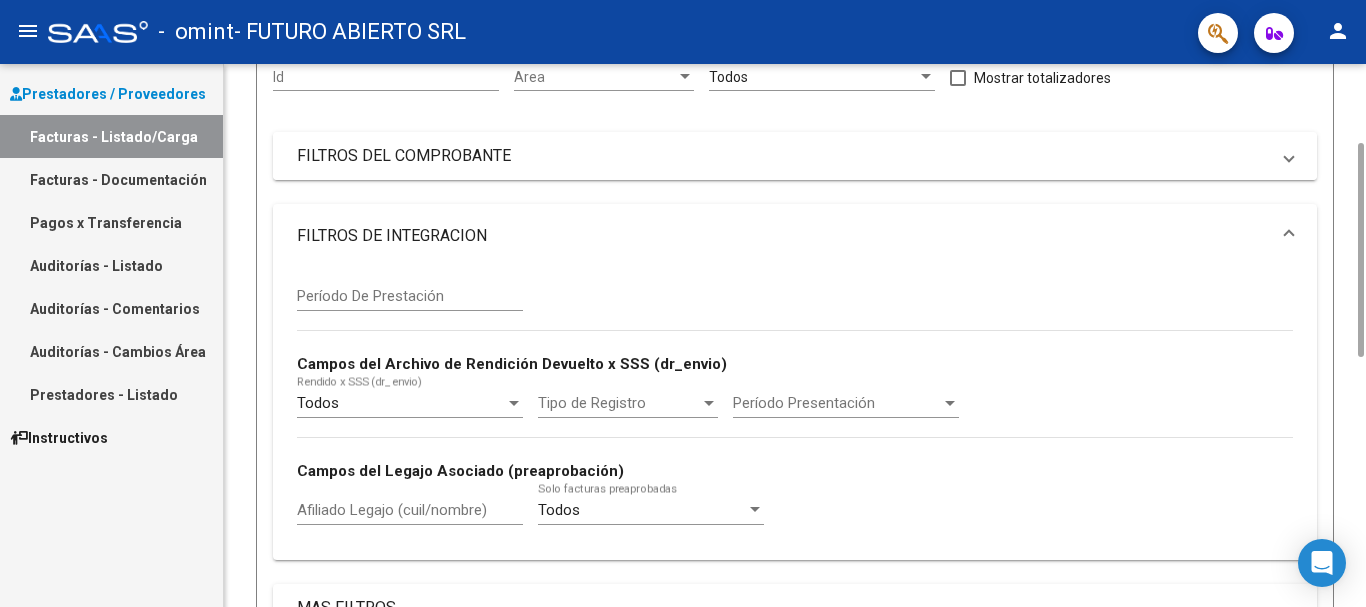 click on "FILTROS DEL COMPROBANTE" at bounding box center (783, 156) 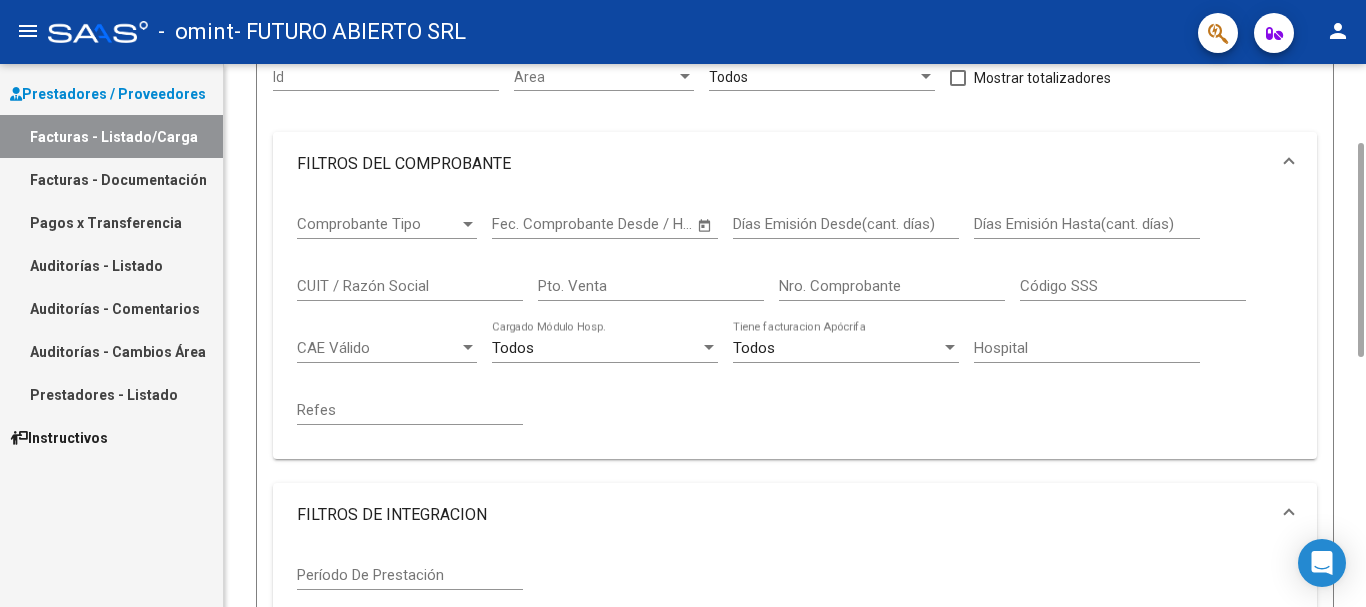 click on "FILTROS DEL COMPROBANTE" at bounding box center [783, 164] 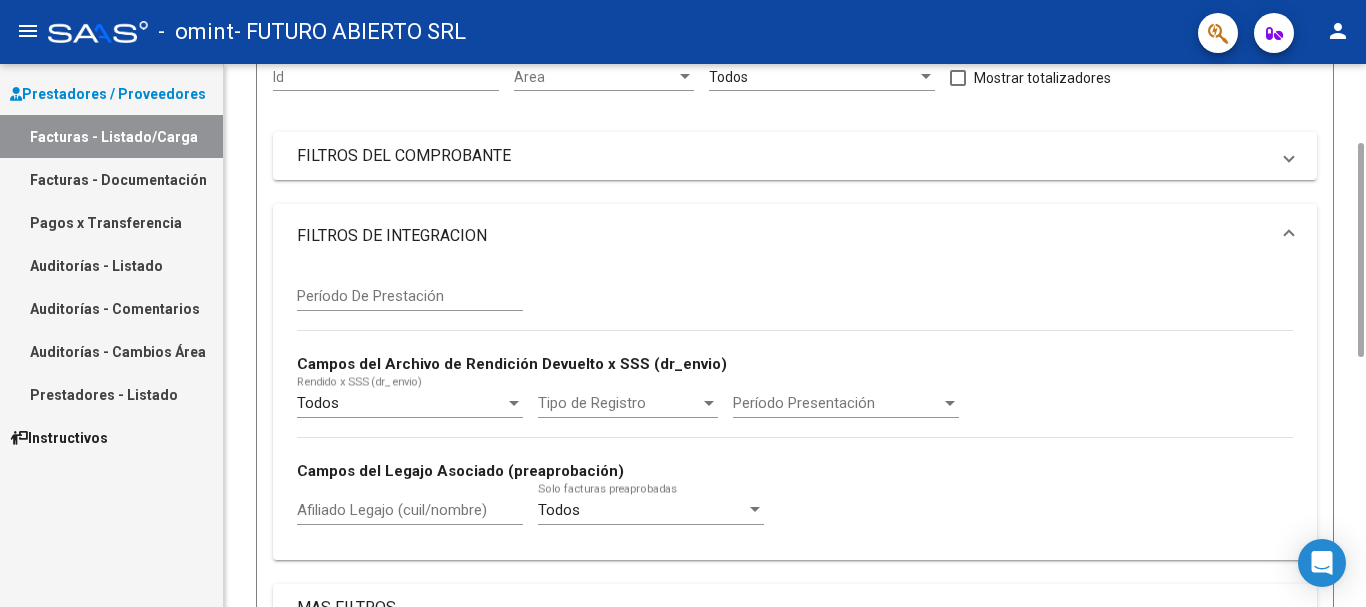 scroll, scrollTop: 400, scrollLeft: 0, axis: vertical 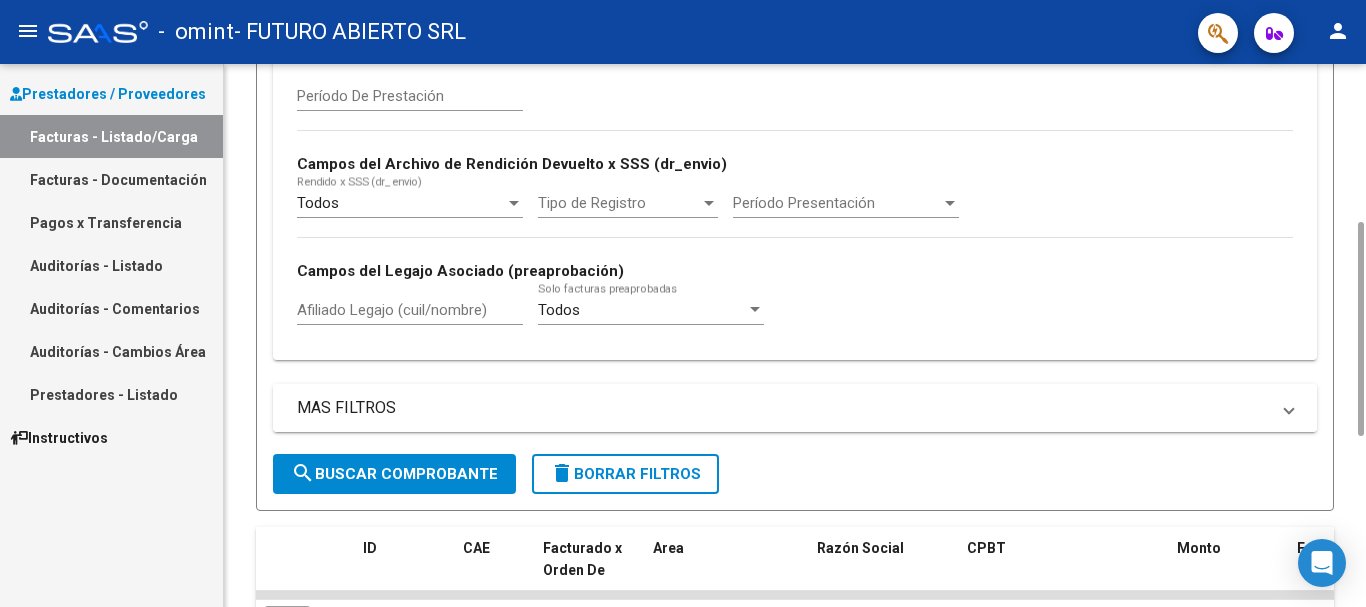 click on "MAS FILTROS" at bounding box center [783, 408] 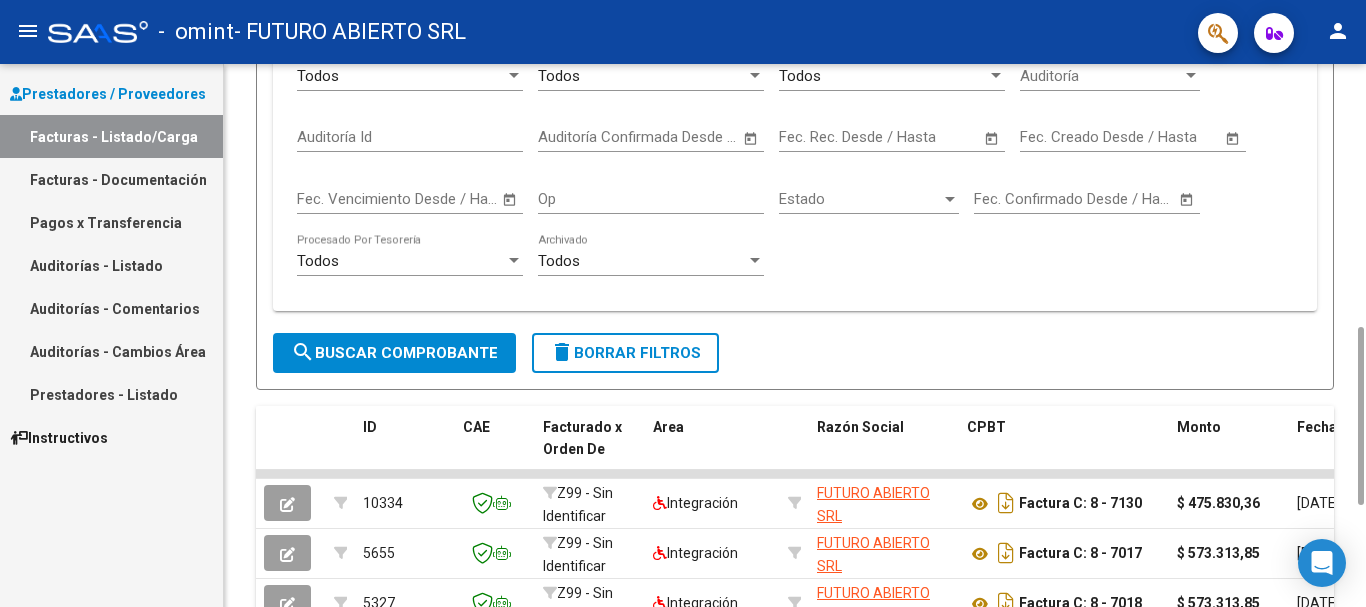 scroll, scrollTop: 600, scrollLeft: 0, axis: vertical 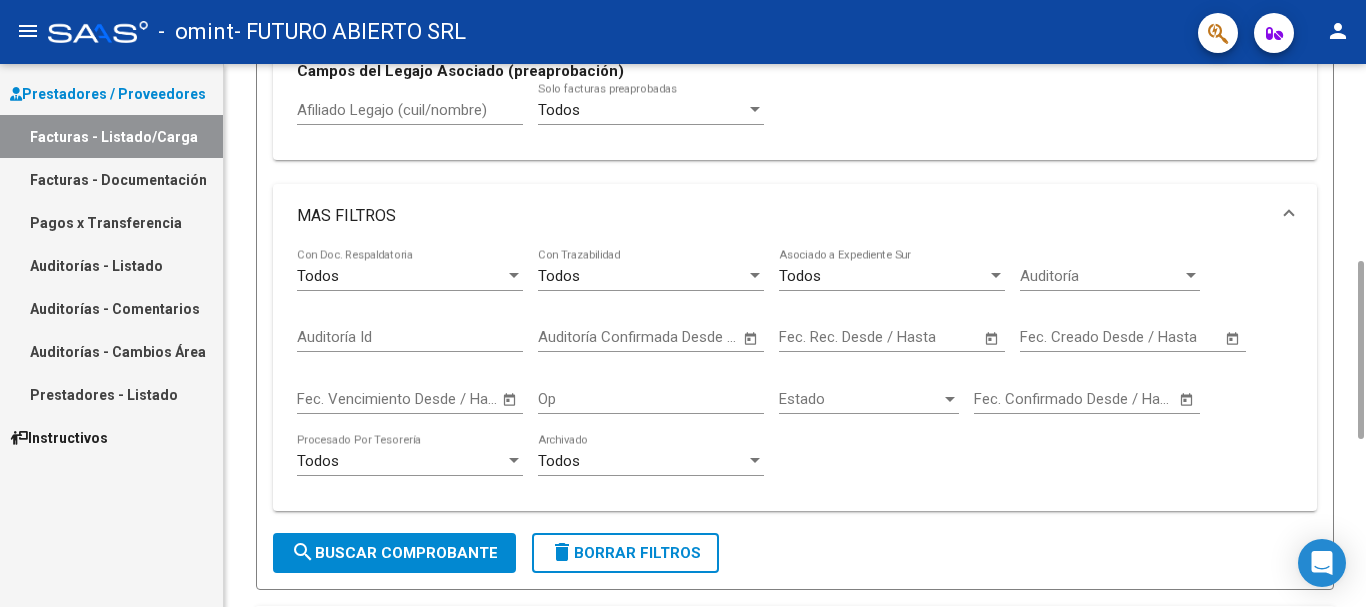 click on "search  Buscar Comprobante" 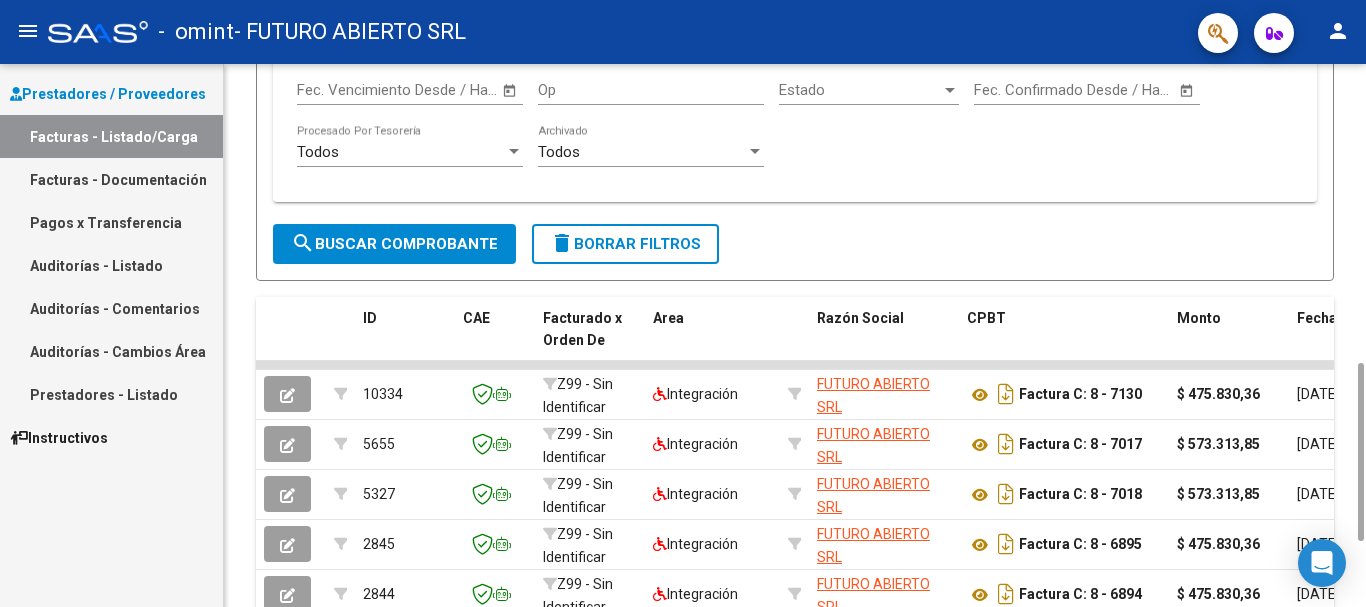 scroll, scrollTop: 1109, scrollLeft: 0, axis: vertical 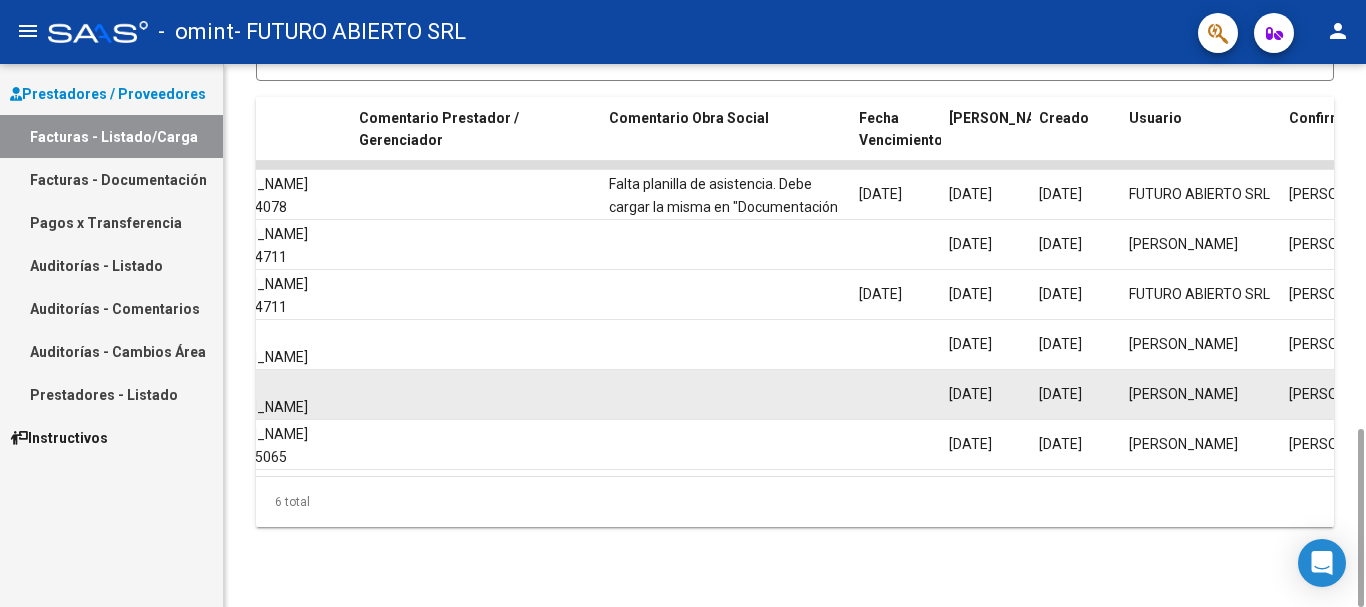 click on "[DATE]" 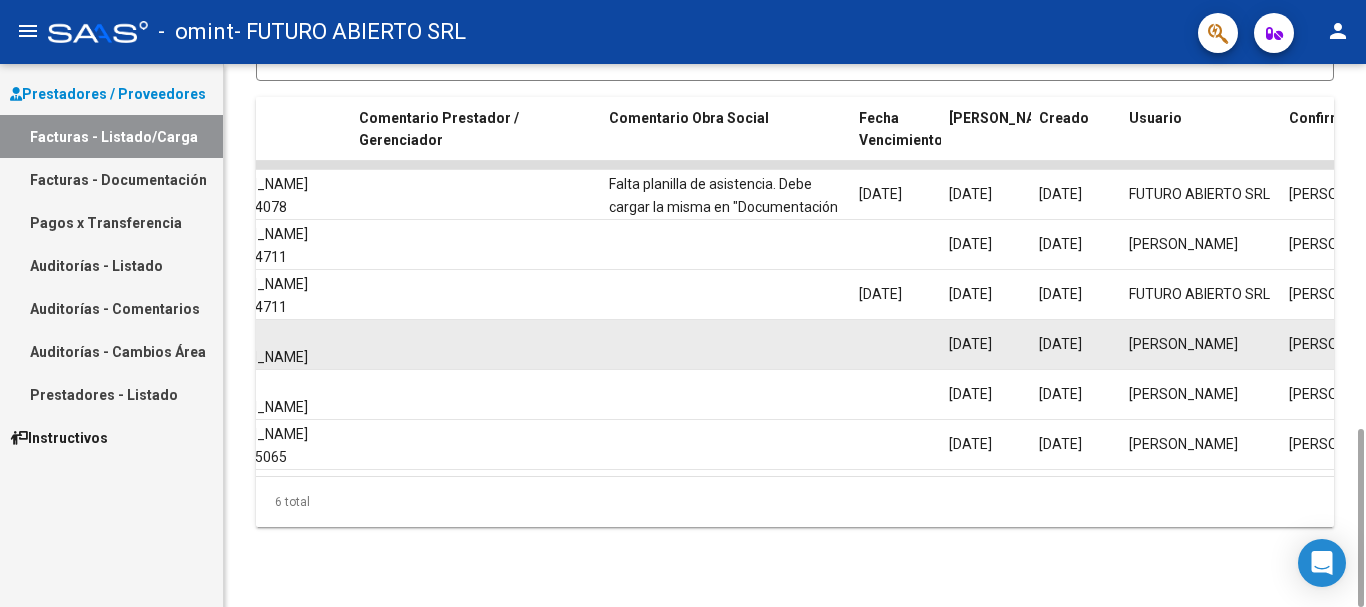 click on "[DATE]" 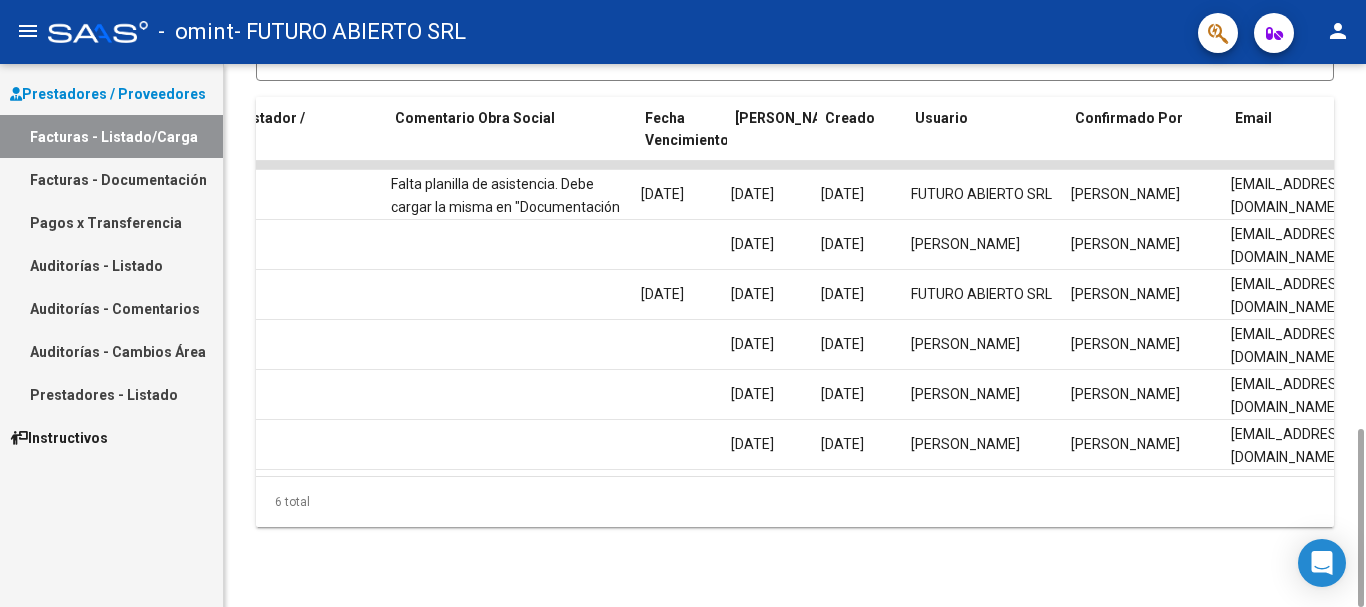 scroll, scrollTop: 0, scrollLeft: 3065, axis: horizontal 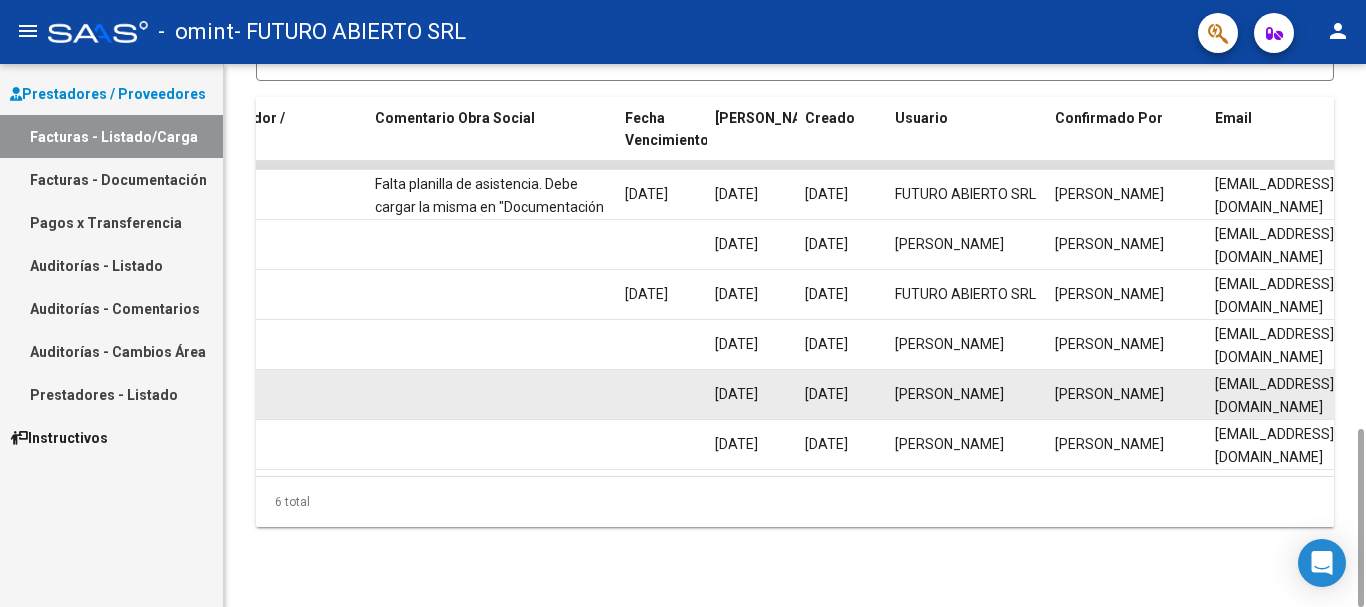 click on "[DATE]" 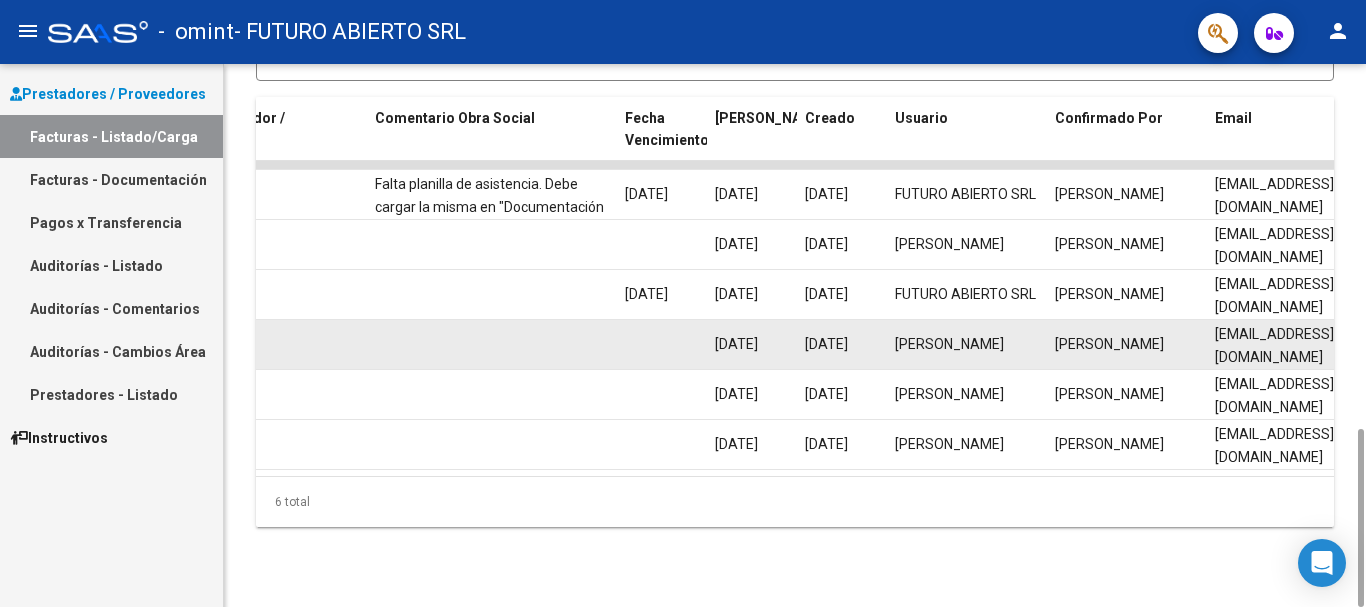 click on "[DATE]" 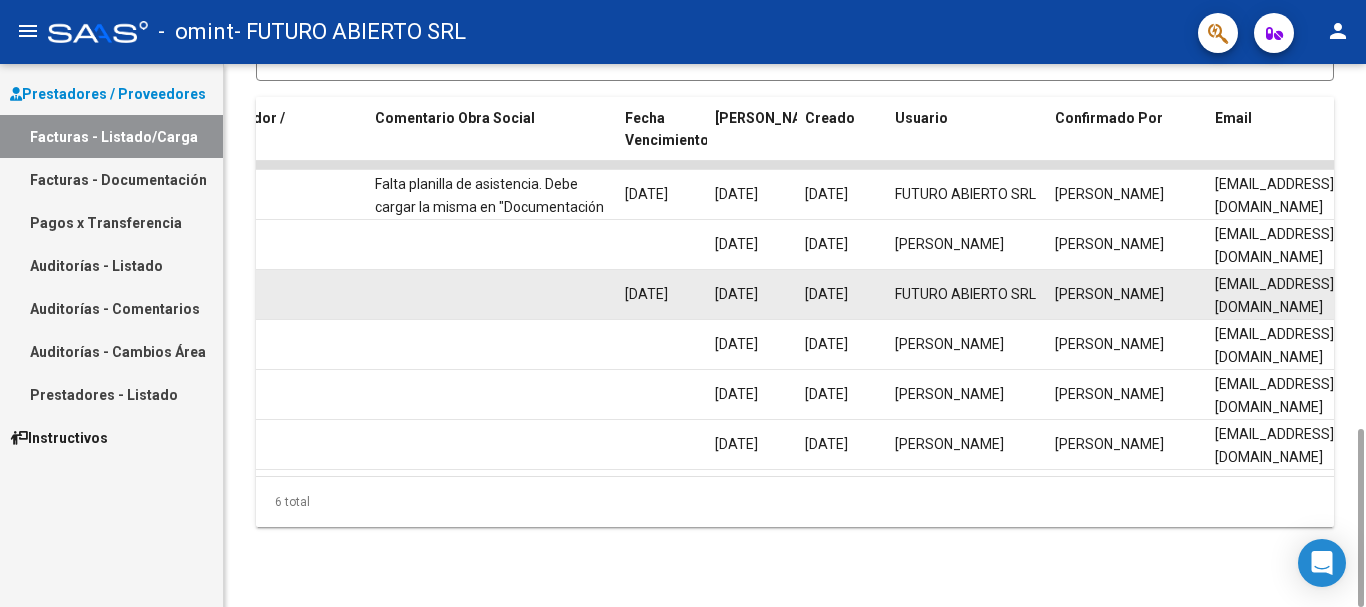 click on "[DATE]" 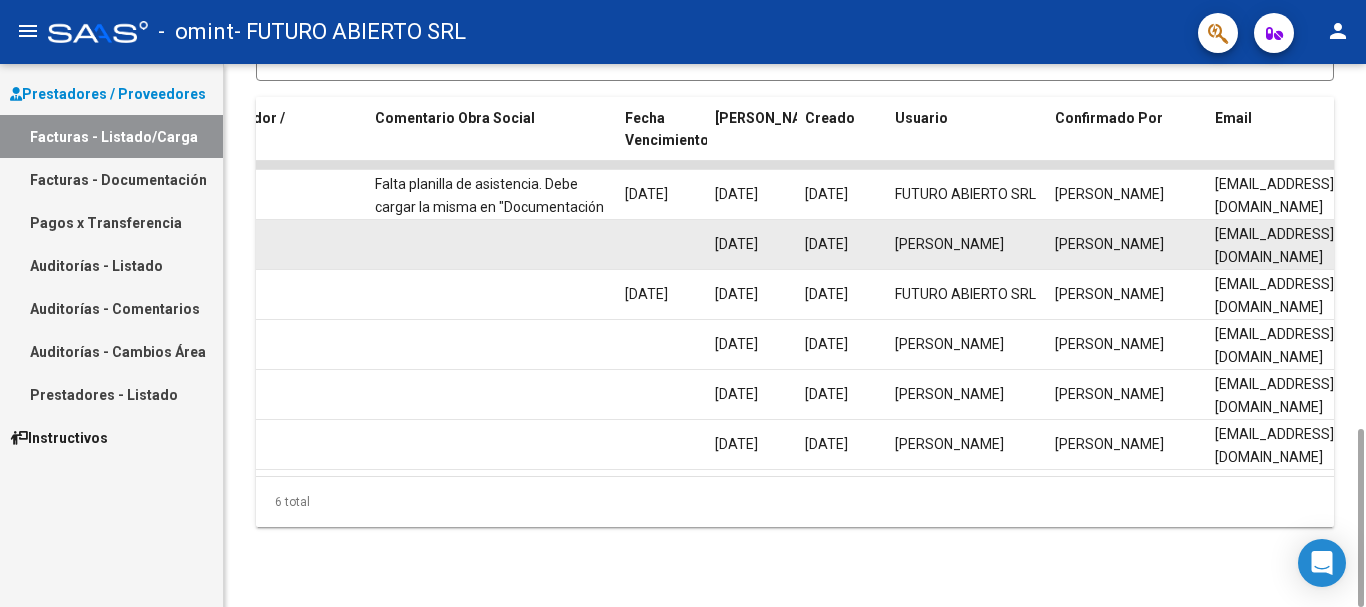 click on "[DATE]" 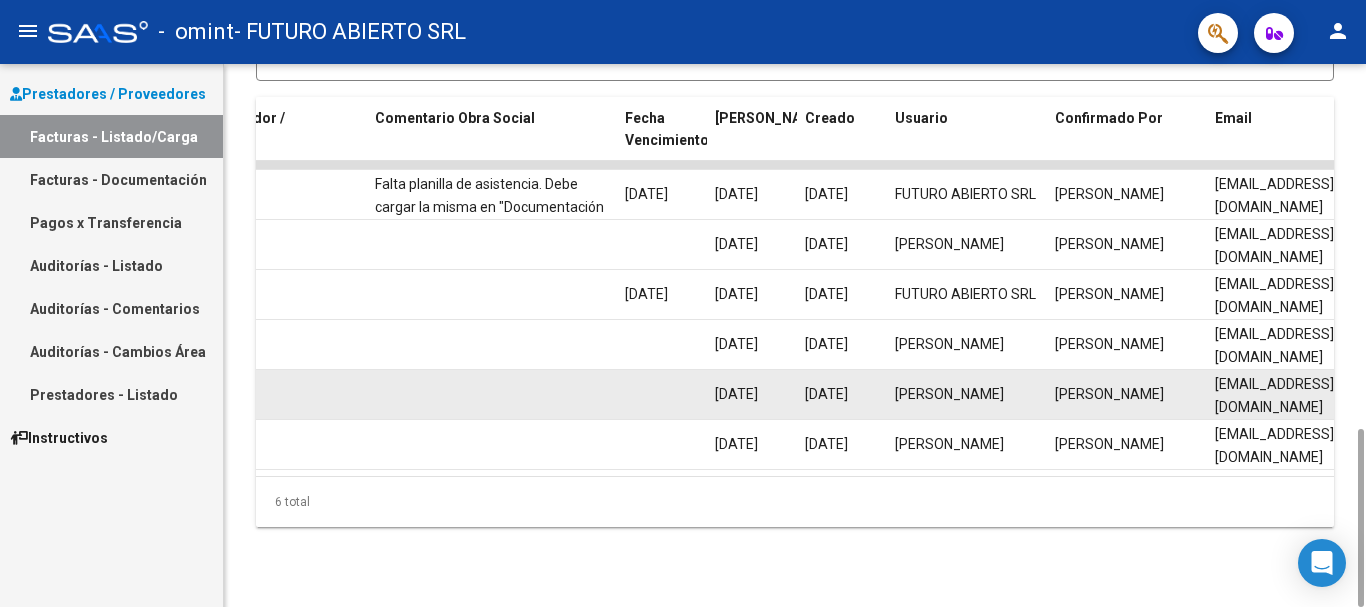 click on "[DATE]" 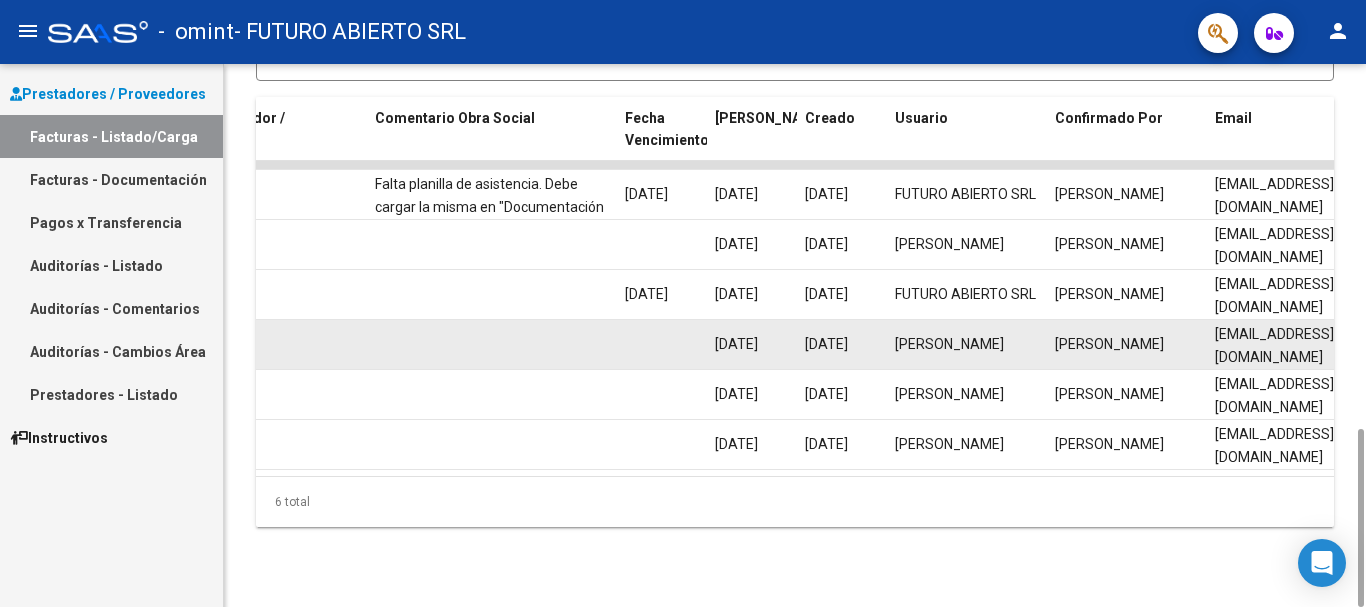 click on "[DATE]" 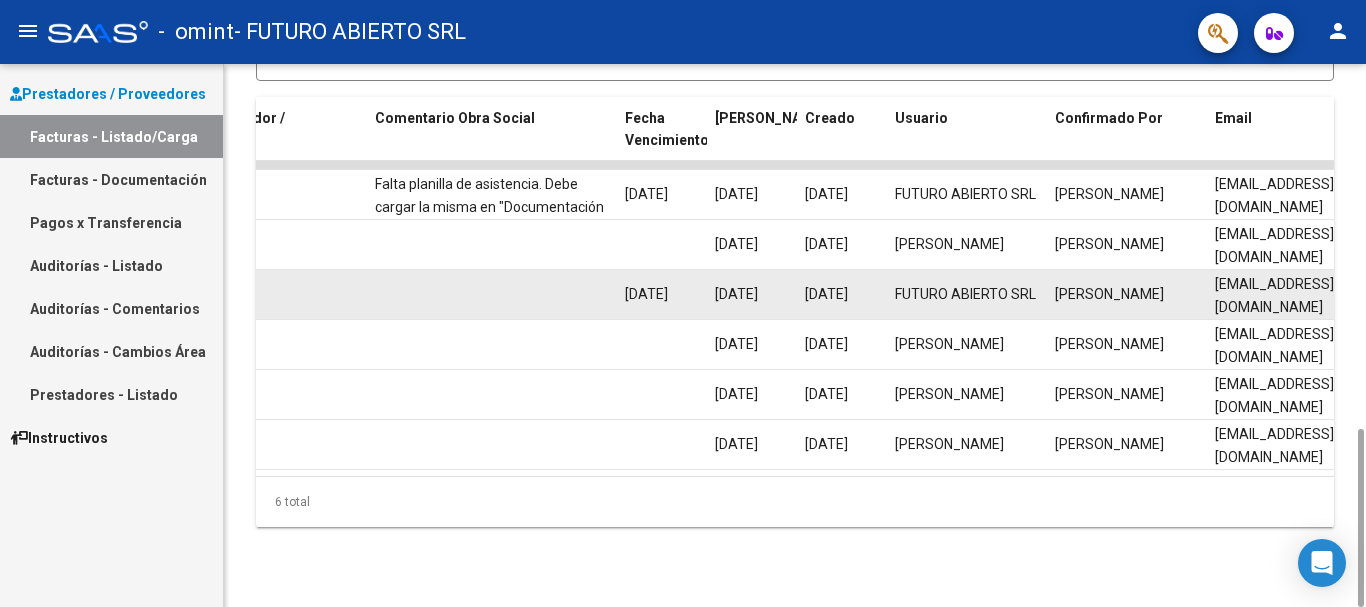 click on "[DATE]" 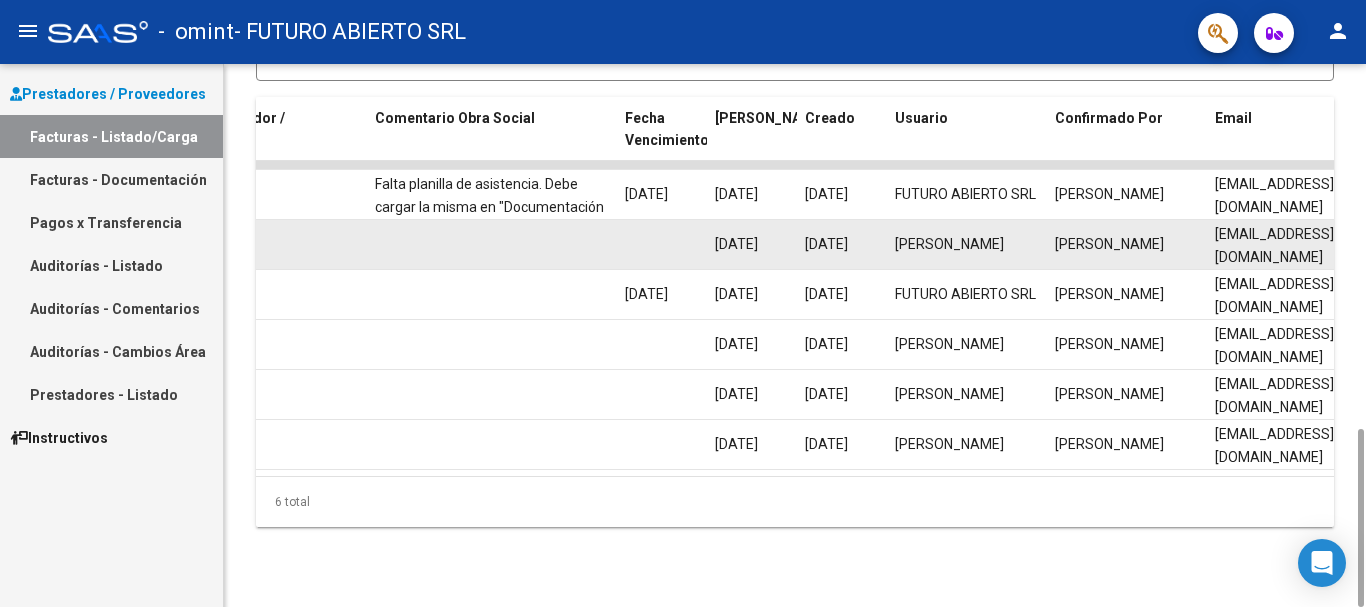 click on "[DATE]" 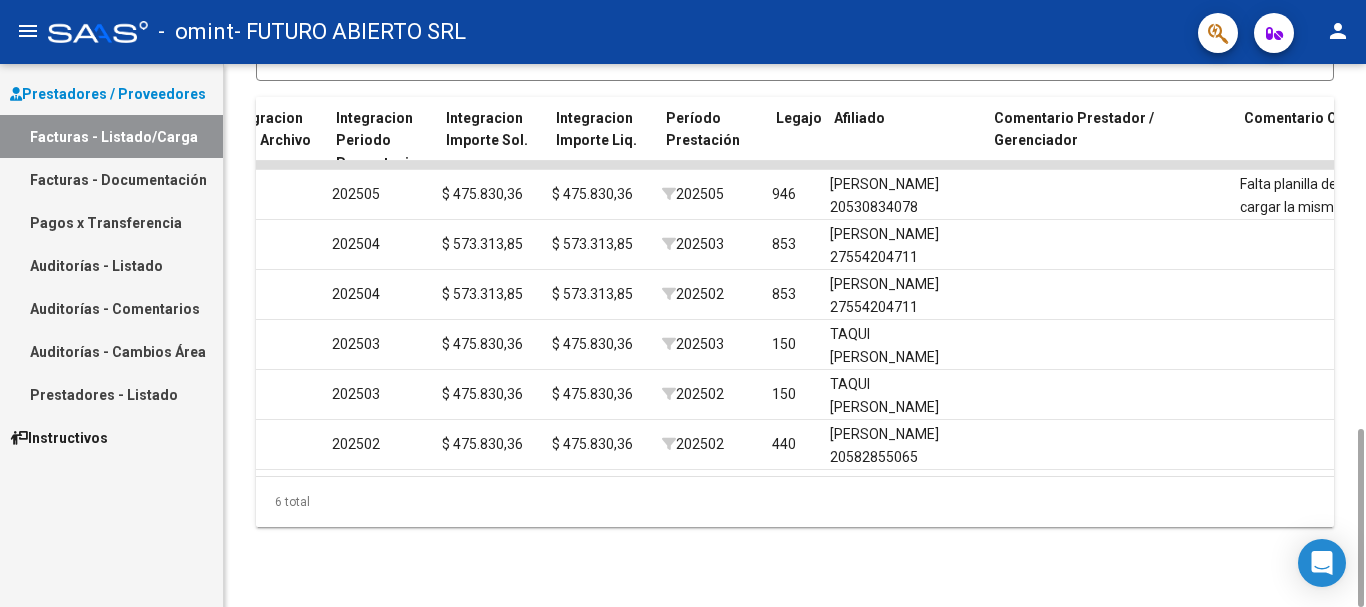 scroll, scrollTop: 0, scrollLeft: 2188, axis: horizontal 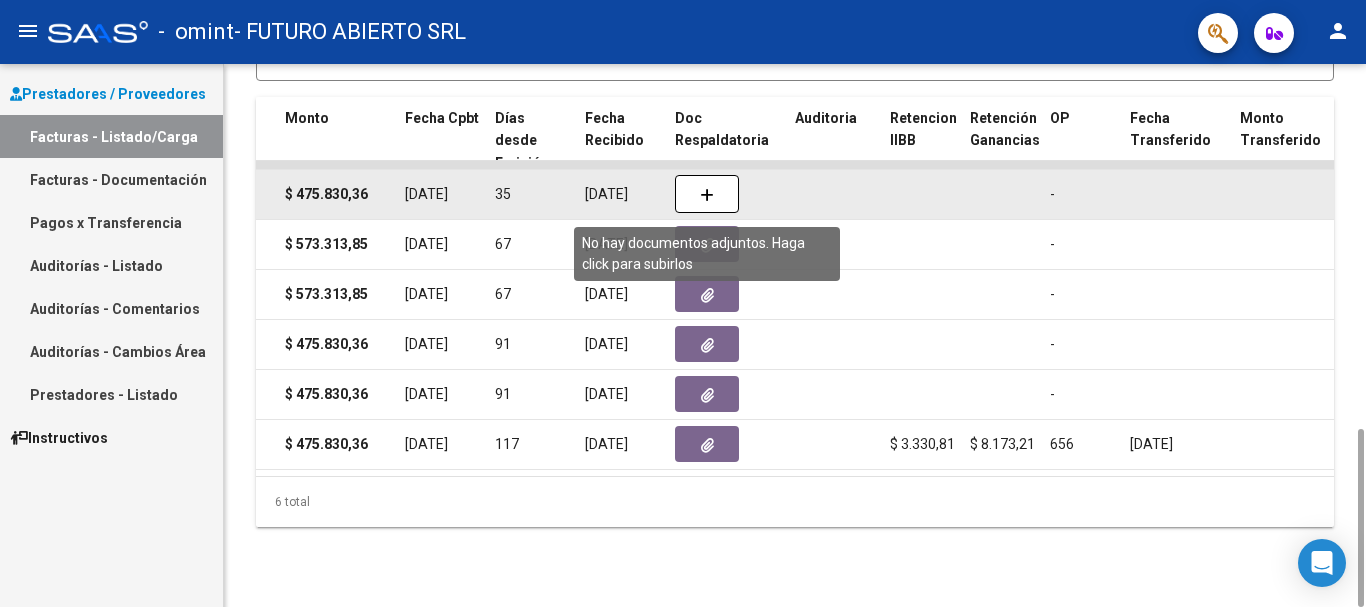 click 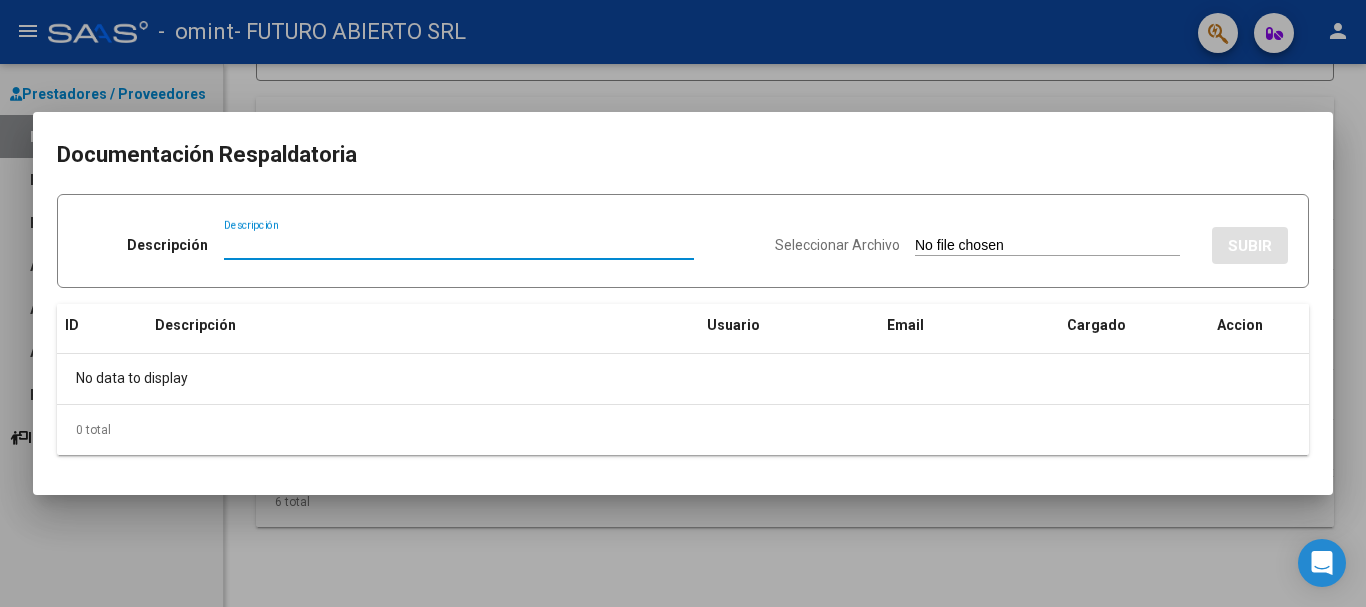 click on "Descripción" at bounding box center [459, 245] 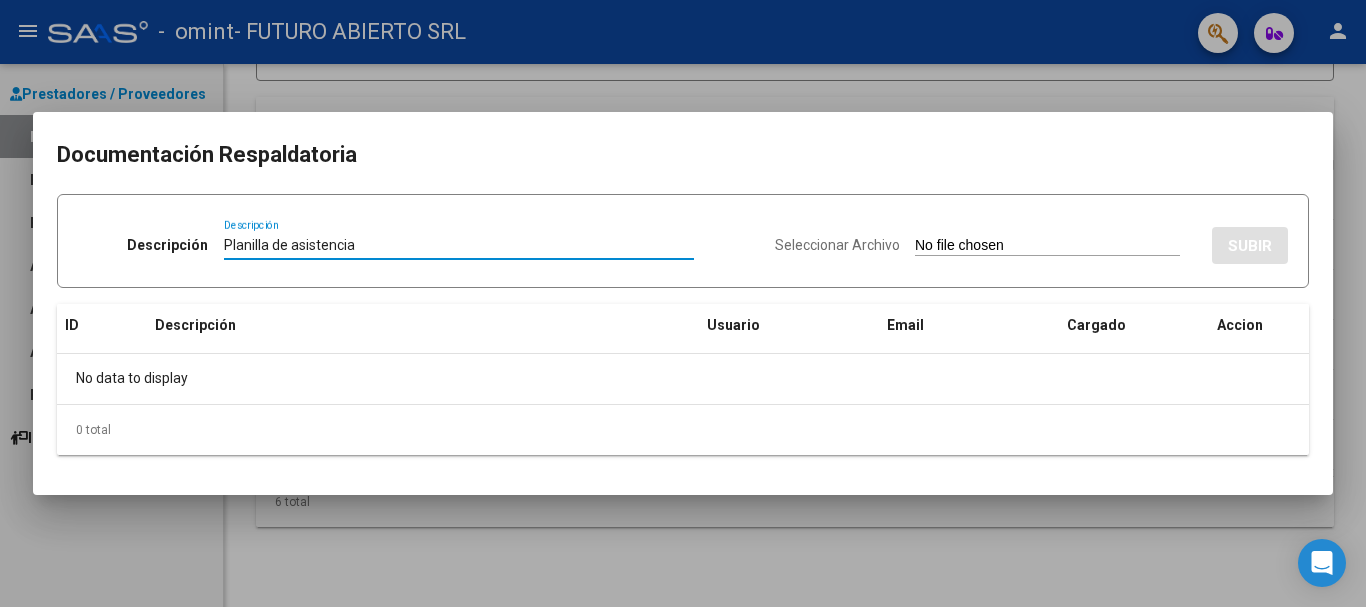type on "Planilla de asistencia" 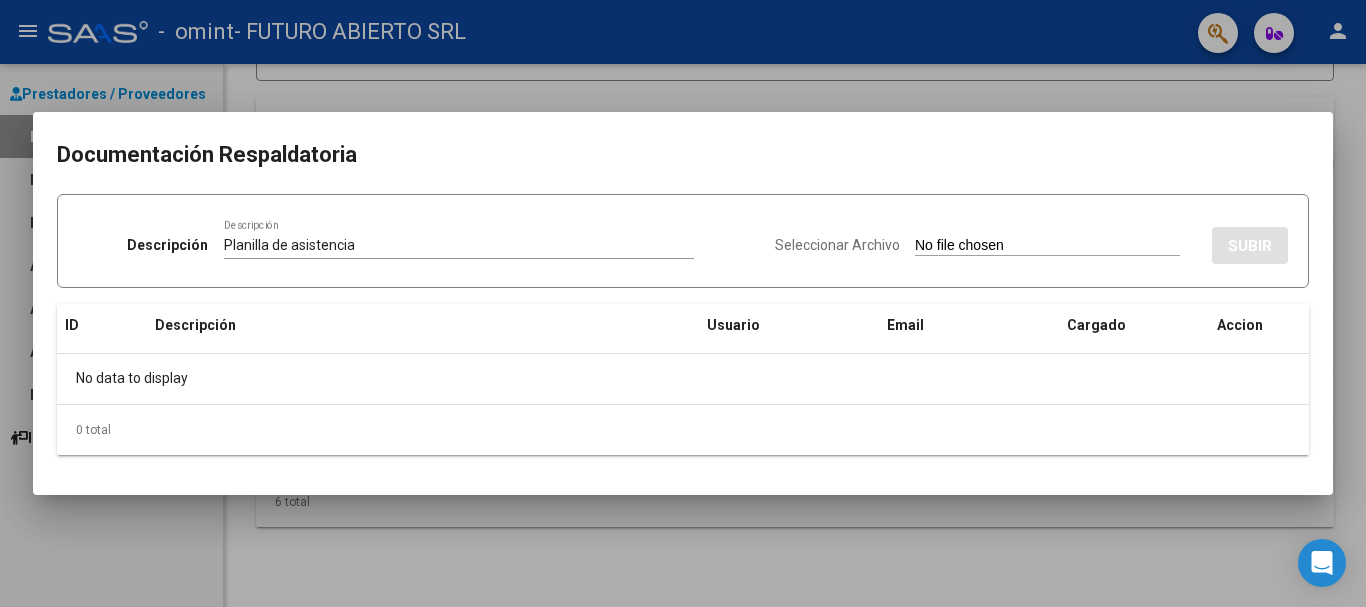 click on "Seleccionar Archivo SUBIR" at bounding box center [1031, 241] 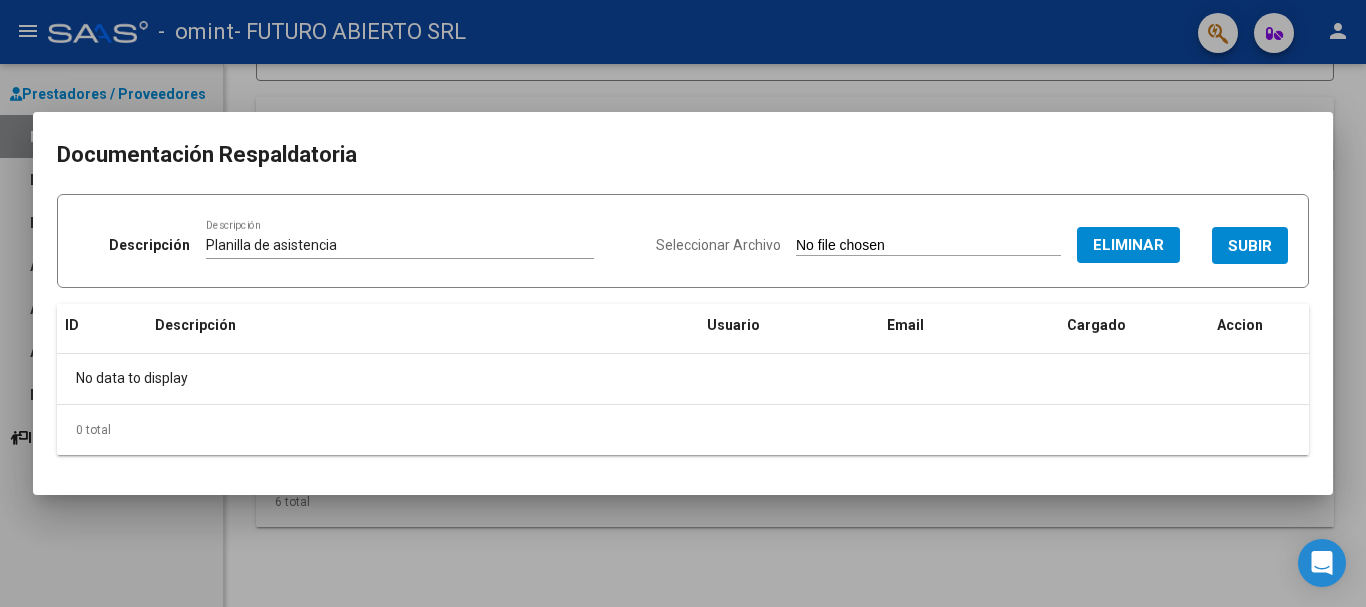 click on "SUBIR" at bounding box center [1250, 246] 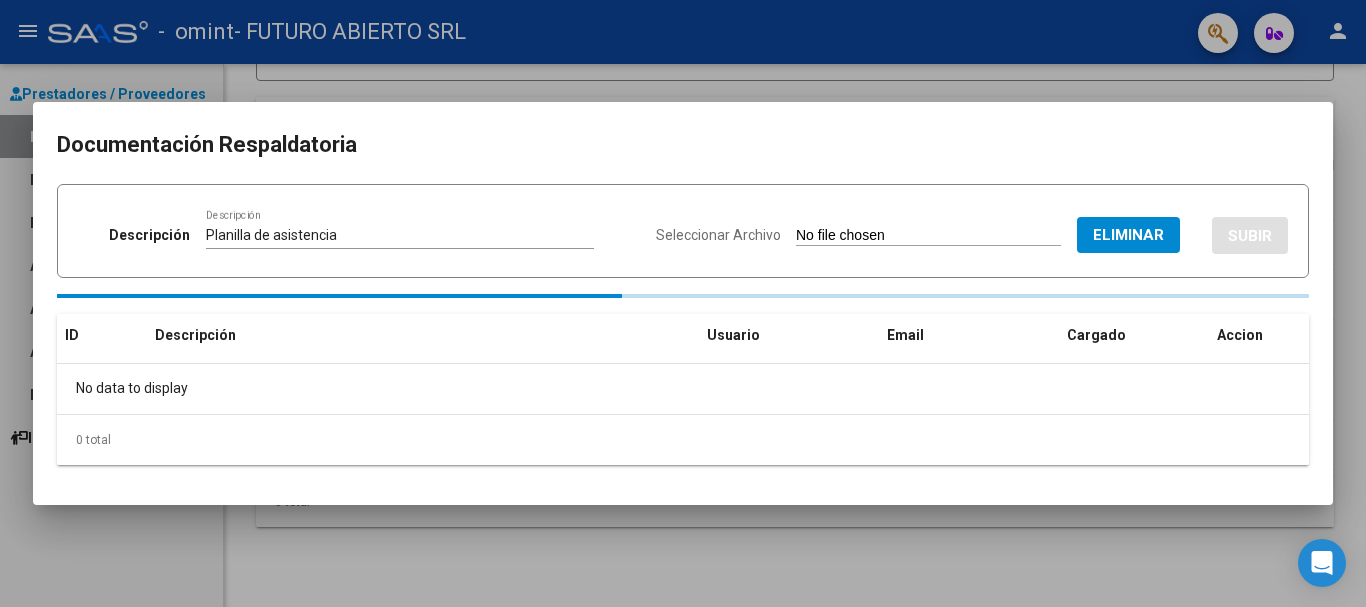type 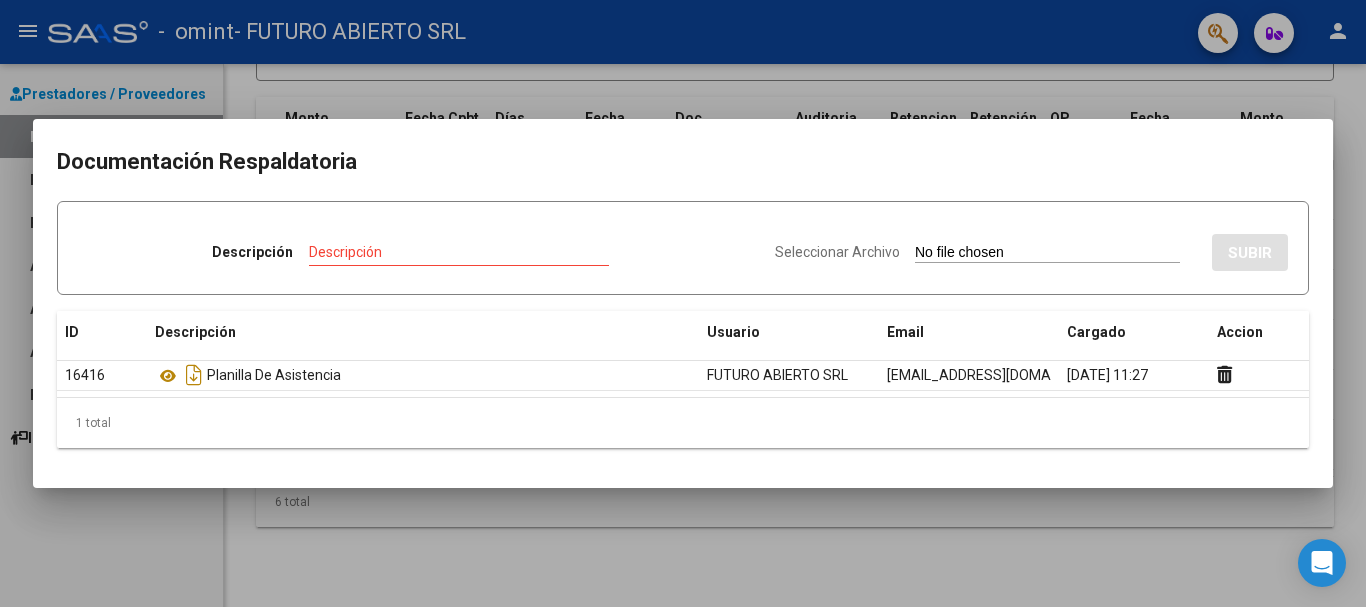 click at bounding box center (683, 303) 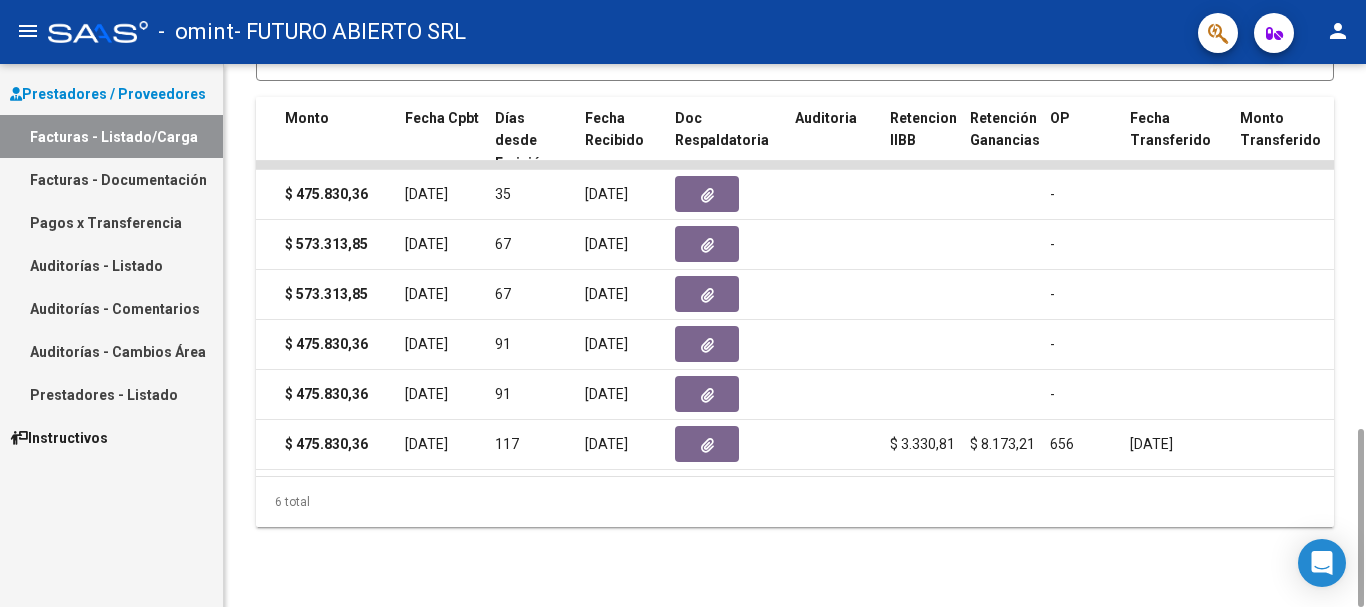 drag, startPoint x: 739, startPoint y: 493, endPoint x: 777, endPoint y: 471, distance: 43.908997 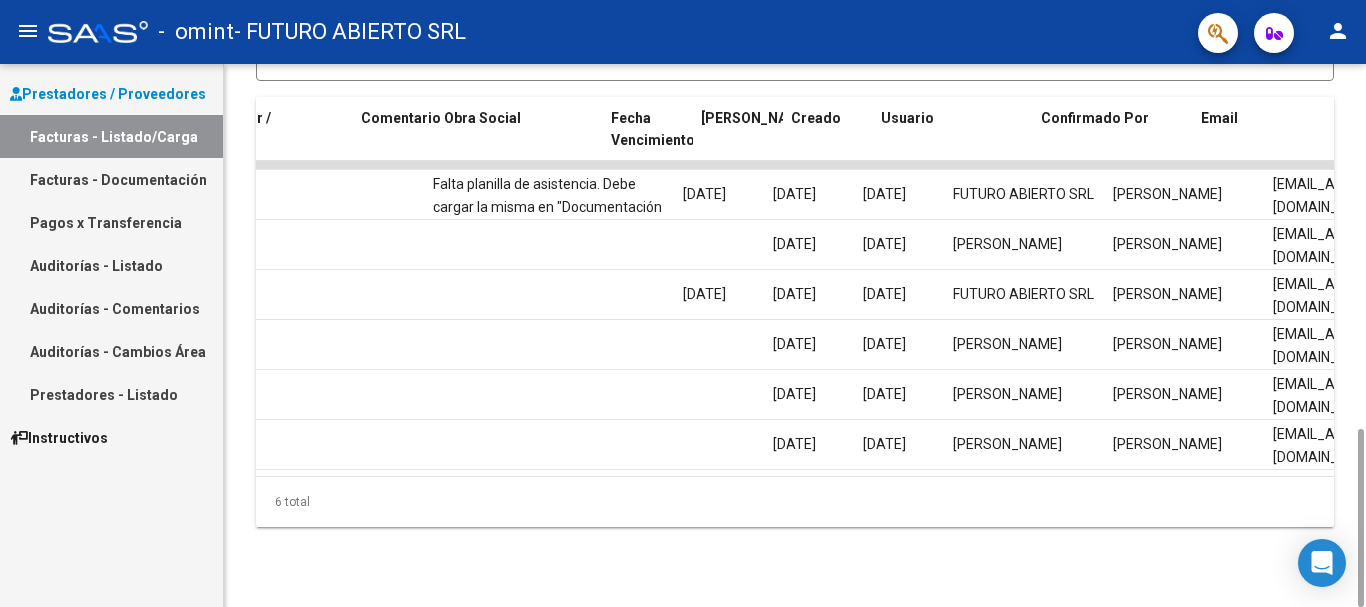 scroll, scrollTop: 0, scrollLeft: 3138, axis: horizontal 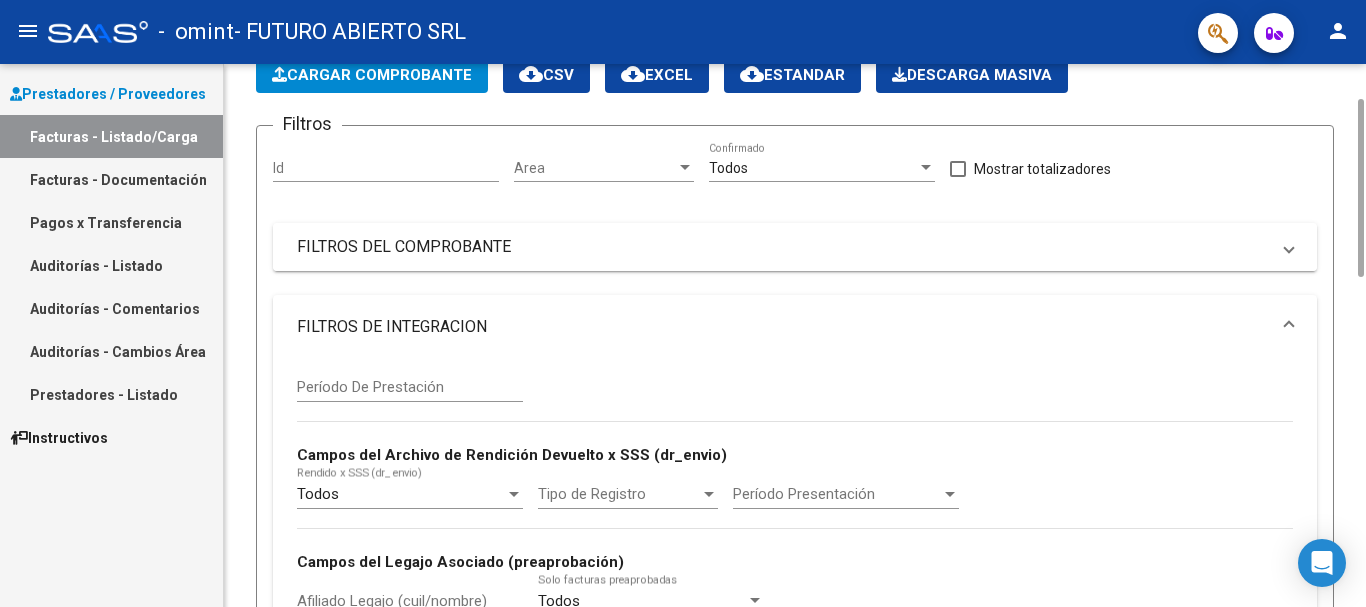 click on "FILTROS DEL COMPROBANTE" at bounding box center (795, 247) 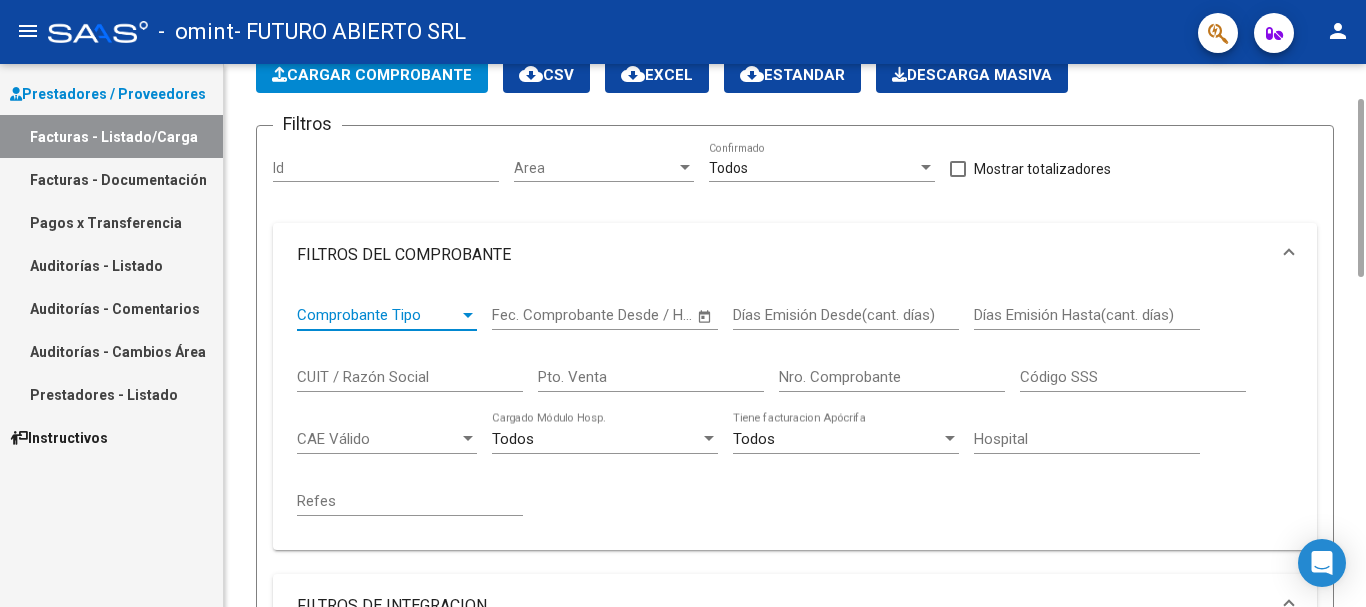 click on "Comprobante Tipo" at bounding box center (378, 315) 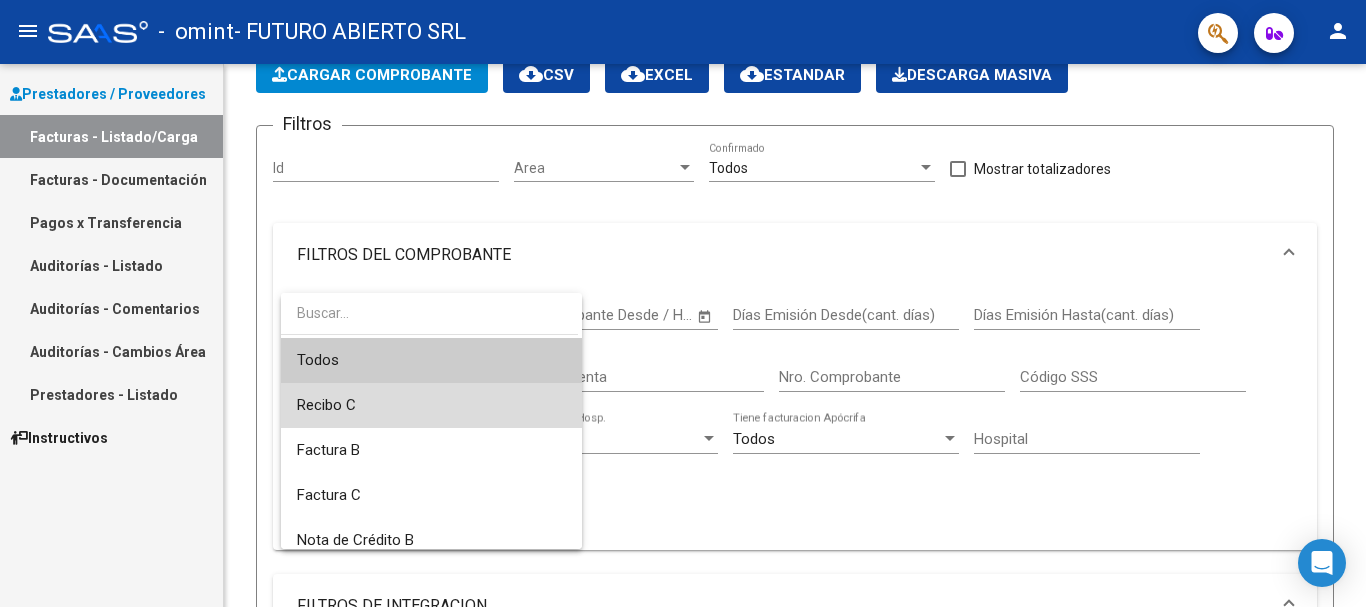 click on "Recibo C" at bounding box center [431, 405] 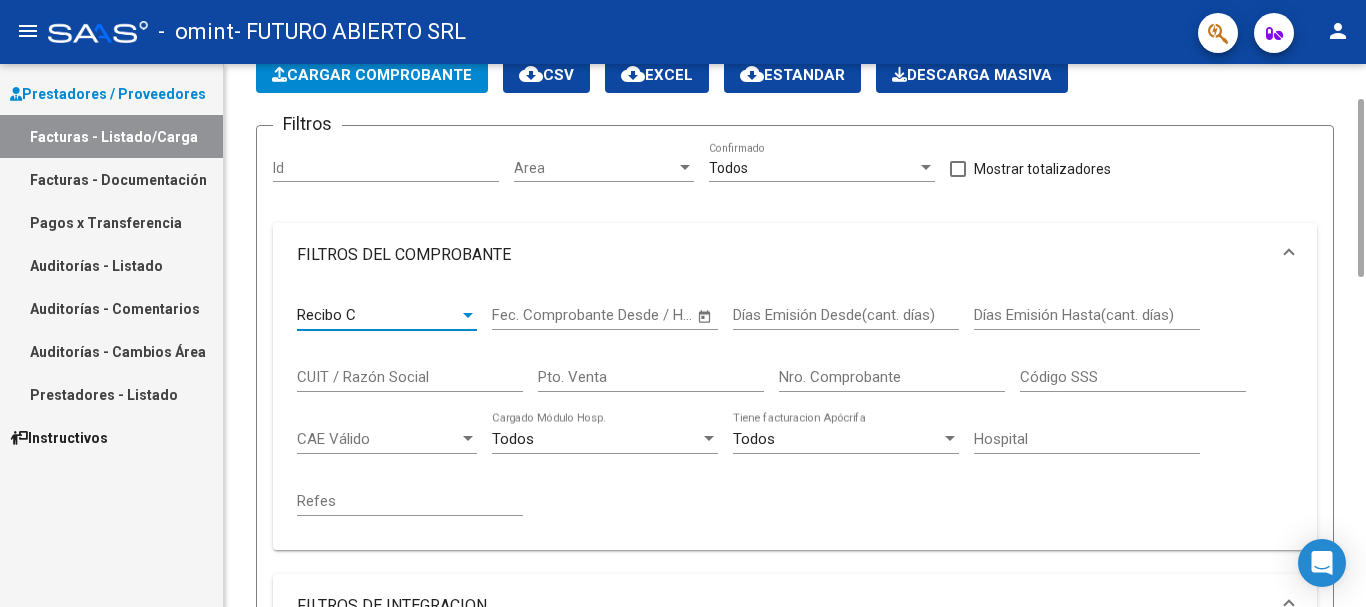 click on "Nro. Comprobante" at bounding box center (892, 377) 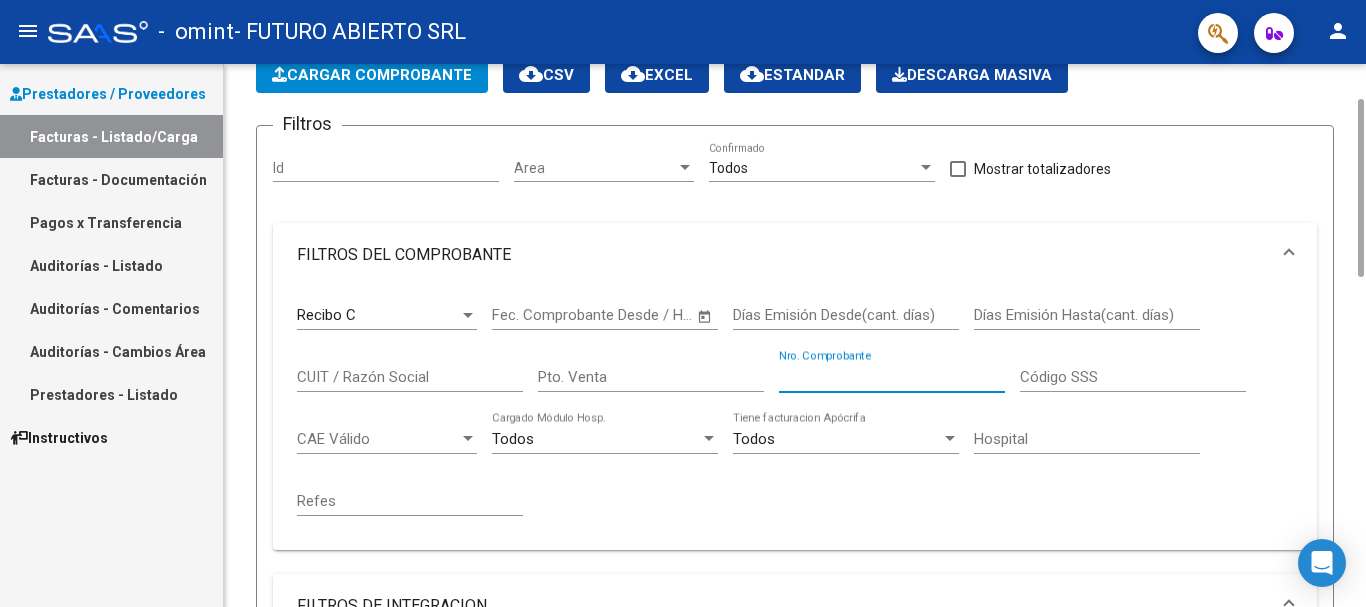 click on "Nro. Comprobante" at bounding box center (892, 377) 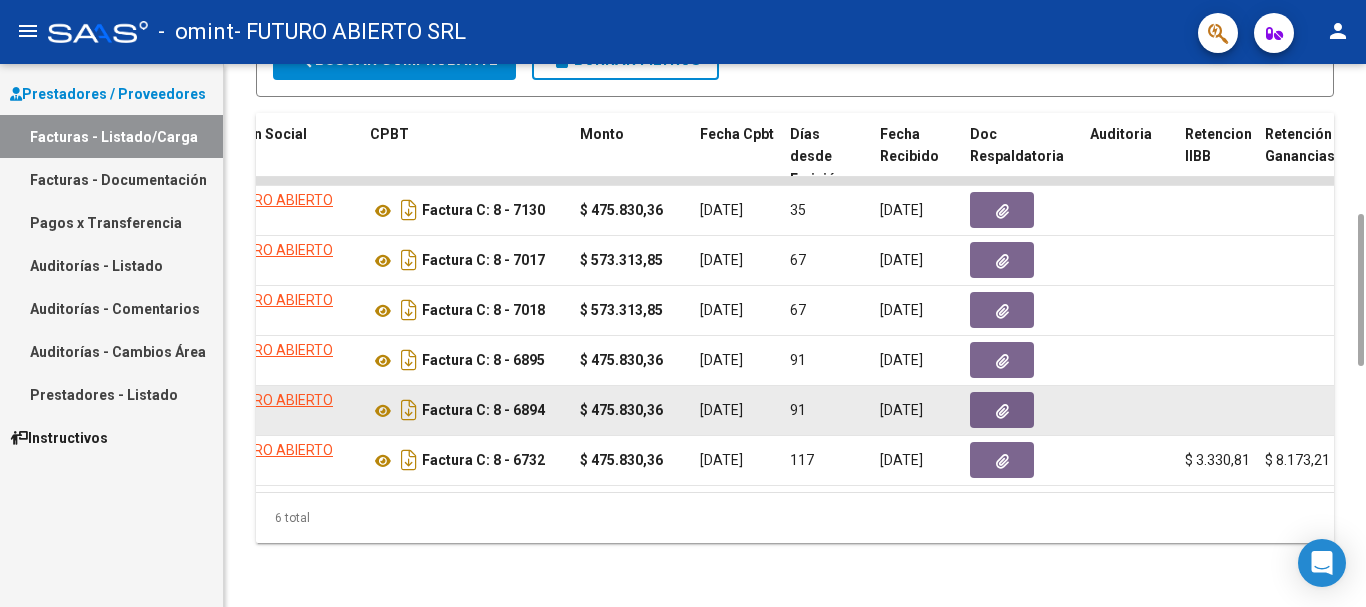 scroll, scrollTop: 988, scrollLeft: 0, axis: vertical 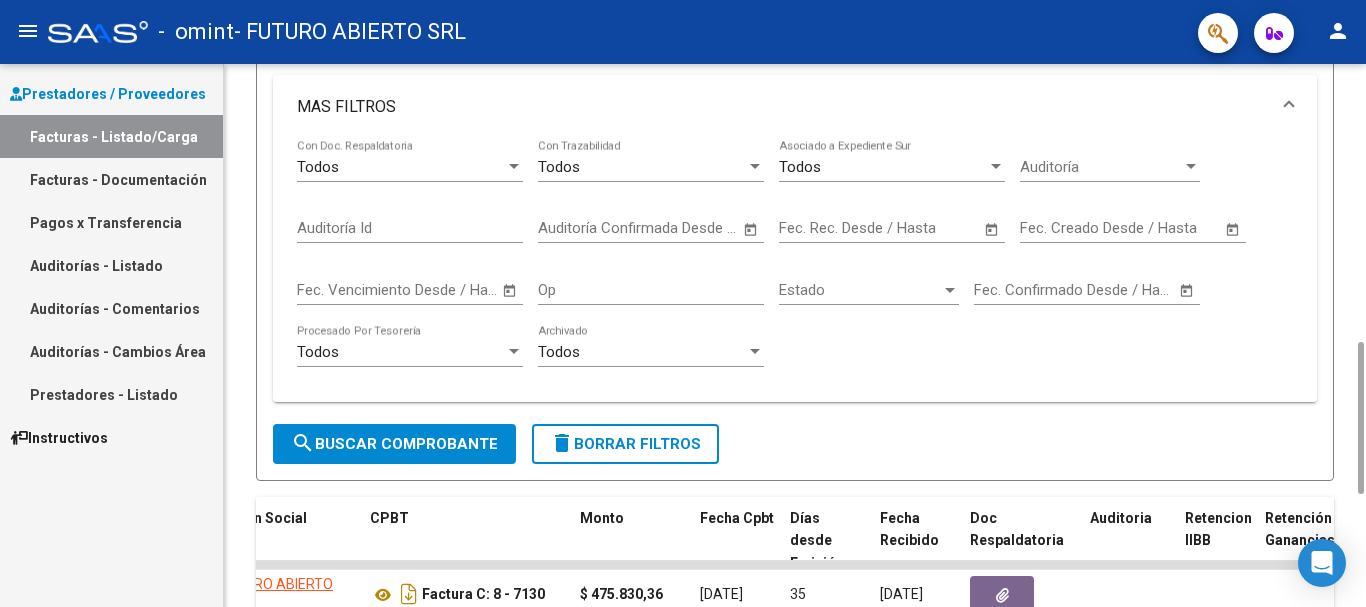type on "000800006749" 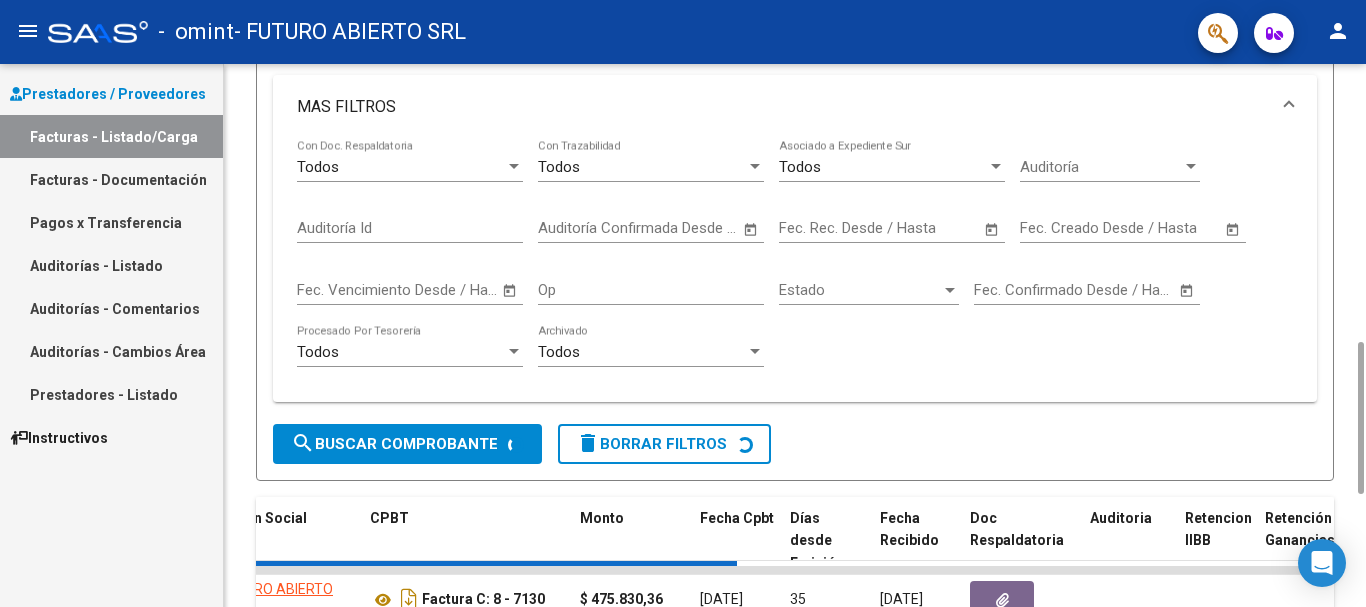 scroll, scrollTop: 0, scrollLeft: 0, axis: both 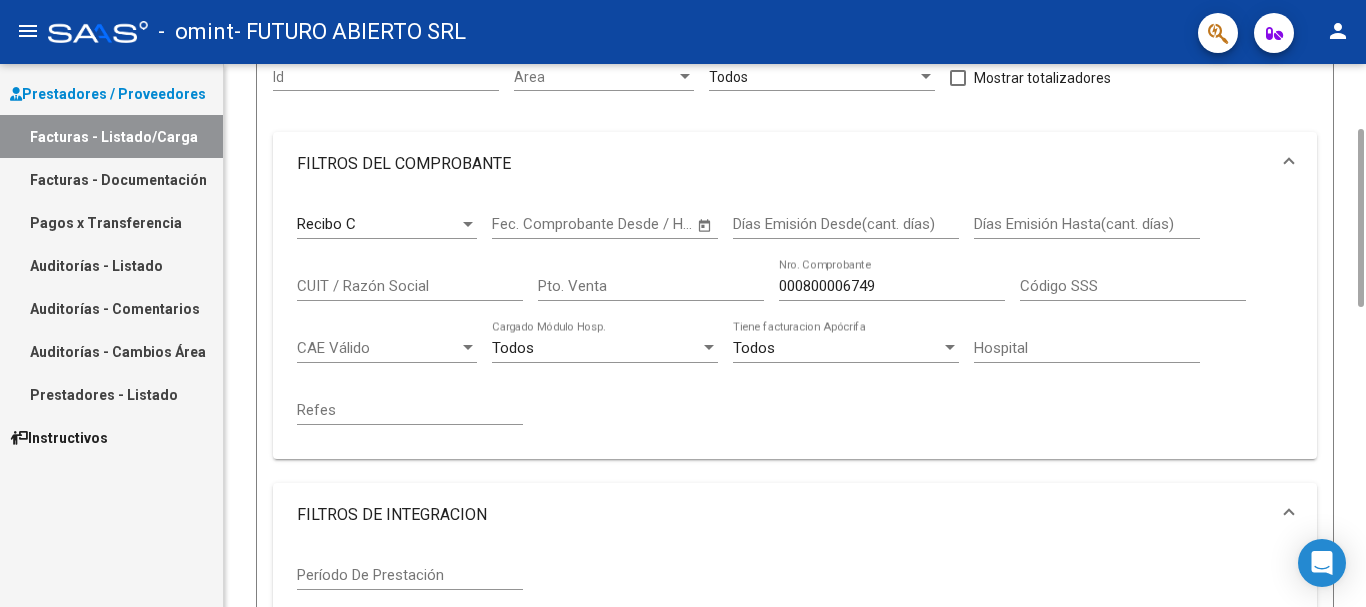 click on "000800006749" at bounding box center (892, 286) 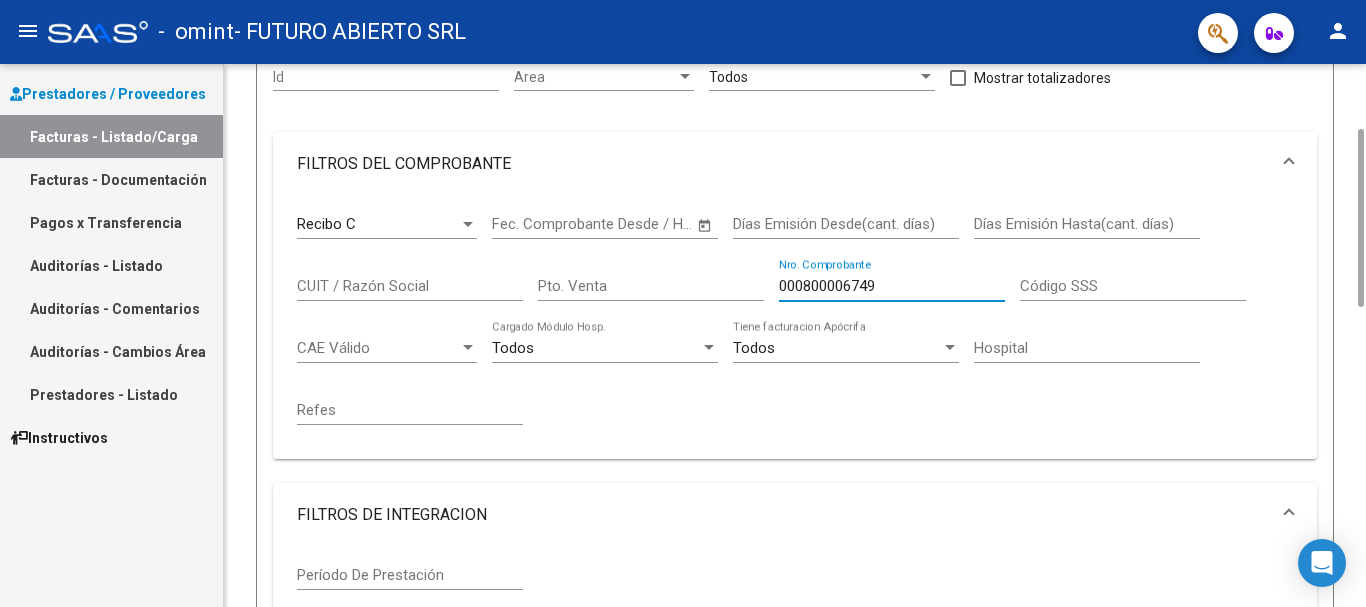 click on "000800006749" at bounding box center (892, 286) 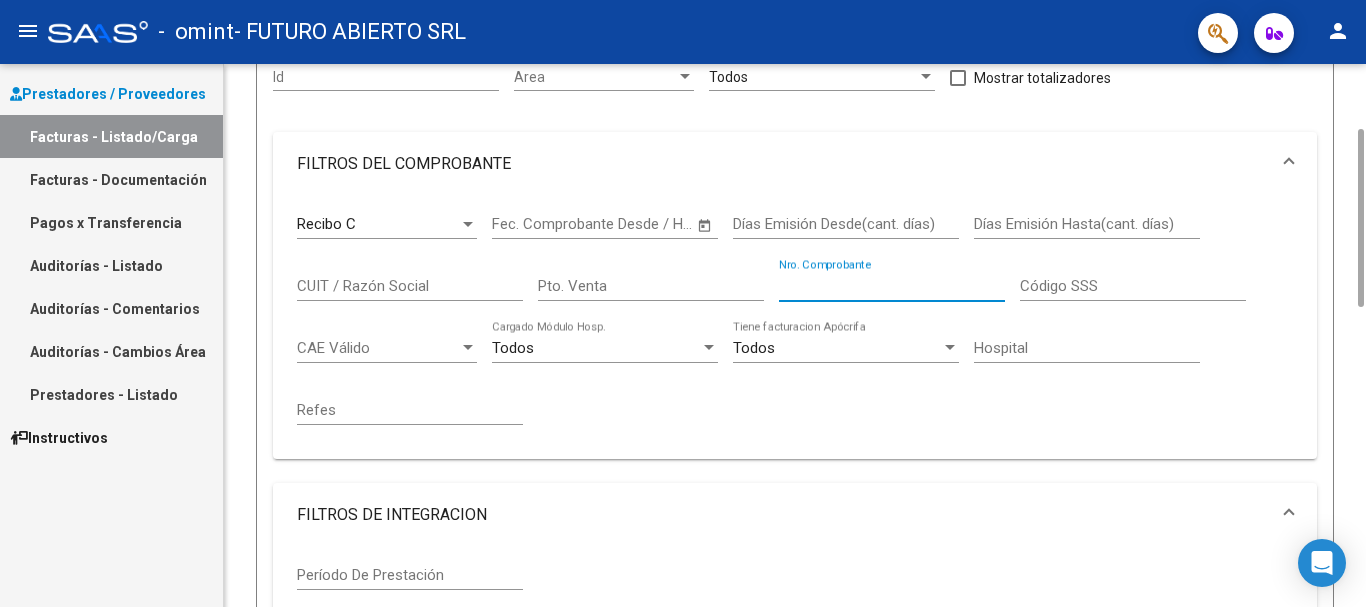 type 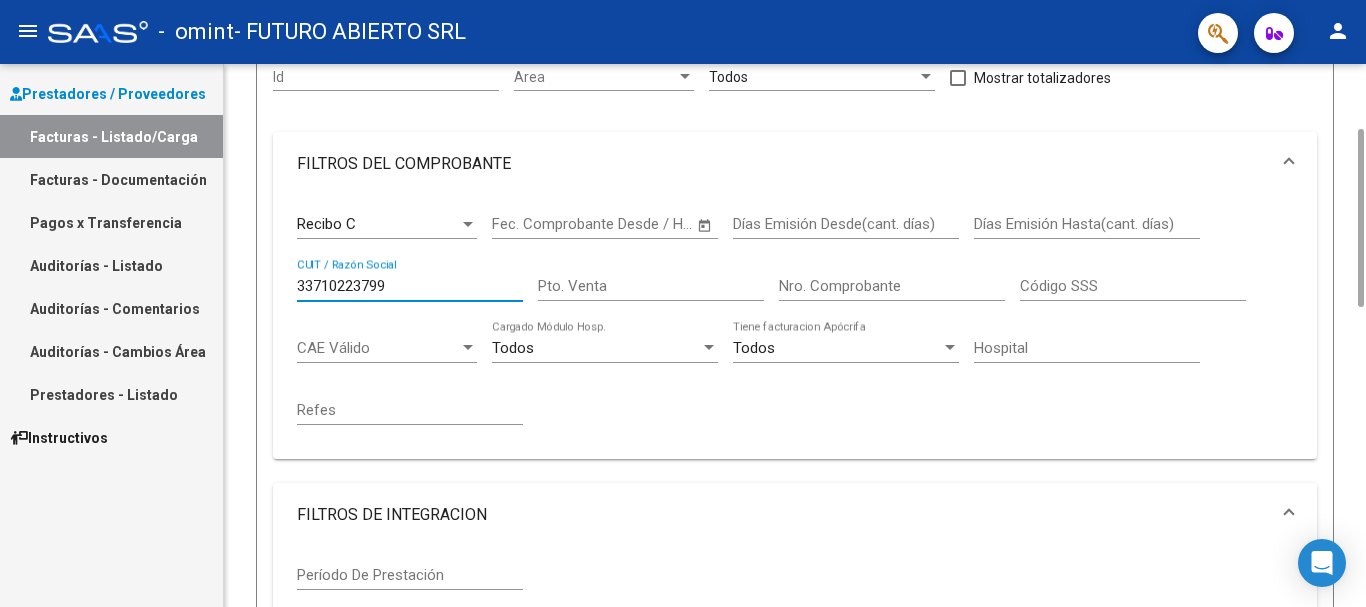 type on "33710223799" 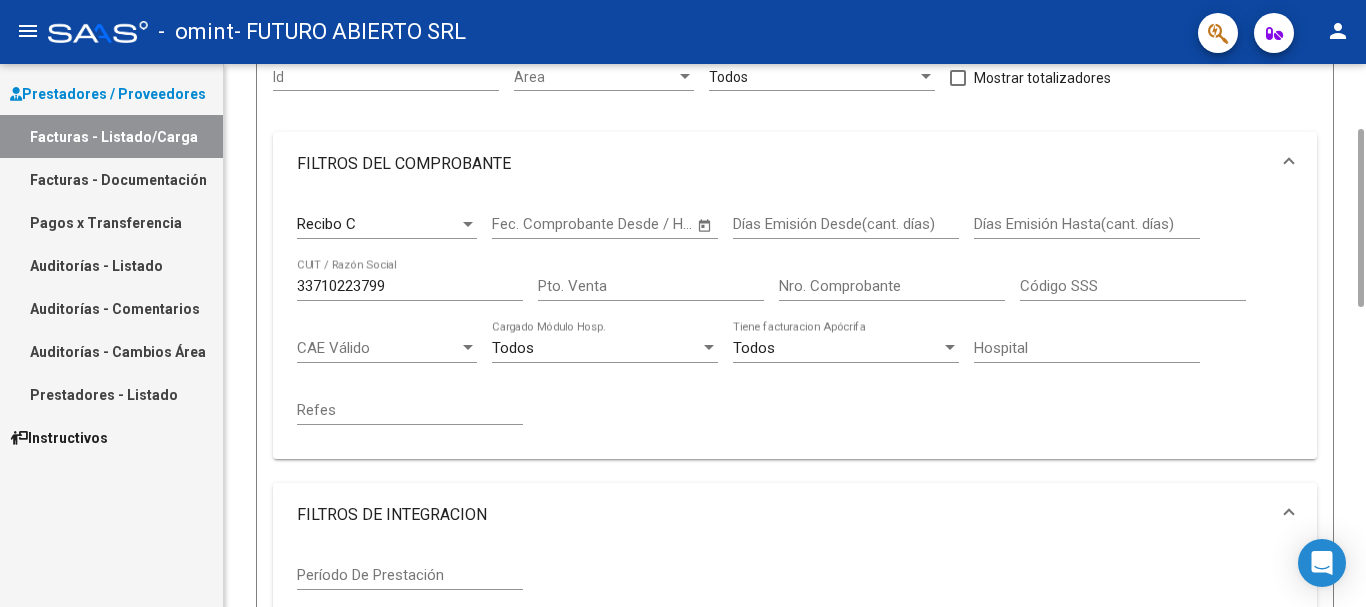click on "Recibo C Comprobante Tipo" at bounding box center [387, 217] 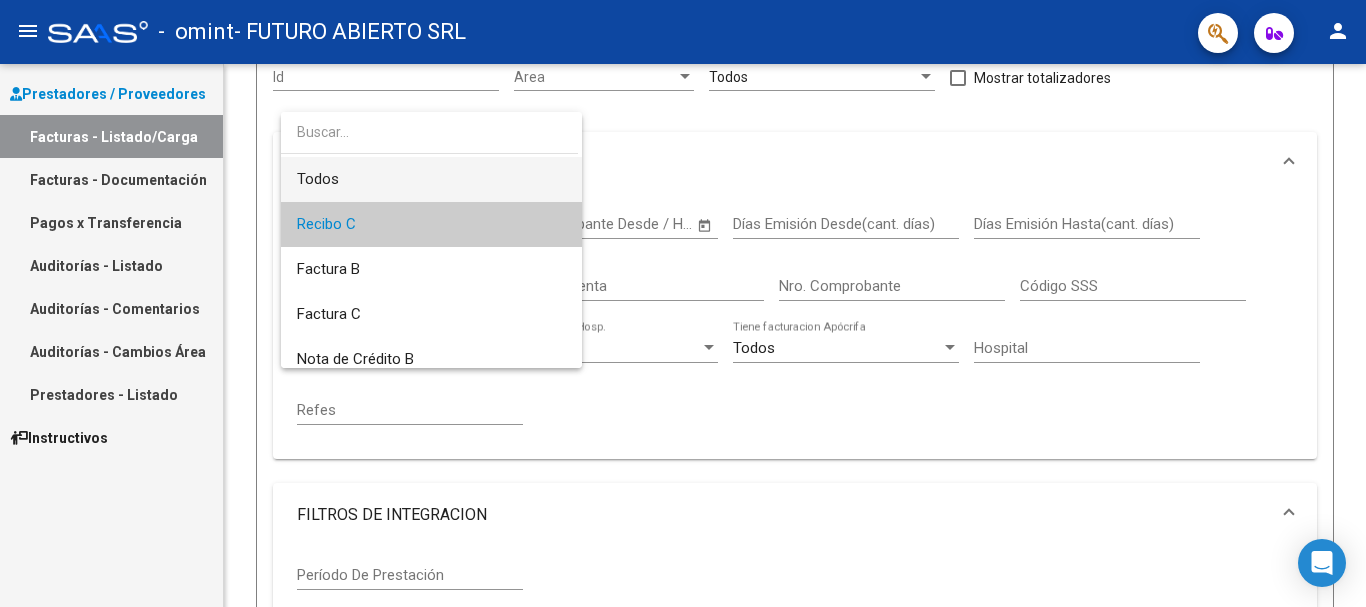 click on "Todos" at bounding box center [431, 179] 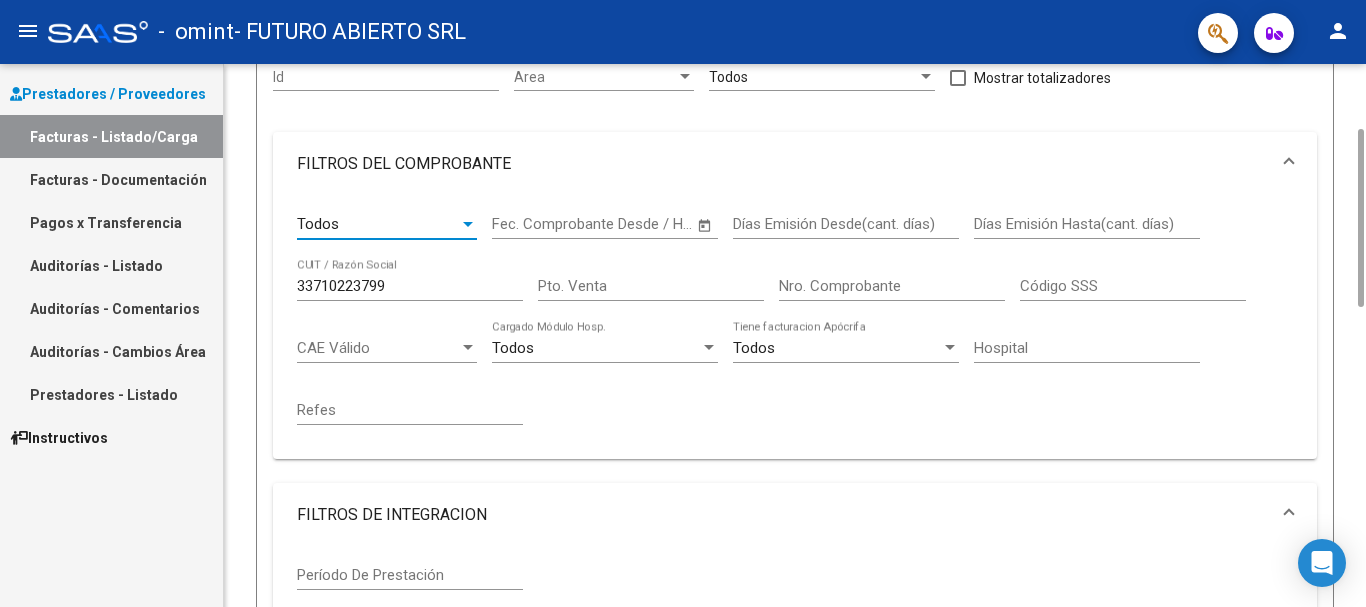scroll, scrollTop: 1000, scrollLeft: 0, axis: vertical 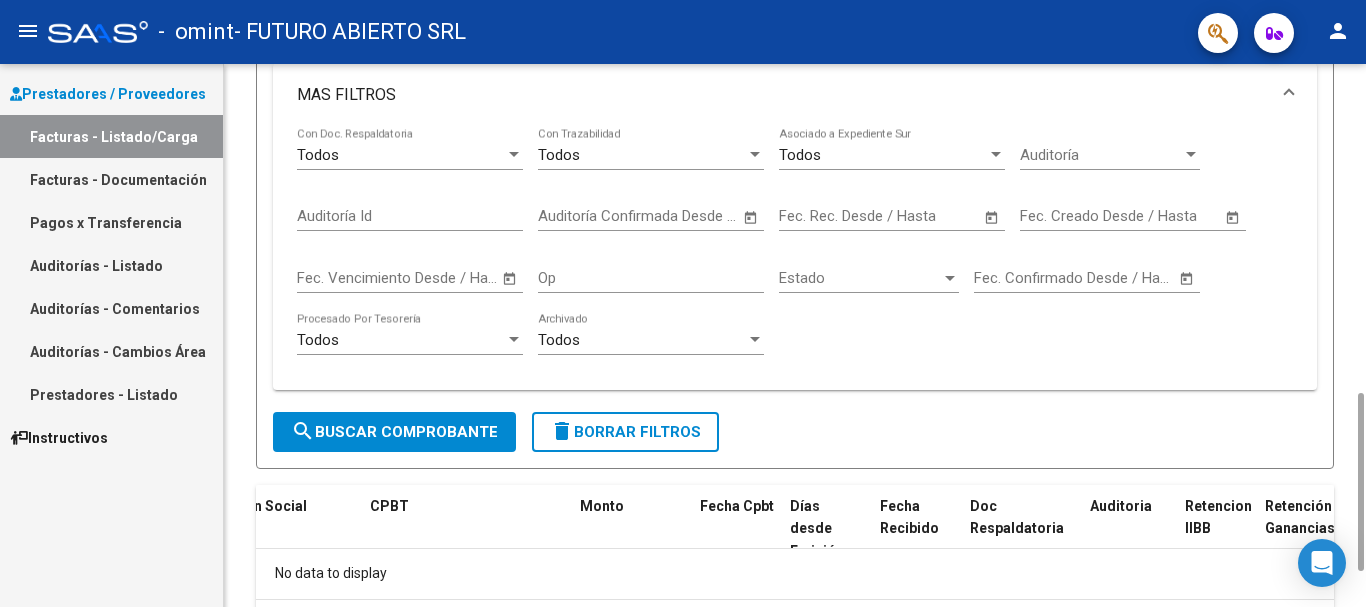 click on "search  Buscar Comprobante" 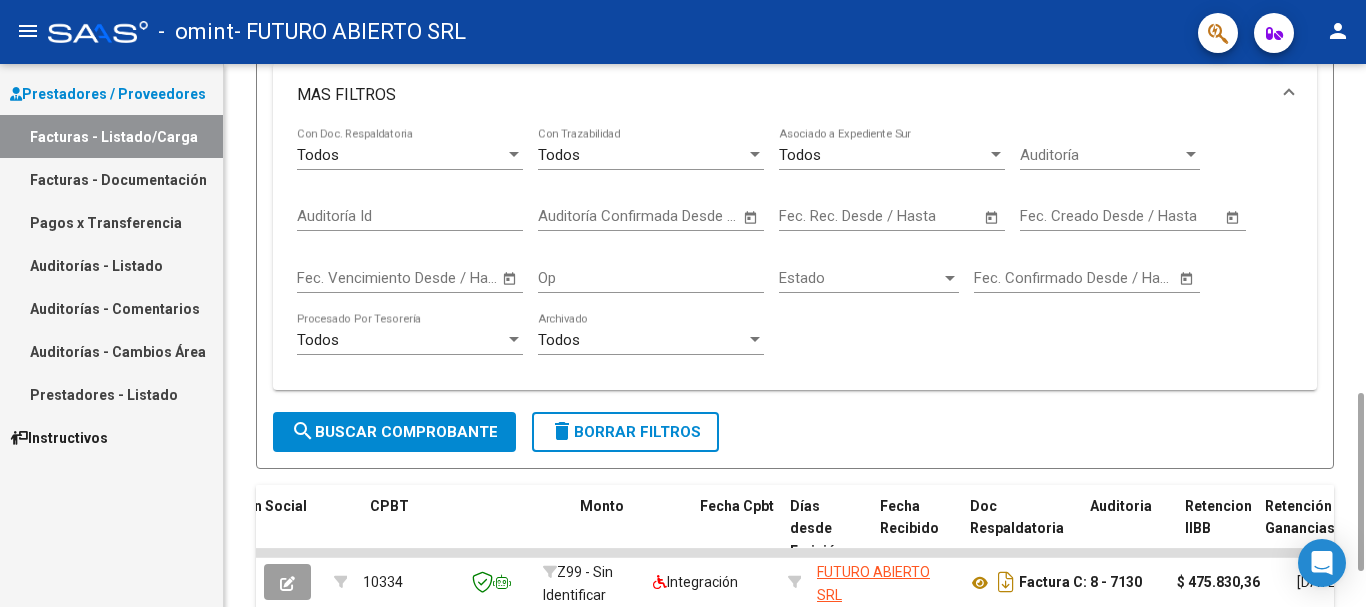 scroll, scrollTop: 1388, scrollLeft: 0, axis: vertical 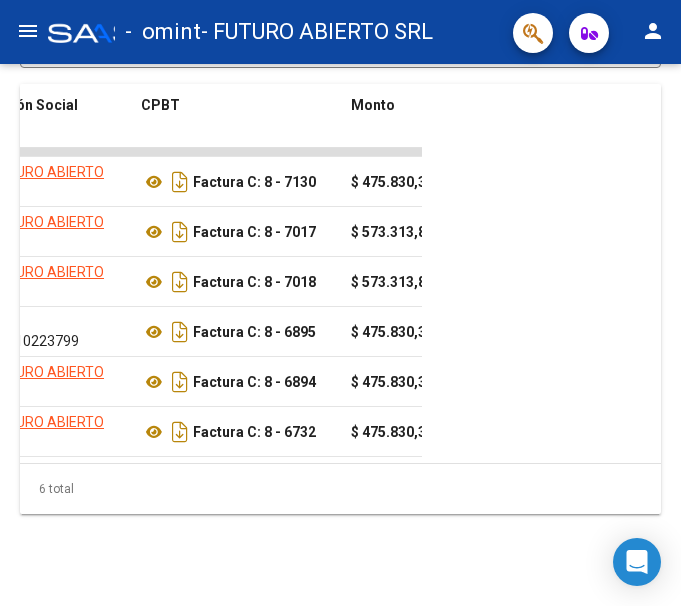 click on "ID CAE Facturado x Orden De Area Razón Social CPBT Monto Fecha Cpbt Días desde Emisión Fecha Recibido Doc Respaldatoria Auditoria Retencion IIBB Retención Ganancias OP Fecha Transferido Monto Transferido Comprobante Integracion Tipo Archivo Integracion Periodo Presentacion Integracion Importe Sol. Integracion Importe Liq. Período Prestación Legajo Afiliado Comentario Prestador / Gerenciador Comentario Obra Social Fecha Vencimiento Fecha Confimado Creado Usuario Confirmado Por Email
10334  Z99 - Sin Identificar  Integración FUTURO ABIERTO SRL    33710223799   Factura C: 8 - 7130  $ 475.830,36 [DATE] 35 [DATE]  -     DS 202505 $ 475.830,36 $ 475.830,36  202505  946 [PERSON_NAME] 20530834078  Falta planilla de asistencia. Debe cargar la misma en "Documentación Respaldatoria"  [DATE] [DATE] [DATE]   FUTURO ABIERTO SRL  [PERSON_NAME] [EMAIL_ADDRESS][DOMAIN_NAME]
5655  Z99 - Sin Identificar  Integración FUTURO ABIERTO SRL    33710223799   Factura C: 8 - 7017  67" 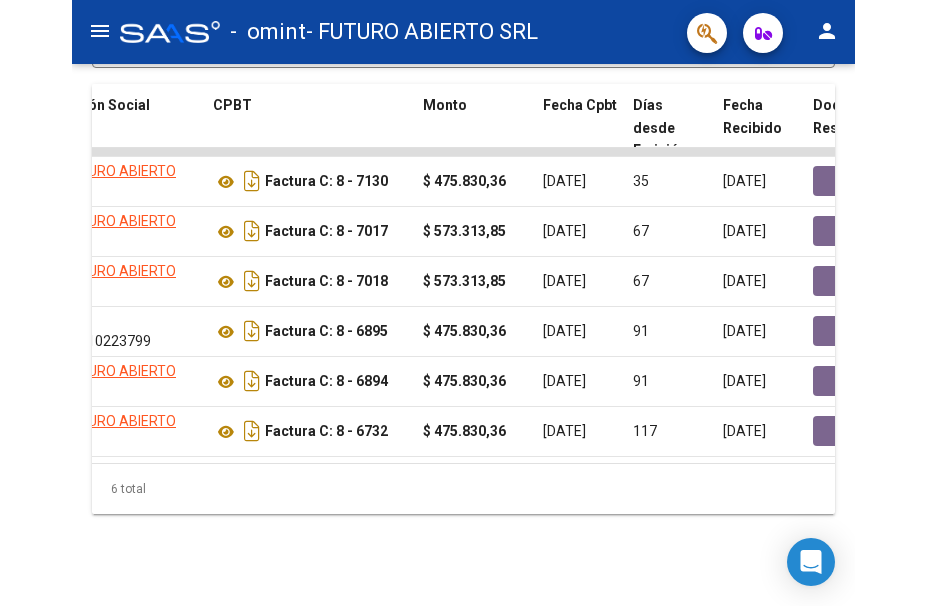 scroll, scrollTop: 1588, scrollLeft: 0, axis: vertical 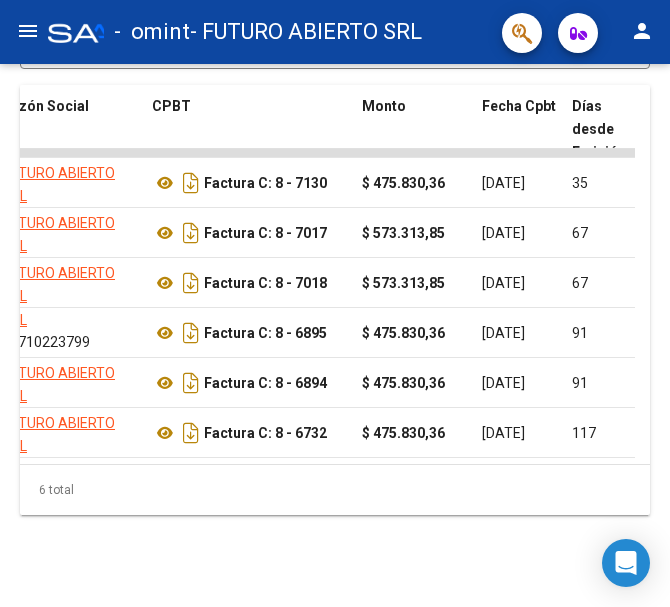 click on "91" 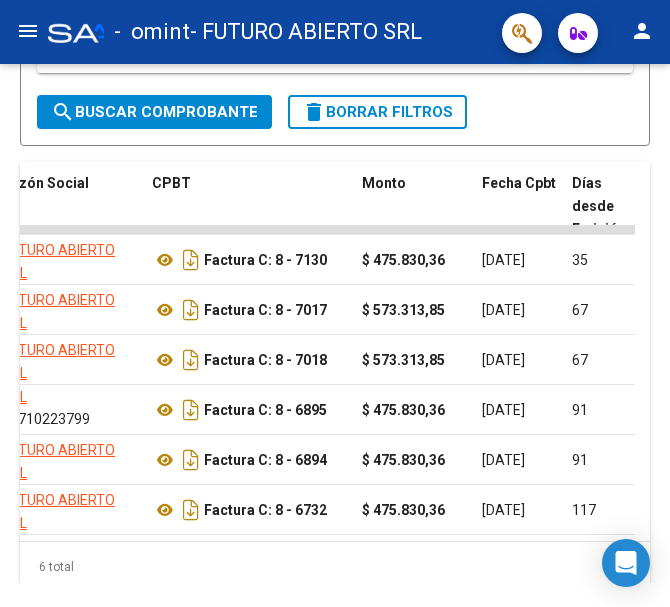 scroll, scrollTop: 1958, scrollLeft: 0, axis: vertical 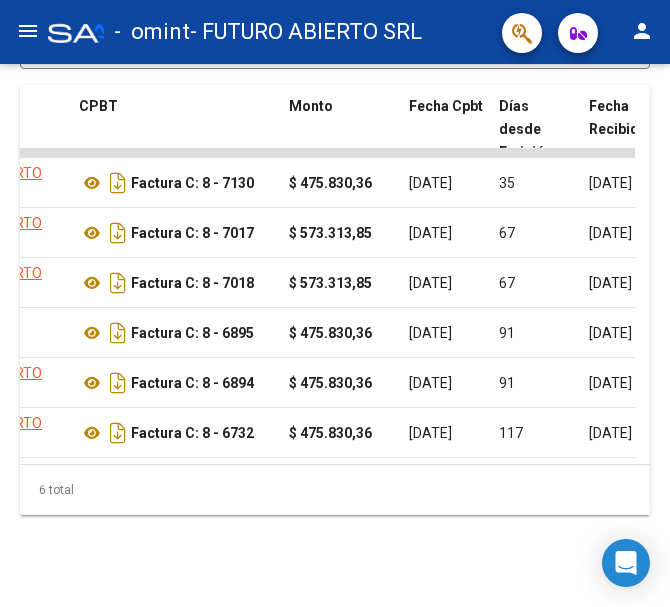click on "6 total" 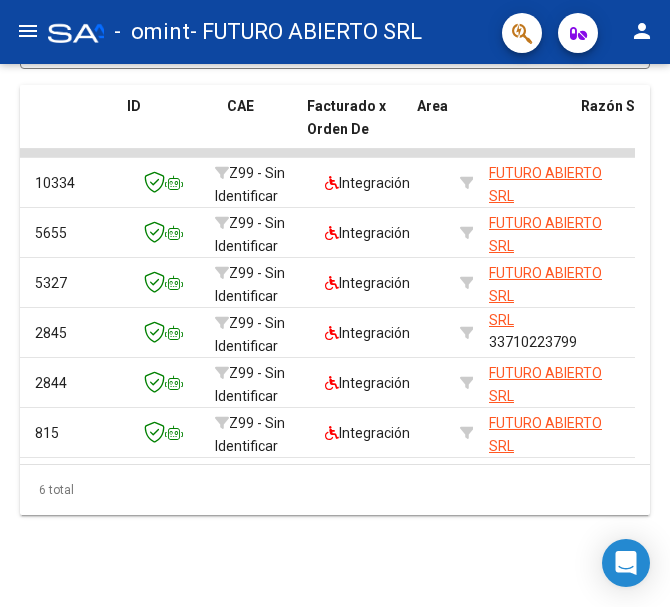 scroll, scrollTop: 0, scrollLeft: 0, axis: both 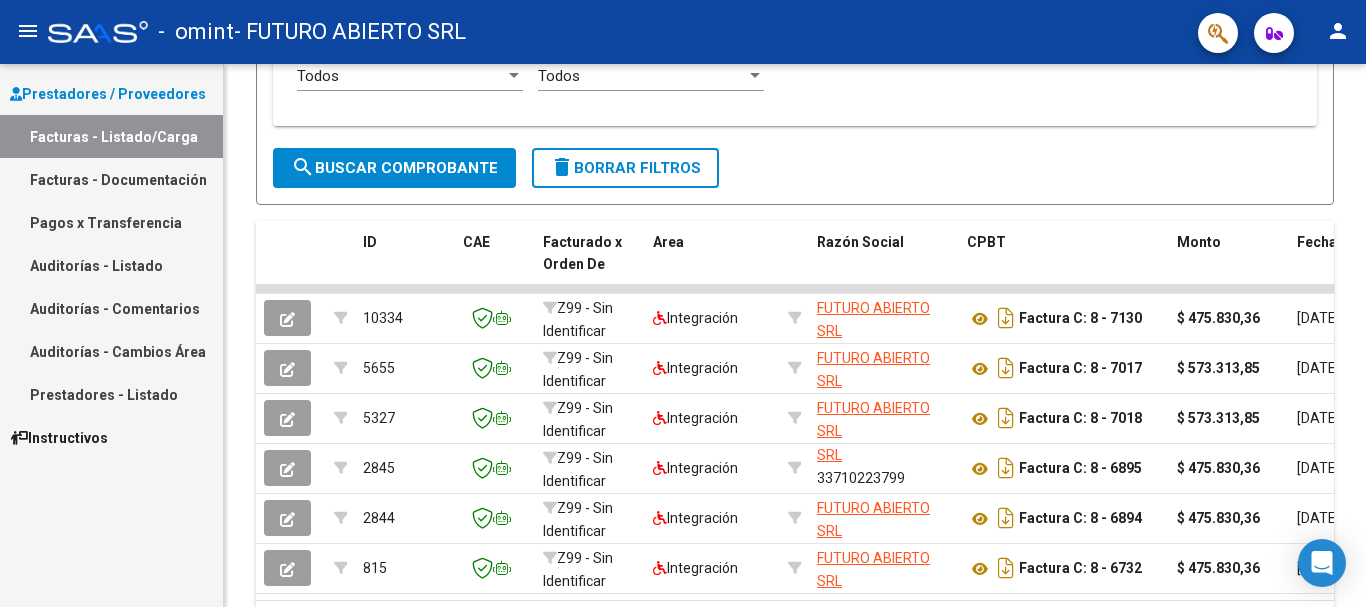 click on "Prestadores - Listado" at bounding box center [111, 394] 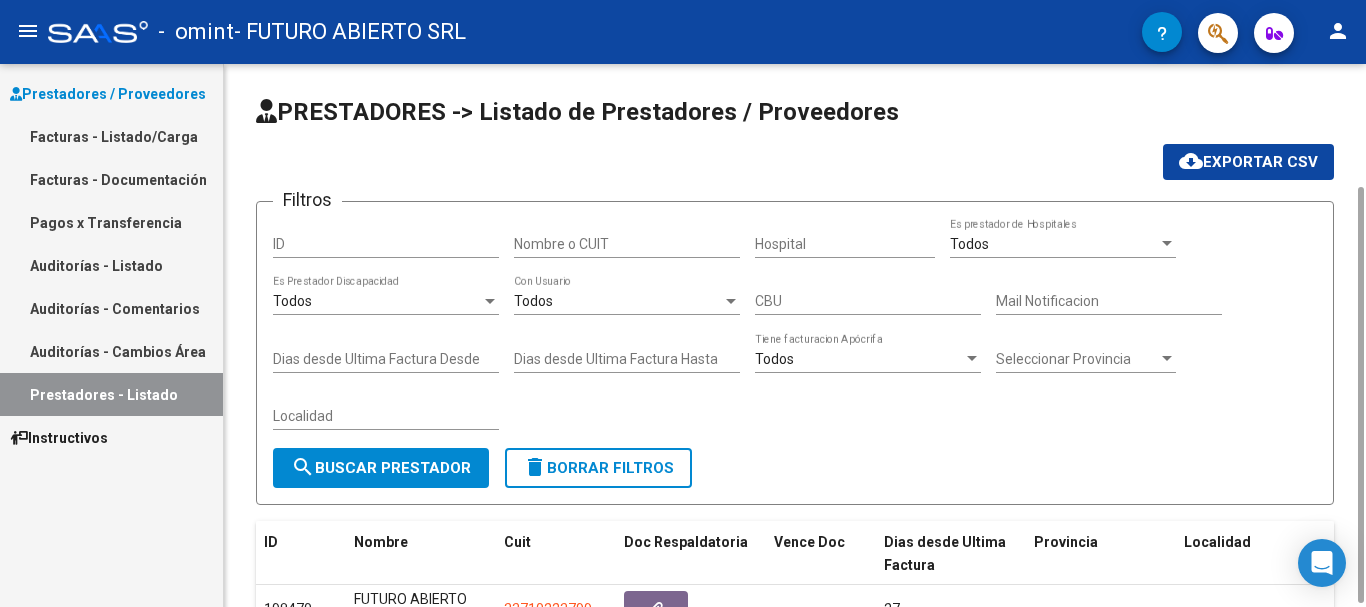 scroll, scrollTop: 165, scrollLeft: 0, axis: vertical 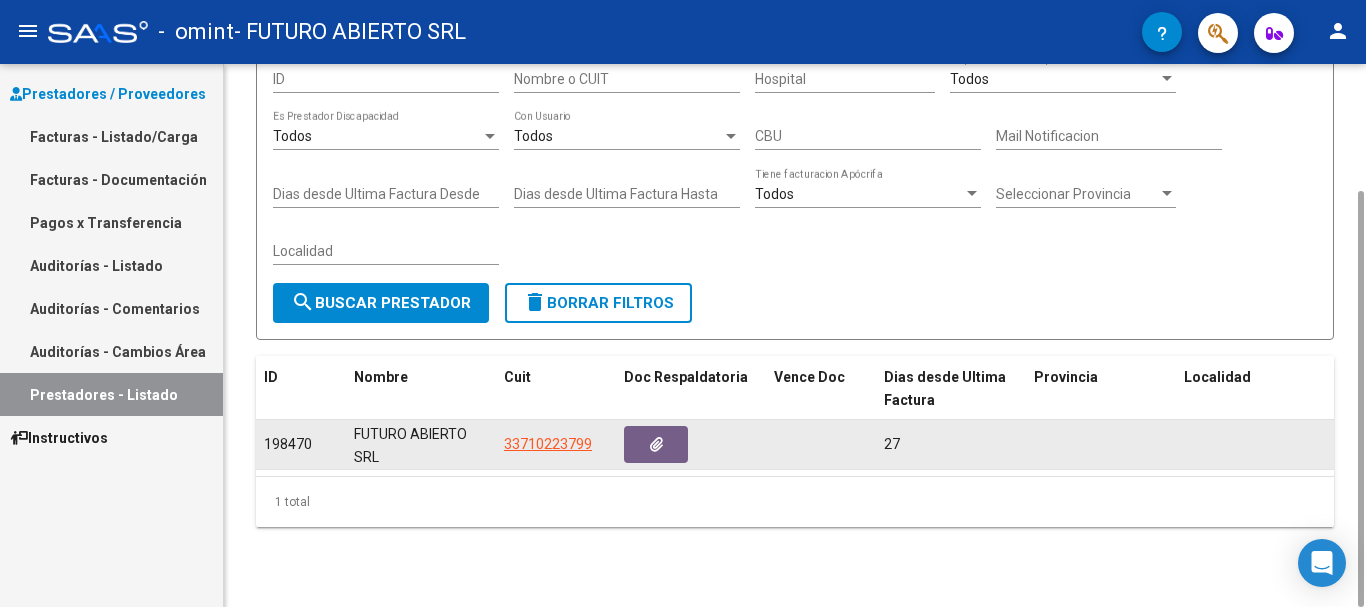 click on "198470" 